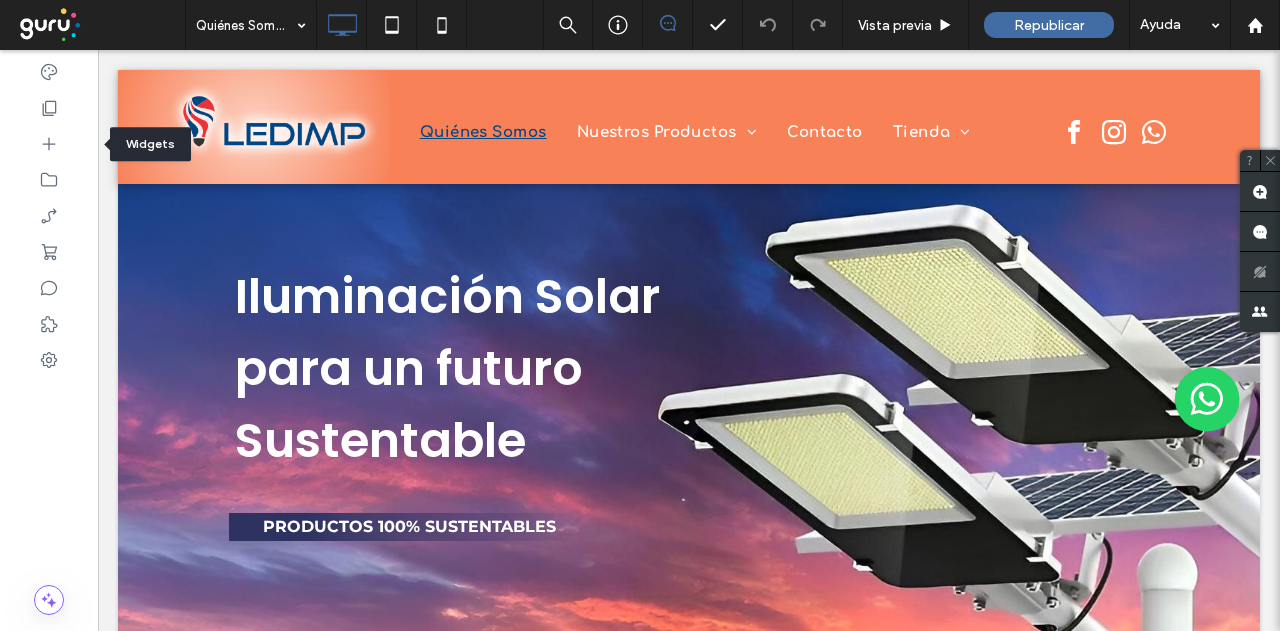 scroll, scrollTop: 0, scrollLeft: 0, axis: both 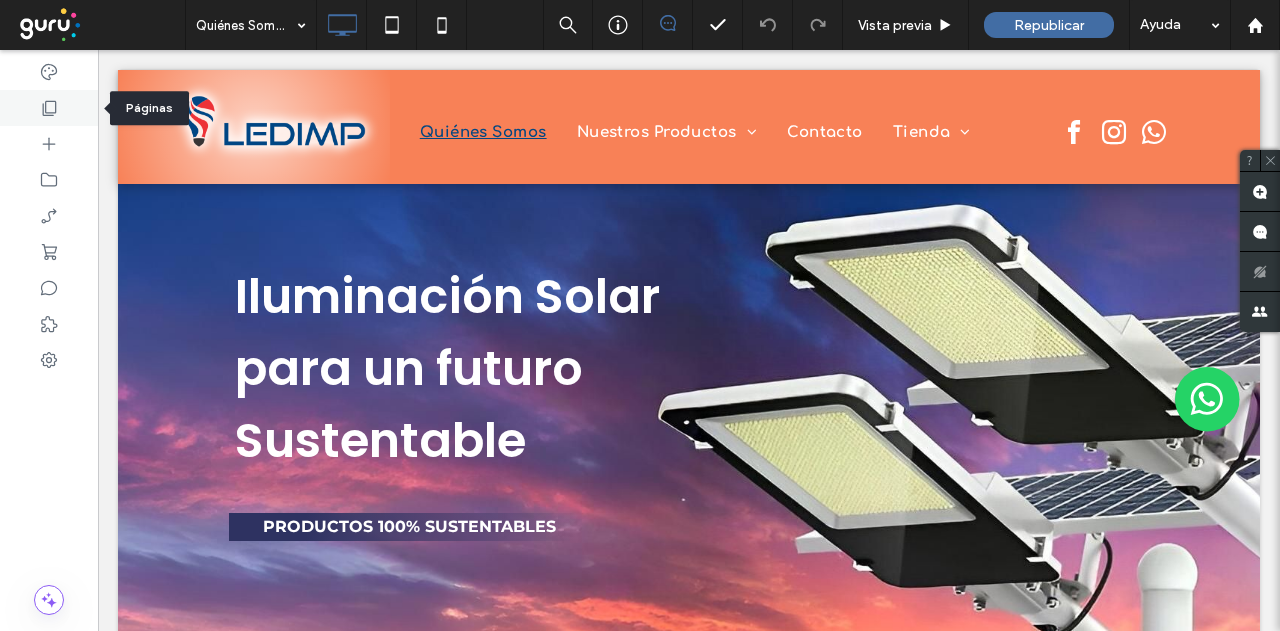 click 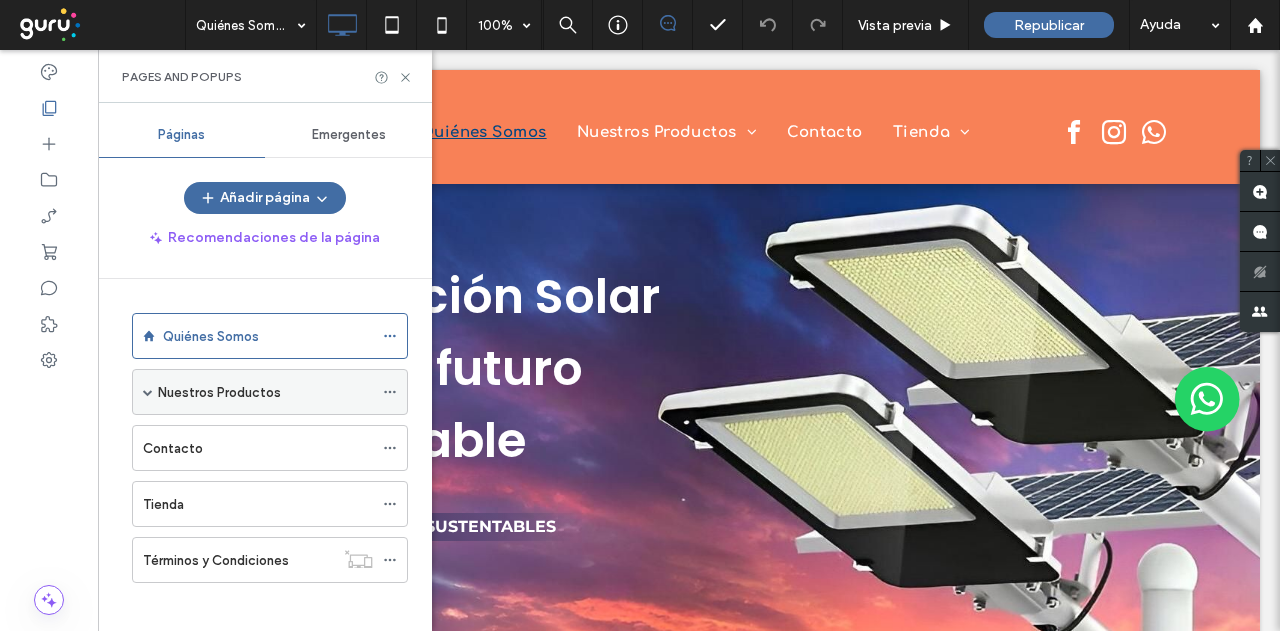 scroll, scrollTop: 7, scrollLeft: 0, axis: vertical 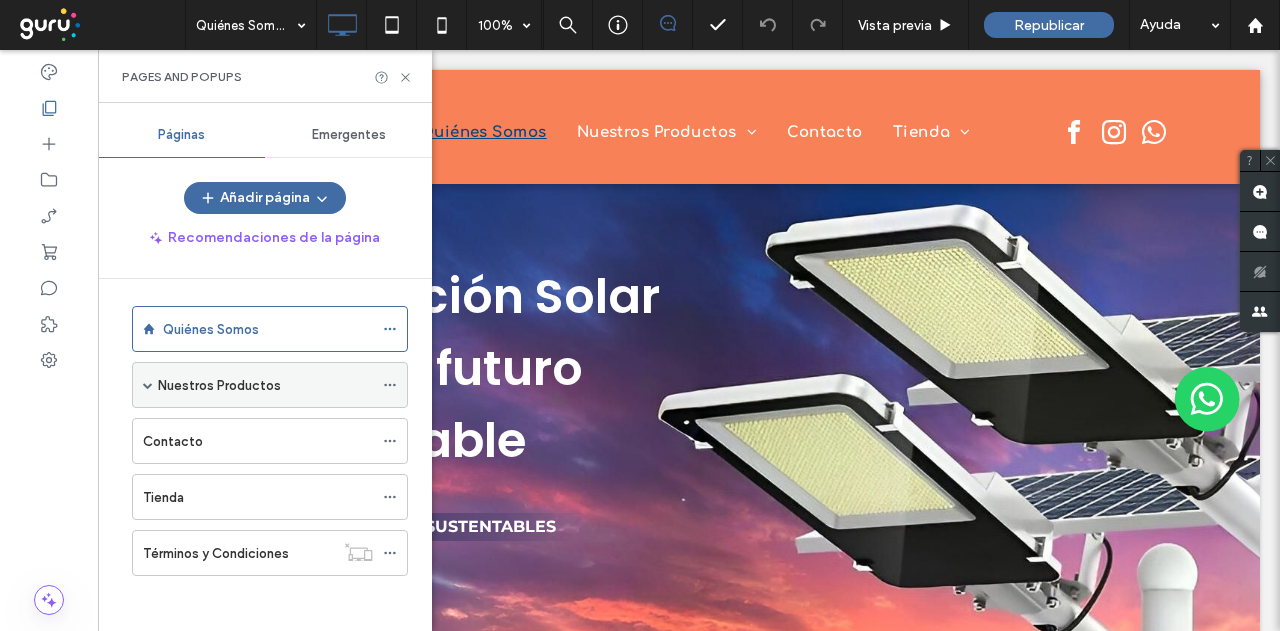 click on "Nuestros Productos" at bounding box center (219, 385) 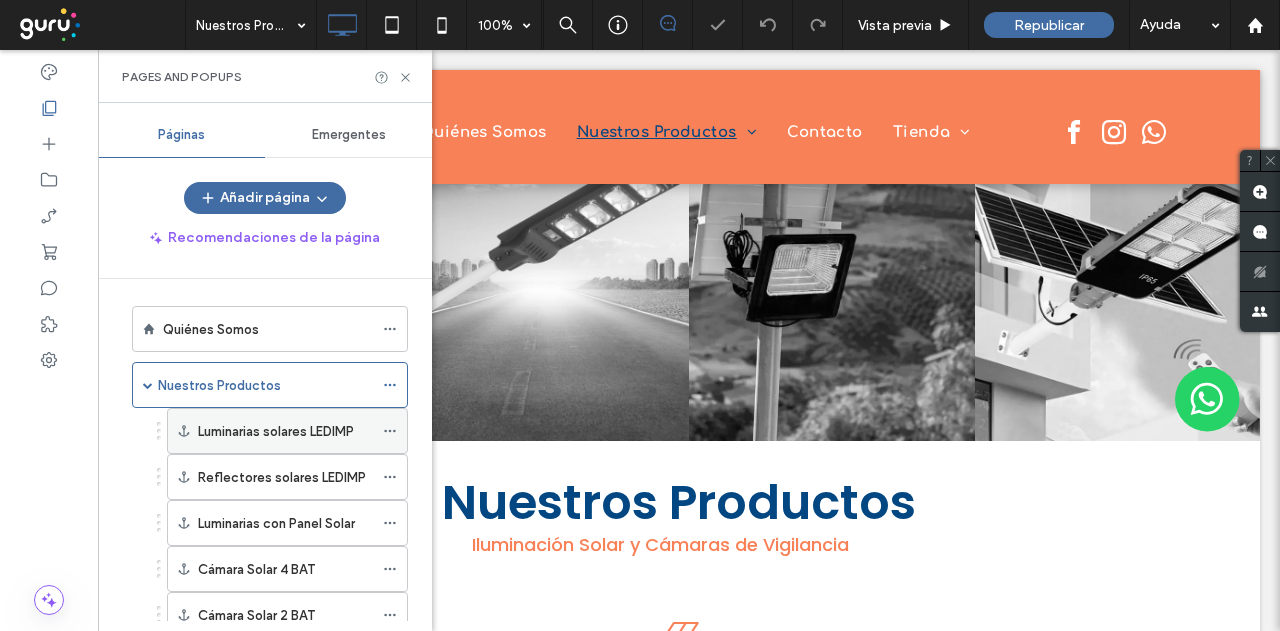 scroll, scrollTop: 0, scrollLeft: 0, axis: both 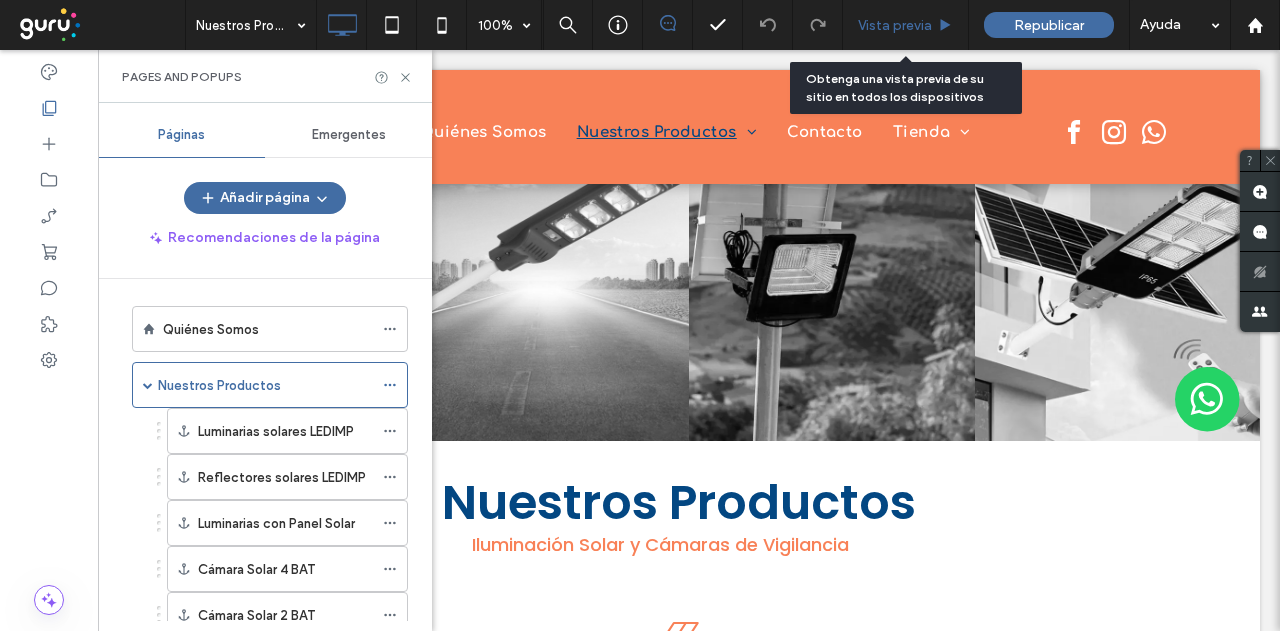 click on "Vista previa" at bounding box center (895, 25) 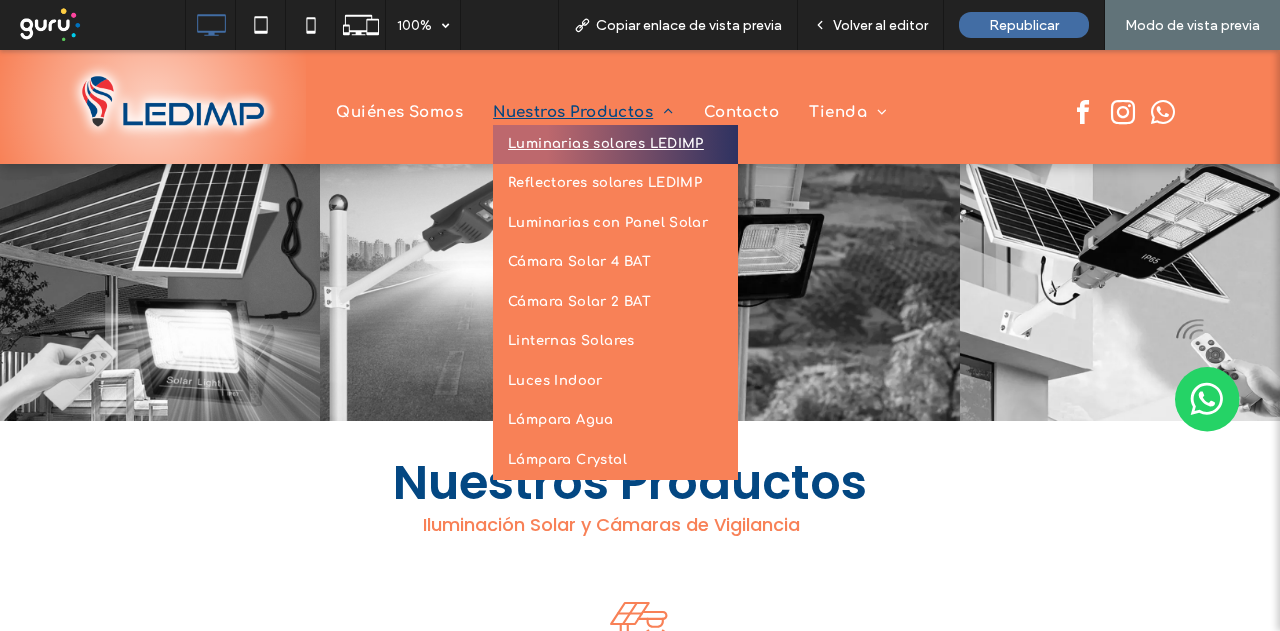 click on "Luminarias solares LEDIMP" at bounding box center (606, 145) 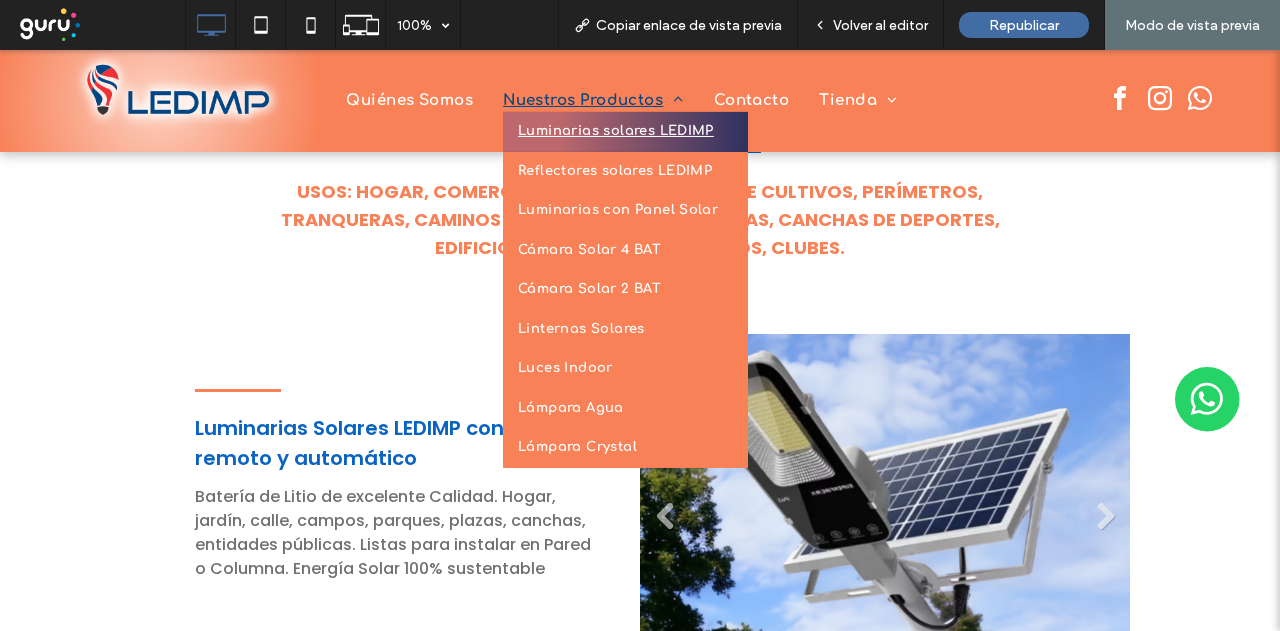 scroll, scrollTop: 831, scrollLeft: 0, axis: vertical 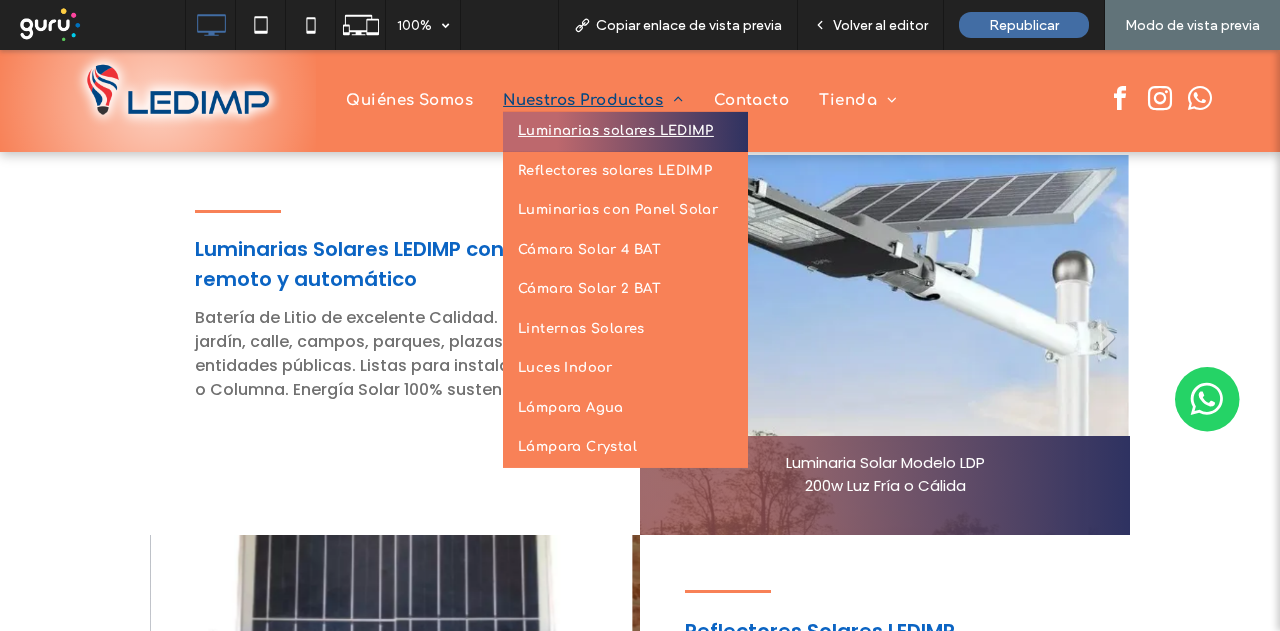 click on "Luminarias solares LEDIMP" at bounding box center (616, 132) 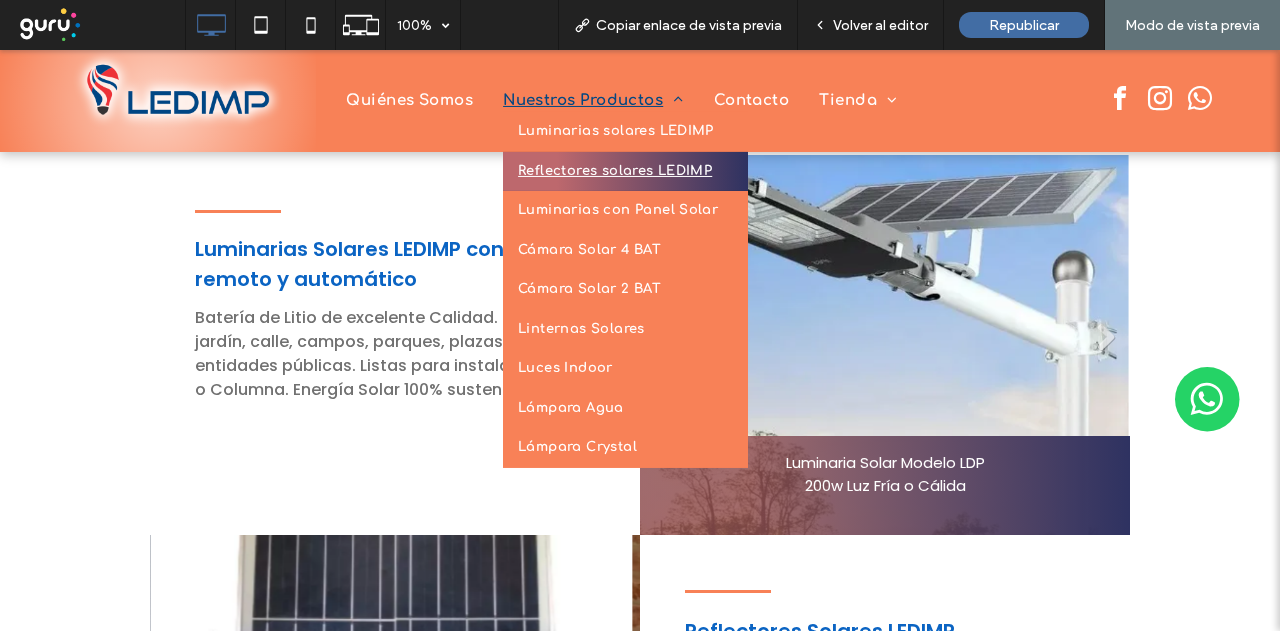 click on "Reflectores solares LEDIMP" at bounding box center (615, 172) 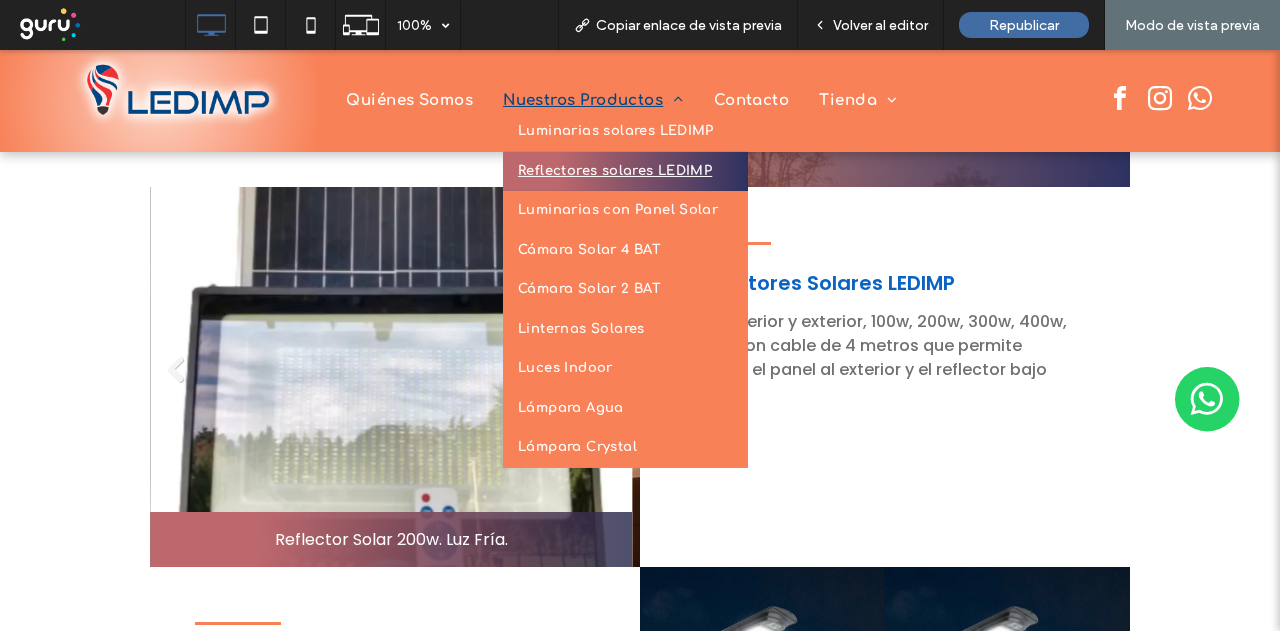scroll, scrollTop: 1211, scrollLeft: 0, axis: vertical 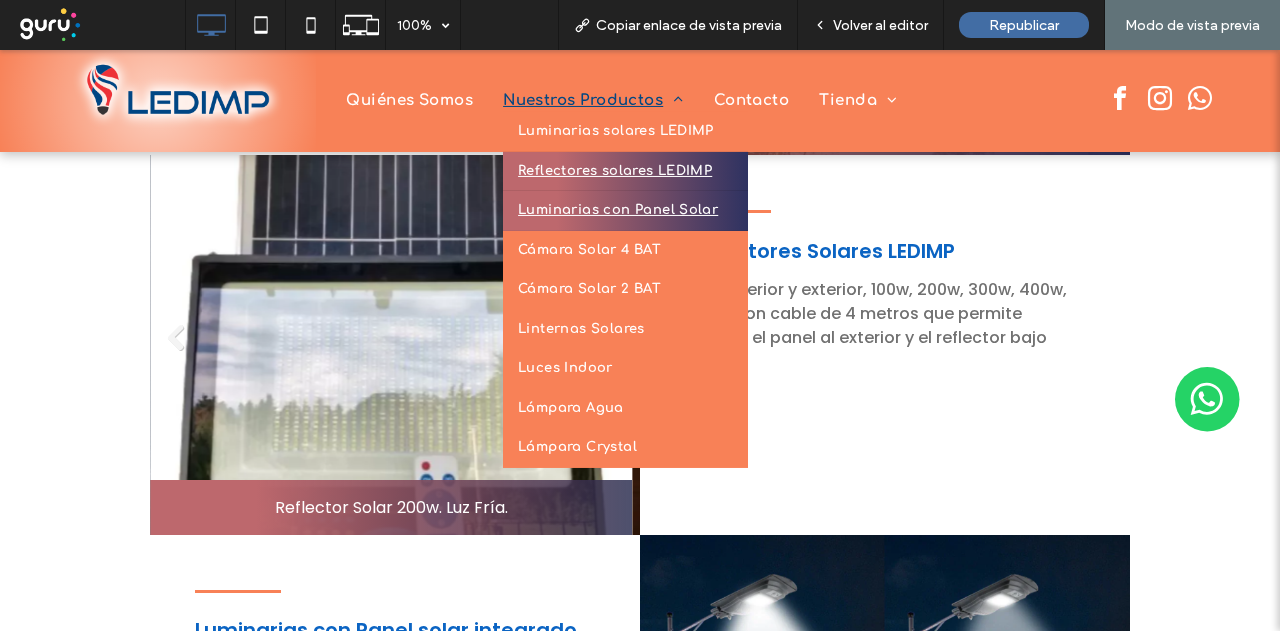 click on "Luminarias con Panel Solar" at bounding box center [618, 211] 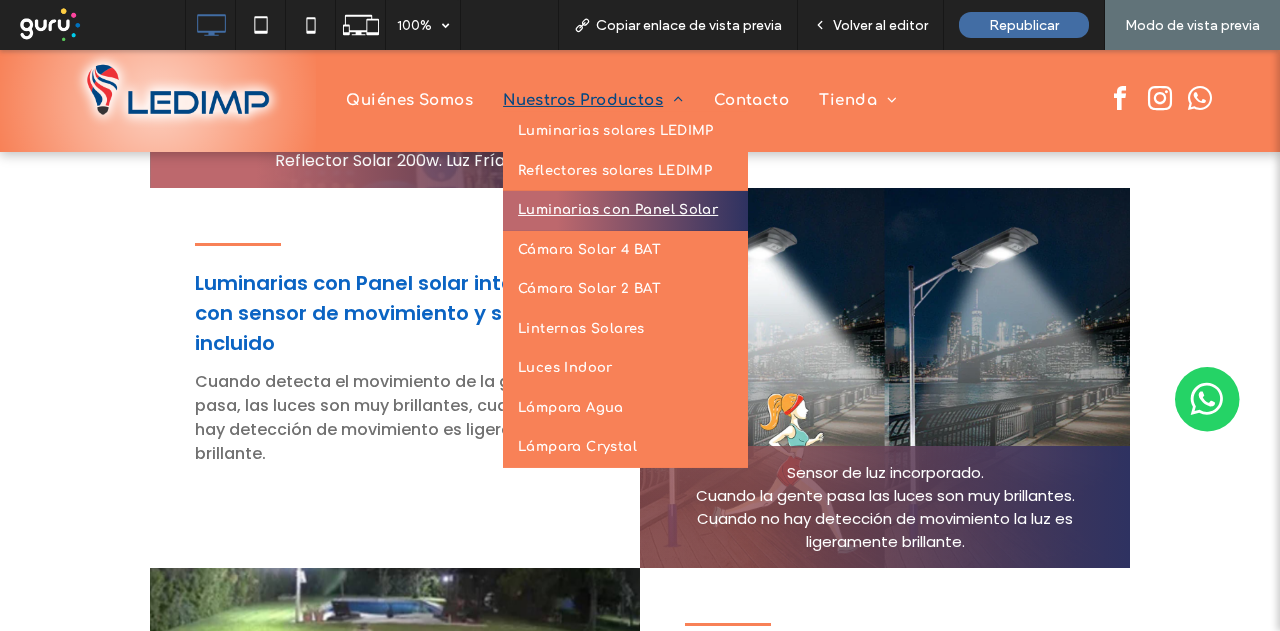 scroll, scrollTop: 1591, scrollLeft: 0, axis: vertical 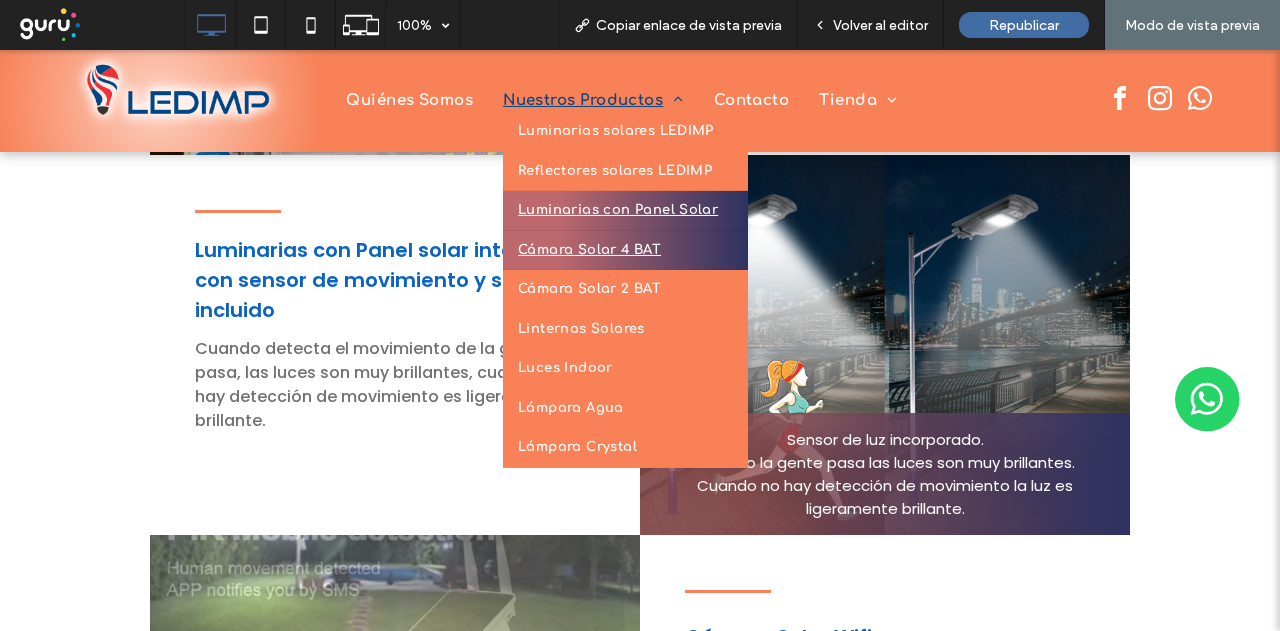 click on "Cámara Solar 4 BAT" at bounding box center [589, 251] 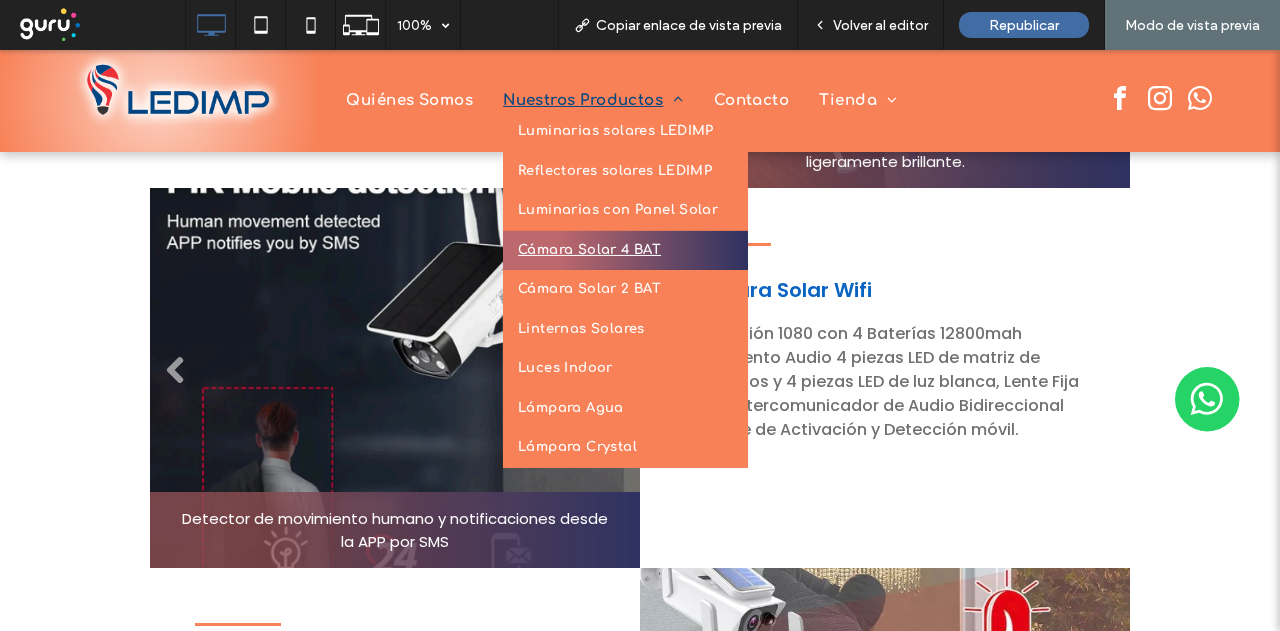 scroll, scrollTop: 1971, scrollLeft: 0, axis: vertical 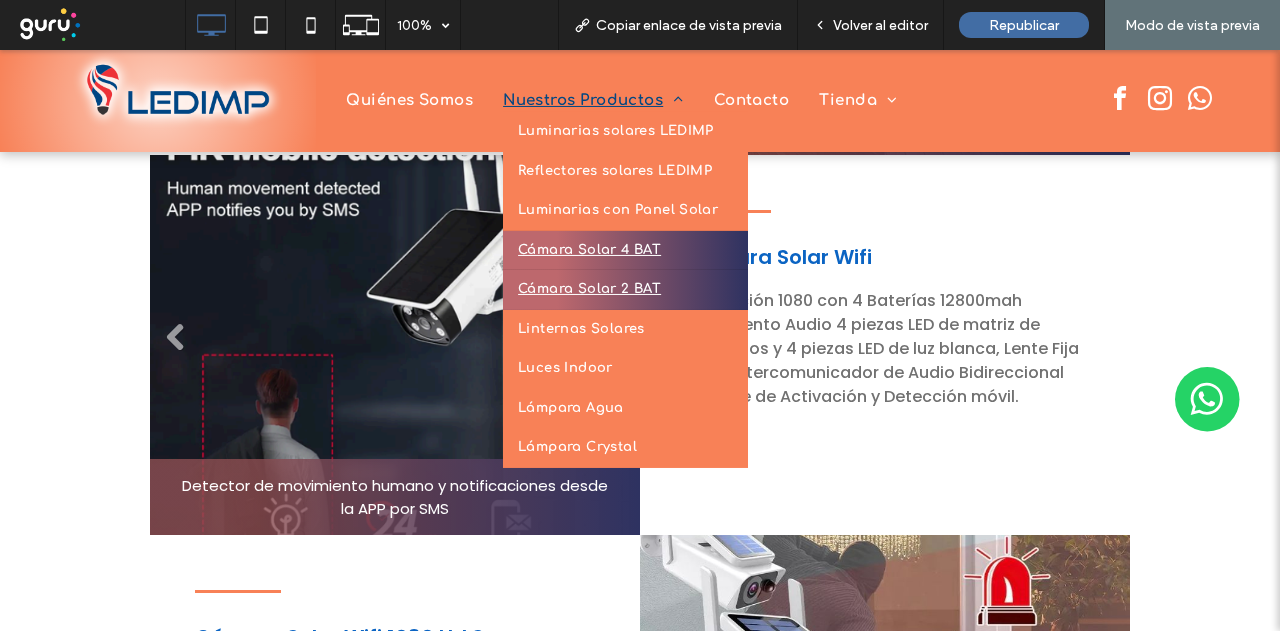 click on "Cámara Solar 2 BAT" at bounding box center [589, 290] 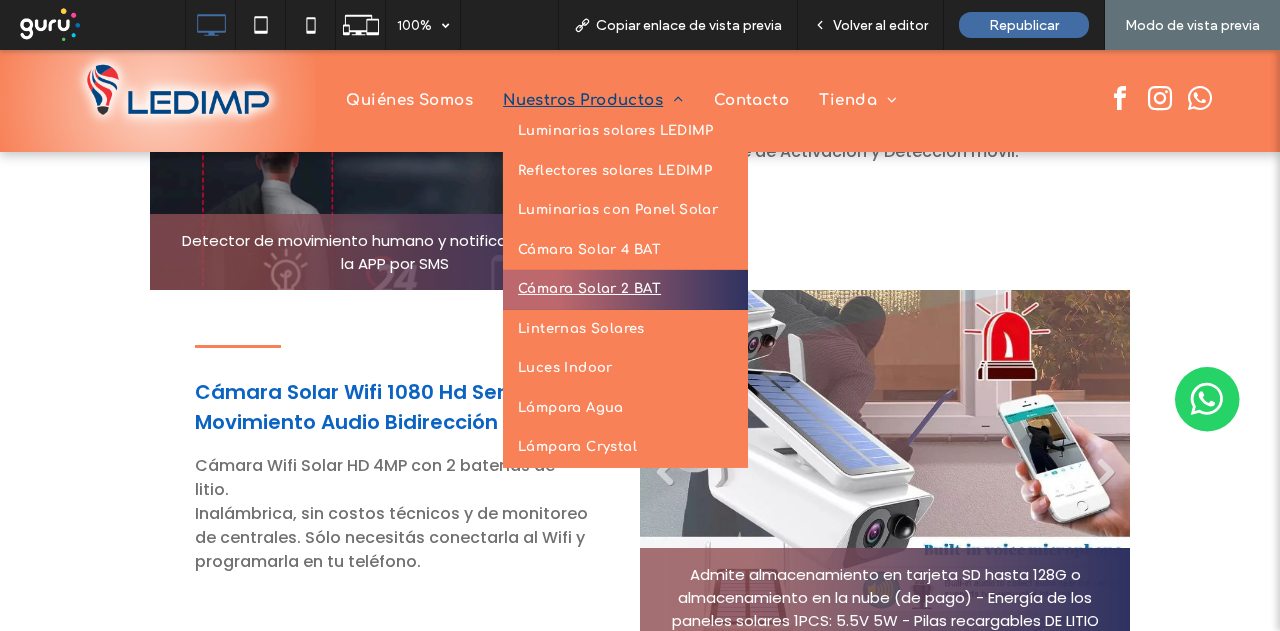 scroll, scrollTop: 2351, scrollLeft: 0, axis: vertical 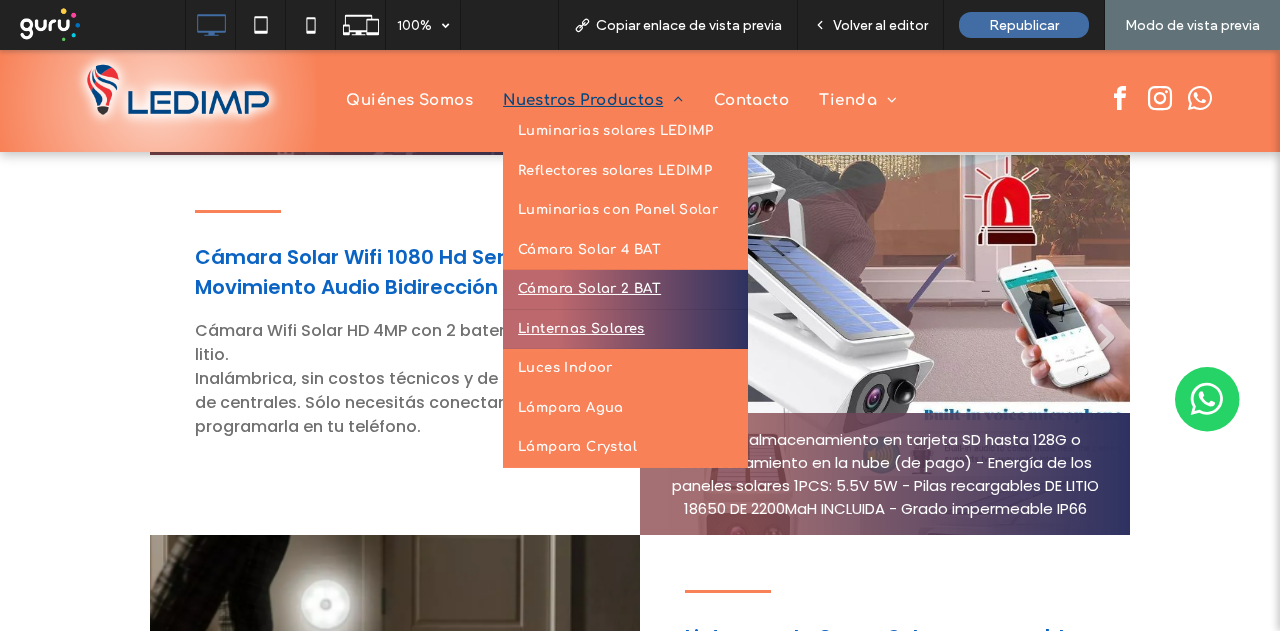 click on "Linternas Solares" at bounding box center [581, 330] 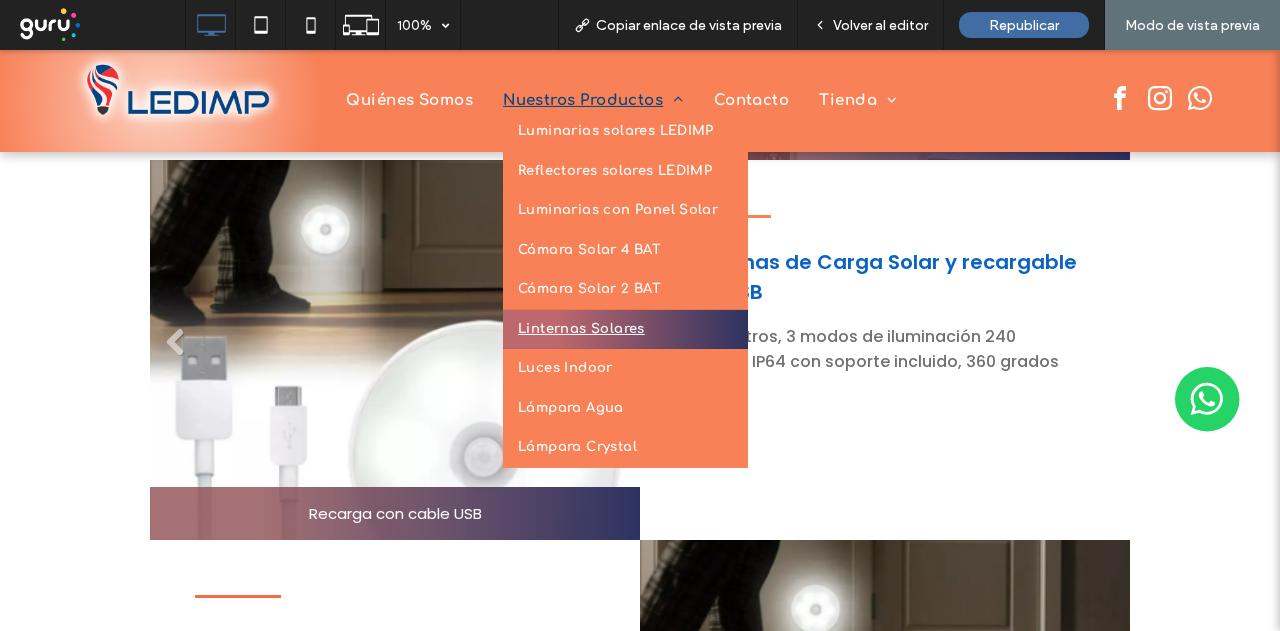 scroll, scrollTop: 2731, scrollLeft: 0, axis: vertical 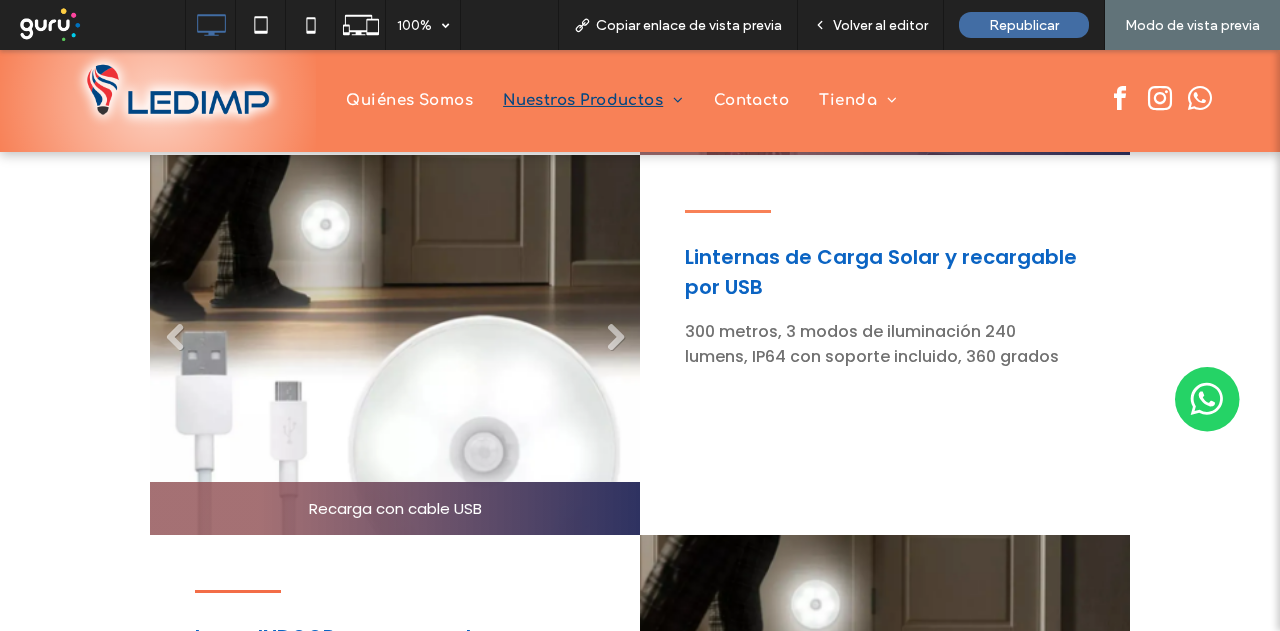 click on "Linternas de Carga Solar y recargable por USB" at bounding box center [881, 272] 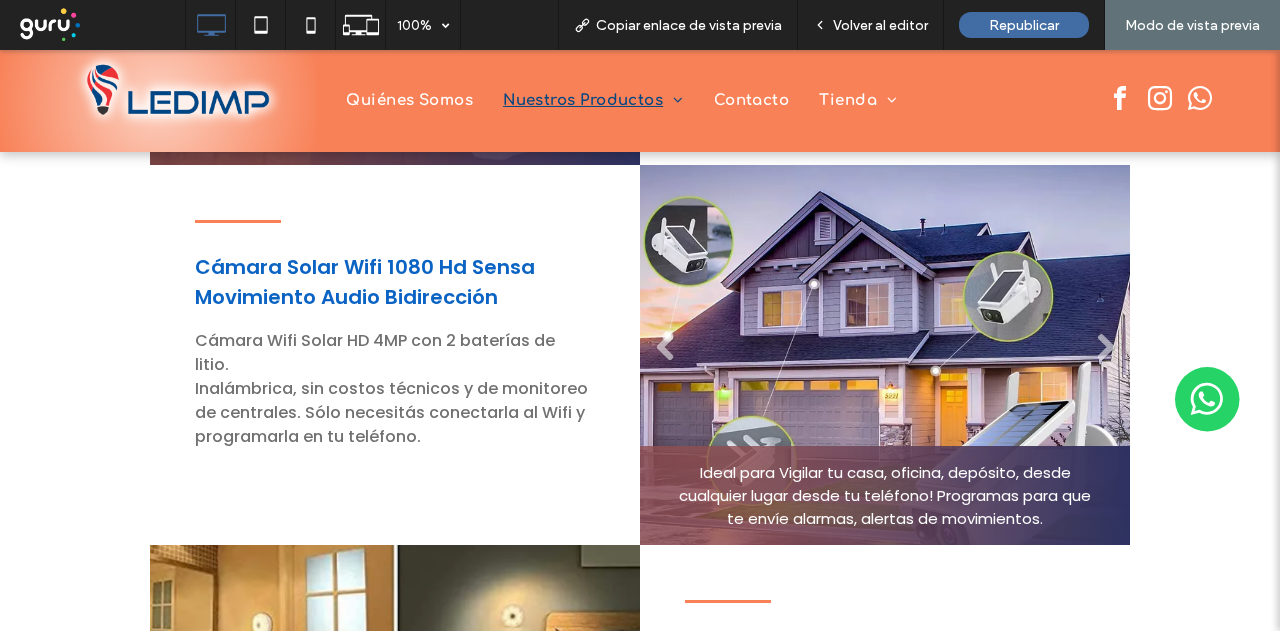 scroll, scrollTop: 2331, scrollLeft: 0, axis: vertical 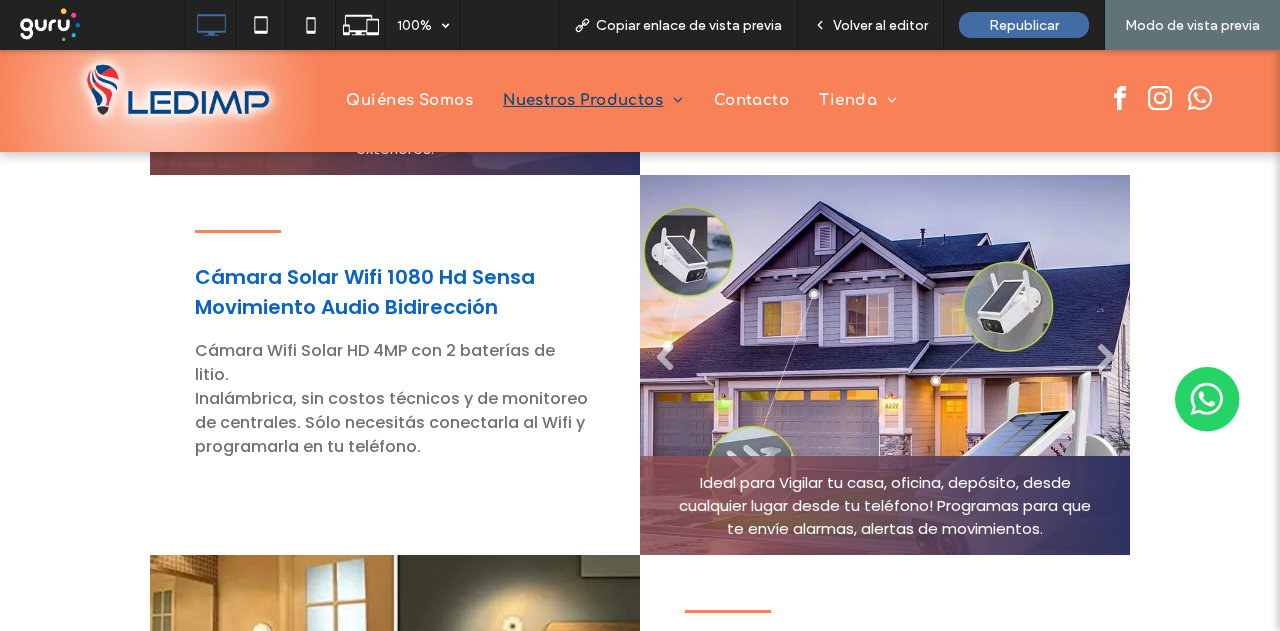 click on "Cámara Solar Wifi 1080 Hd Sensa Movimiento Audio Bidirección" at bounding box center (365, 292) 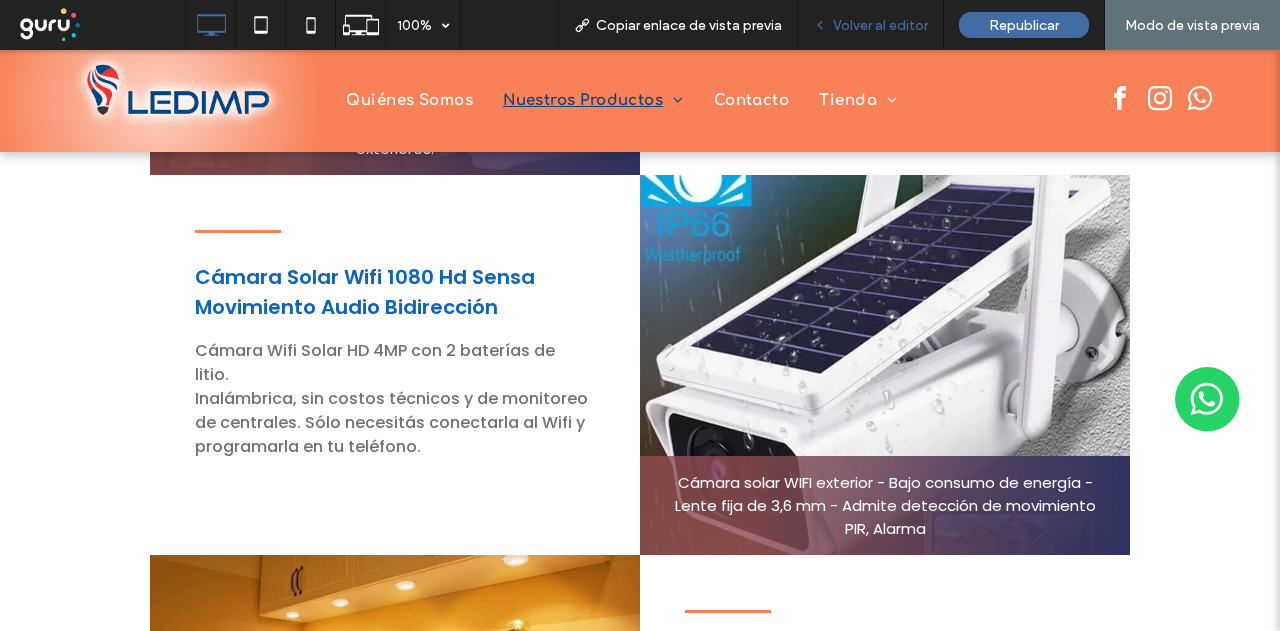click on "Volver al editor" at bounding box center (880, 25) 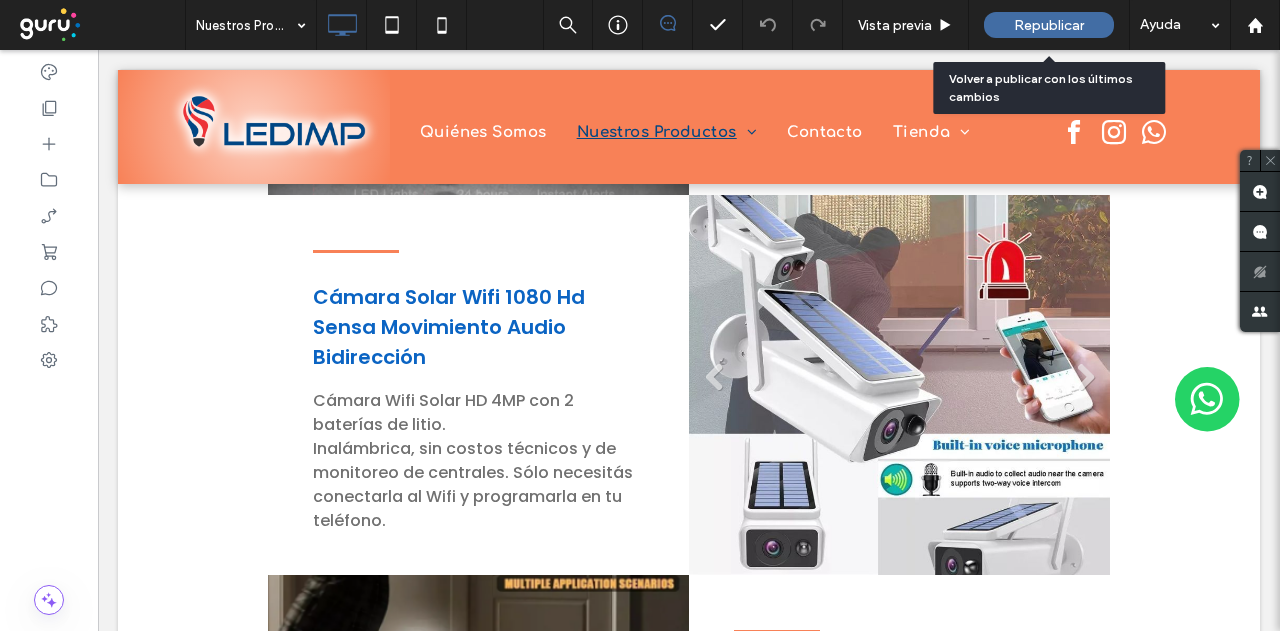click on "Republicar" at bounding box center [1049, 25] 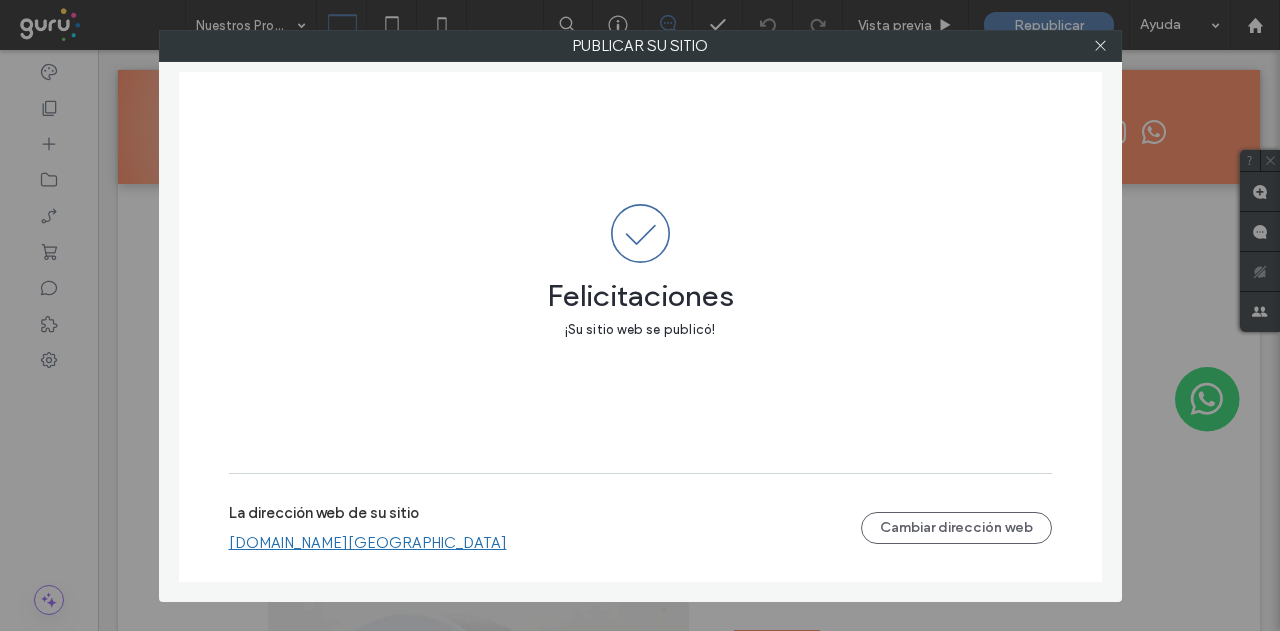 click on "ledimp.argentina.publicar.guru" at bounding box center [368, 543] 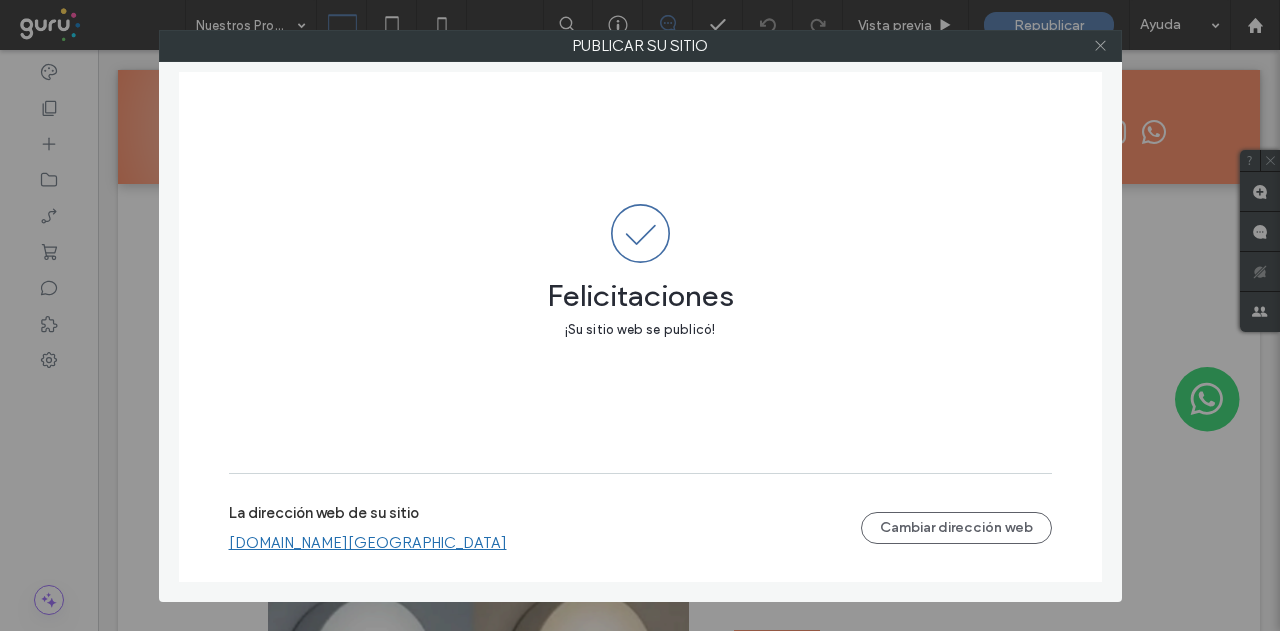 click 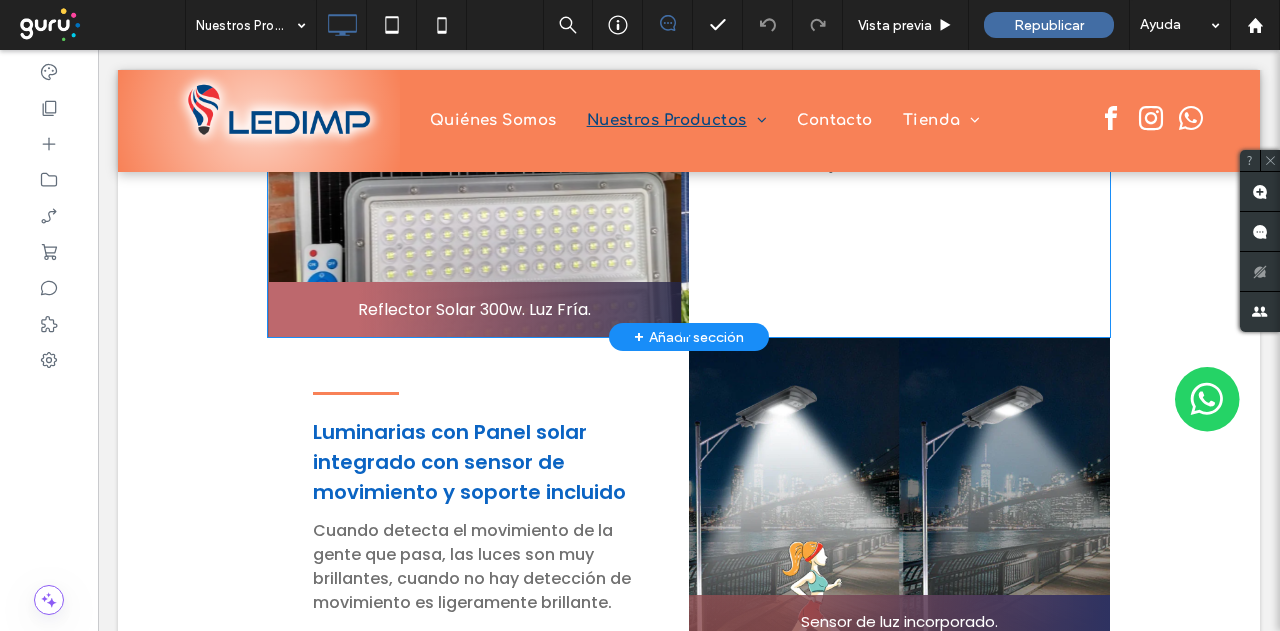 scroll, scrollTop: 1500, scrollLeft: 0, axis: vertical 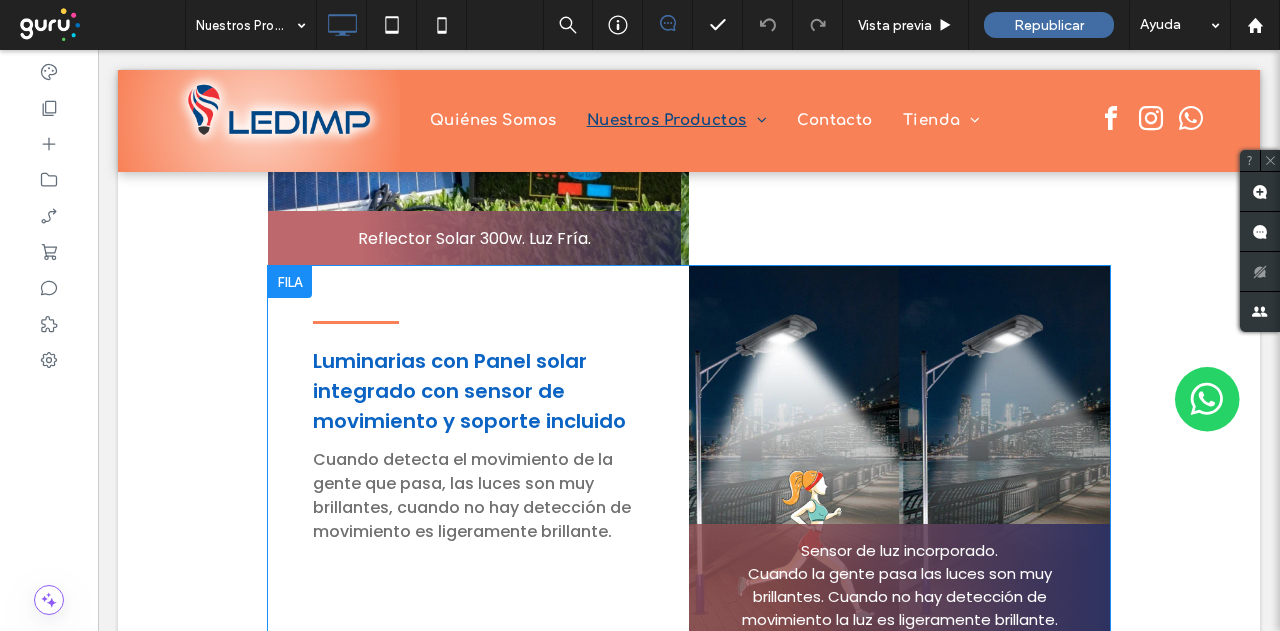 click at bounding box center [290, 282] 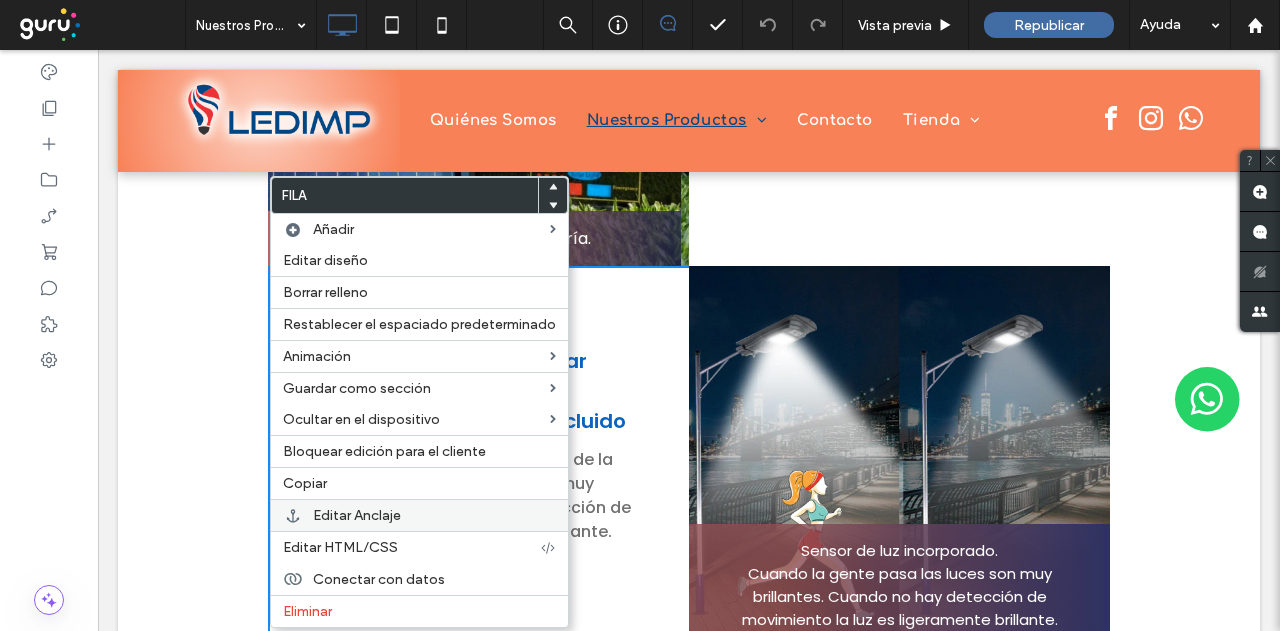 click on "Editar Anclaje" at bounding box center (357, 515) 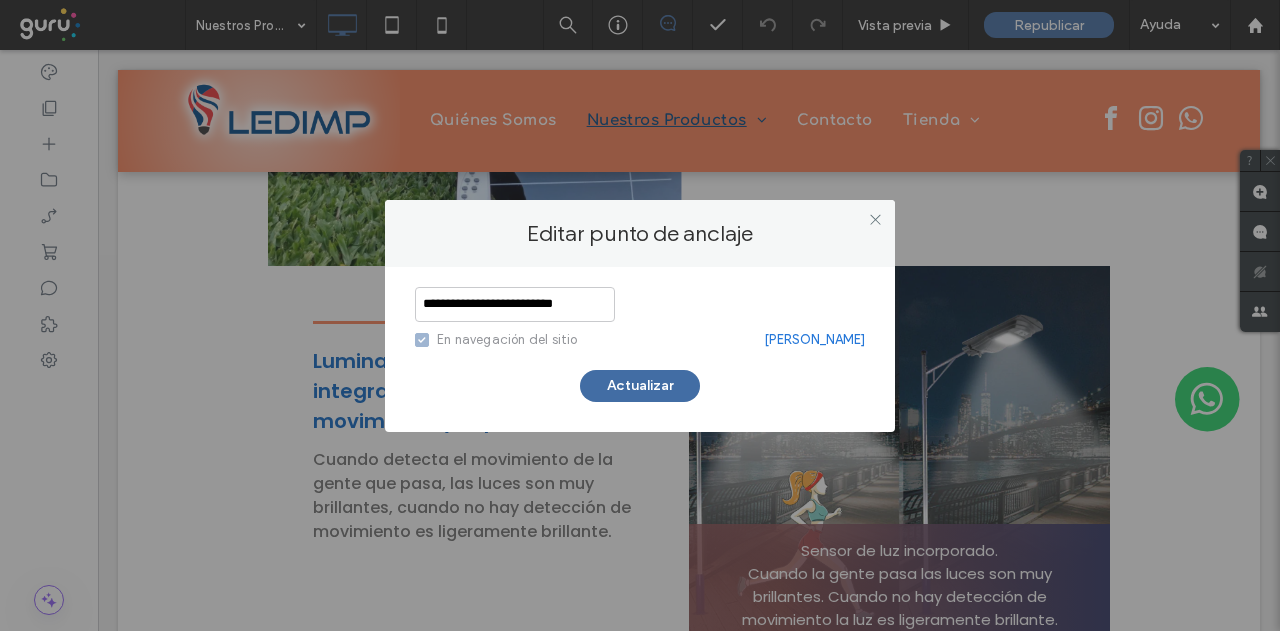 click on "**********" at bounding box center [515, 304] 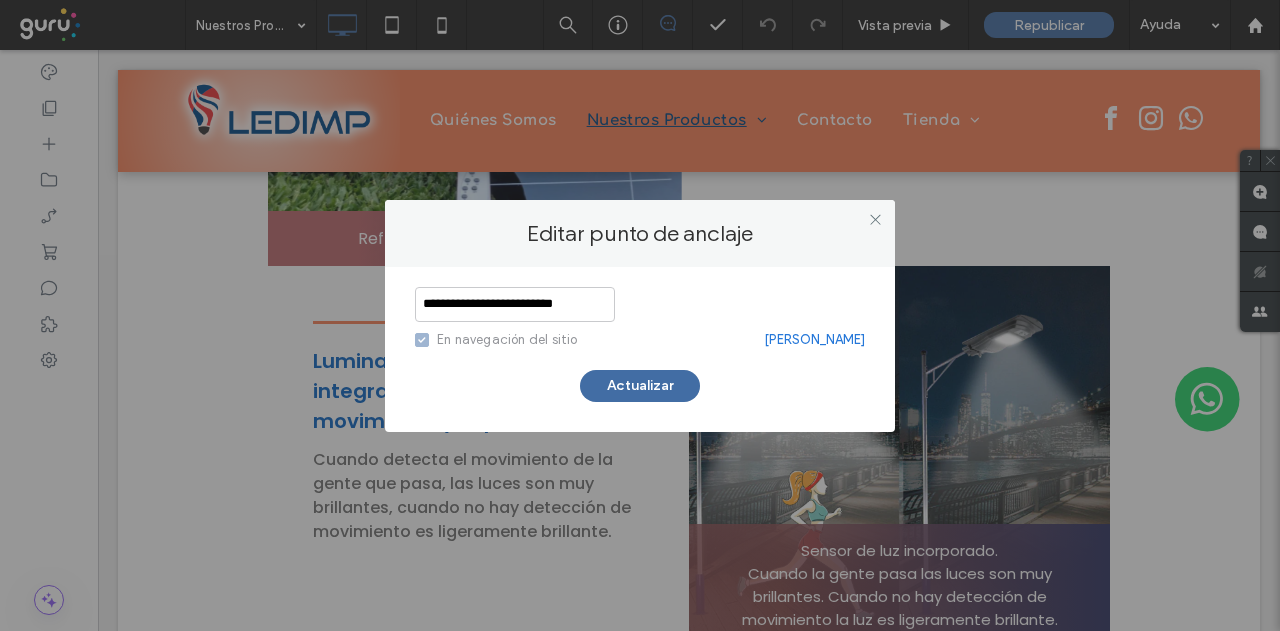 click on "**********" at bounding box center [515, 304] 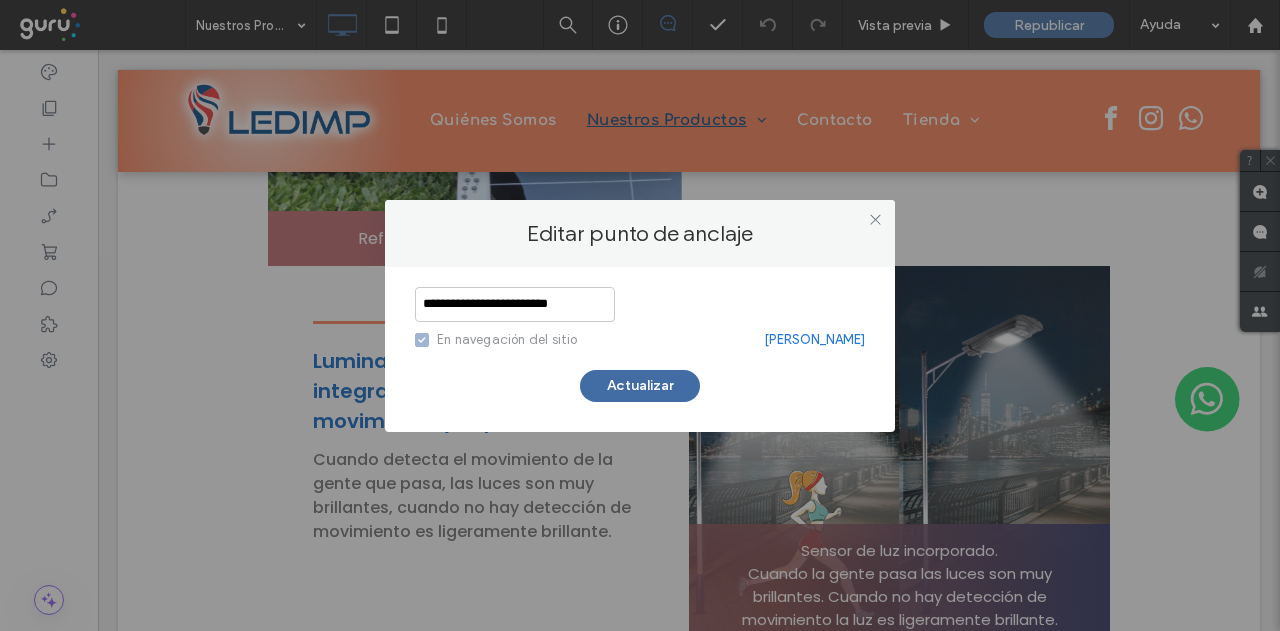 click on "**********" at bounding box center (515, 304) 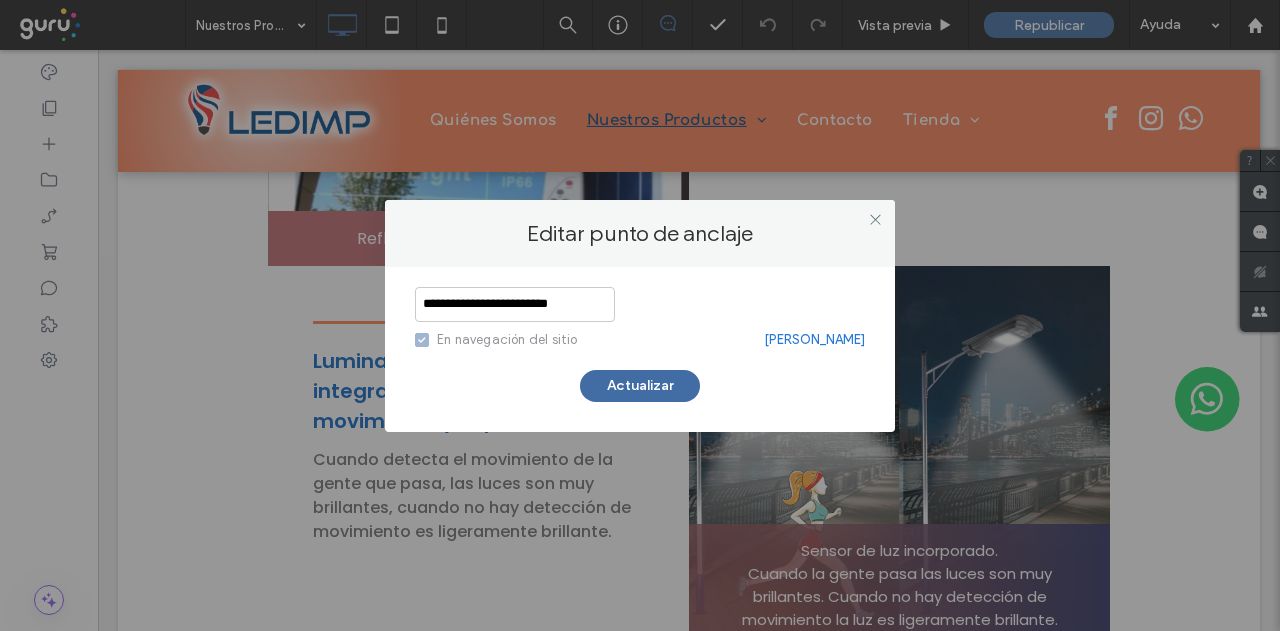 click on "**********" at bounding box center (515, 304) 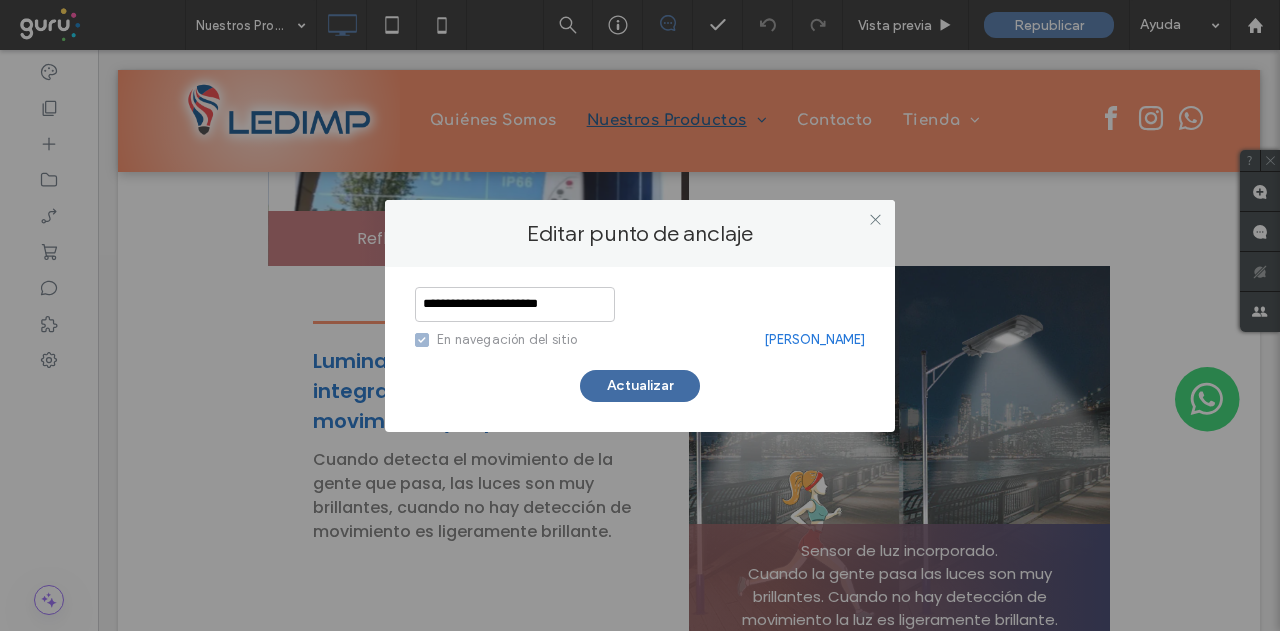 click on "**********" at bounding box center [515, 304] 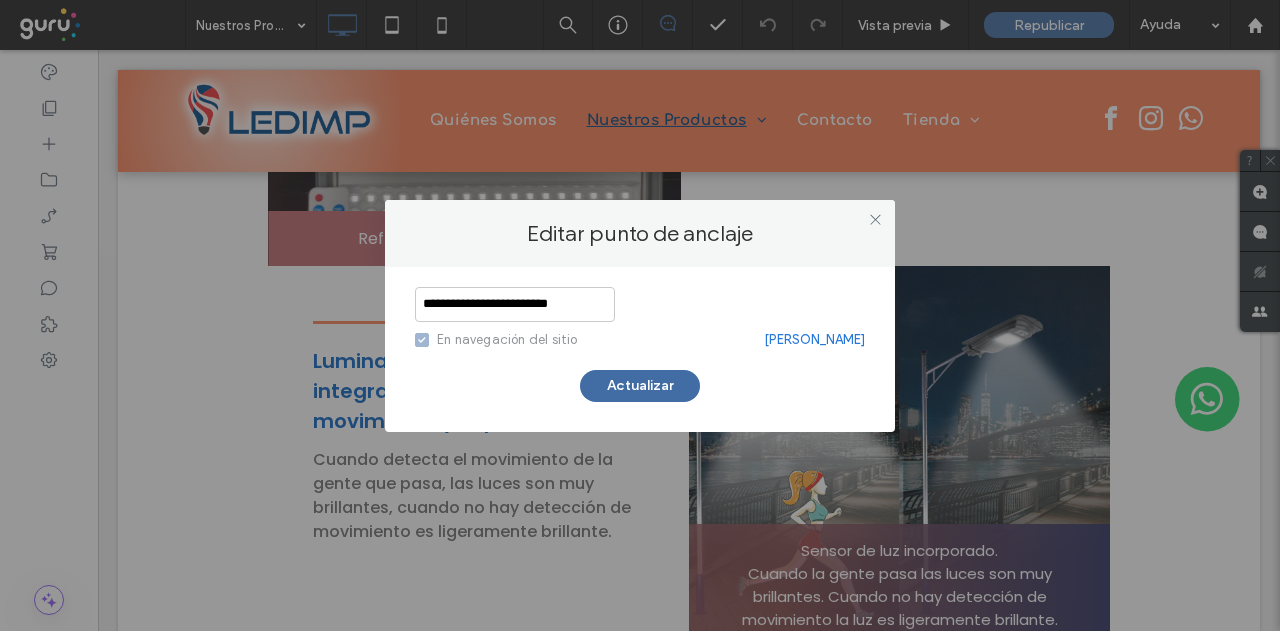 type on "**********" 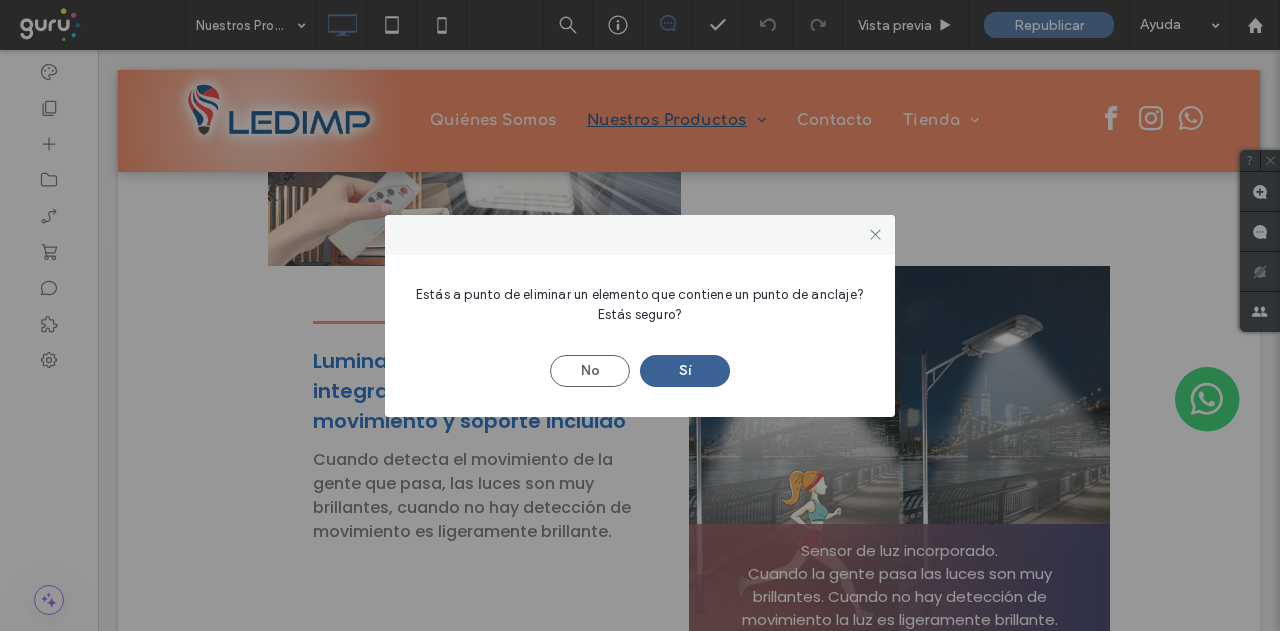 click on "Sí" at bounding box center [685, 371] 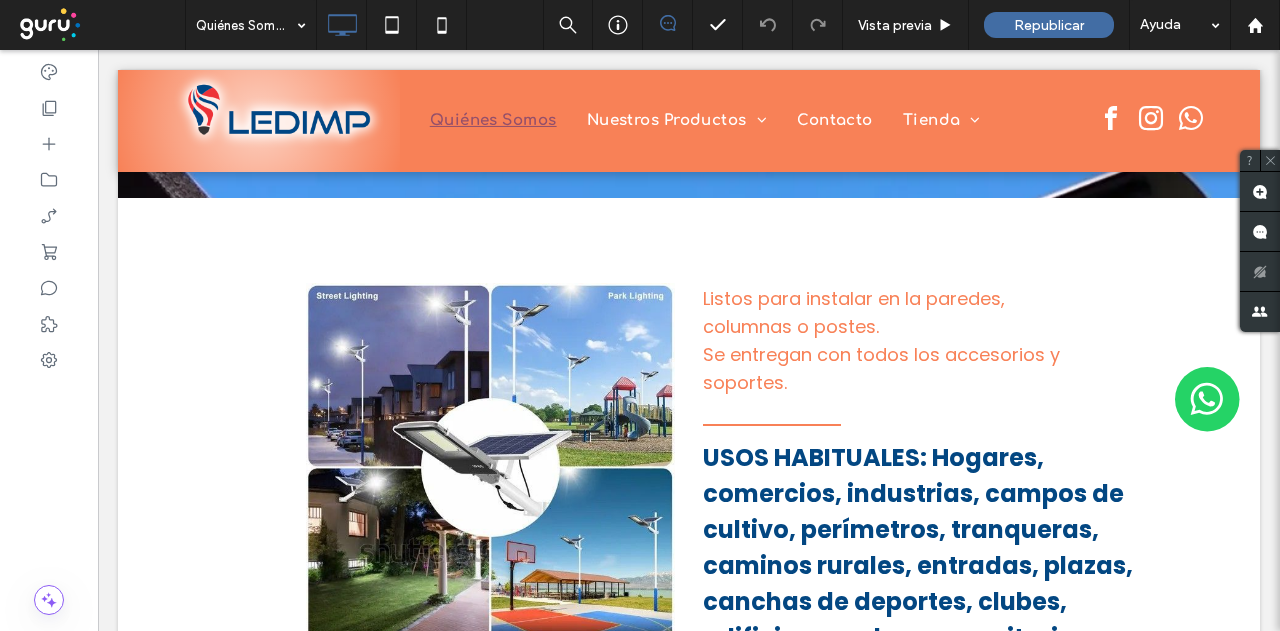 scroll, scrollTop: 1971, scrollLeft: 0, axis: vertical 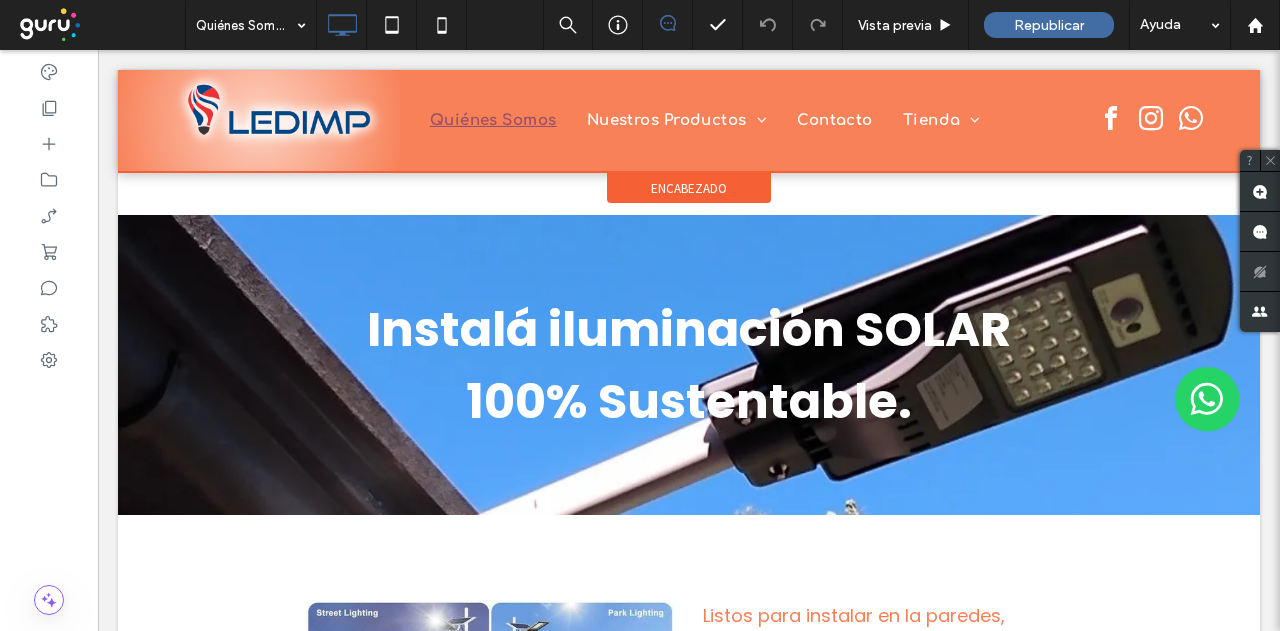 click at bounding box center (689, 121) 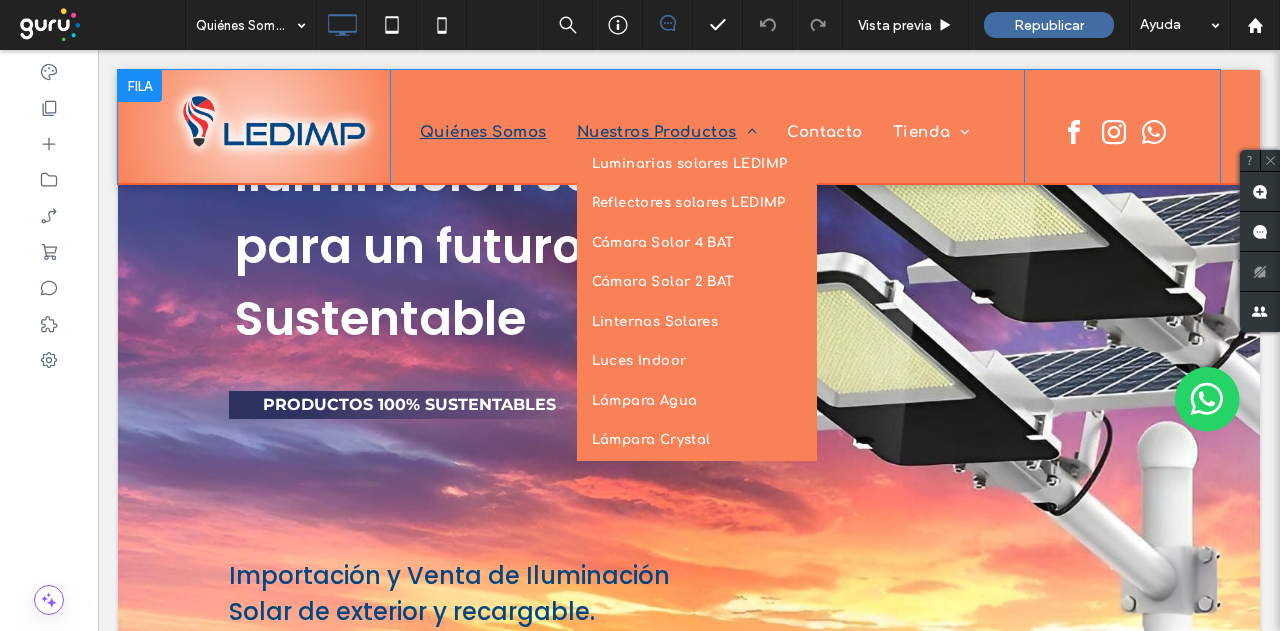 scroll, scrollTop: 0, scrollLeft: 0, axis: both 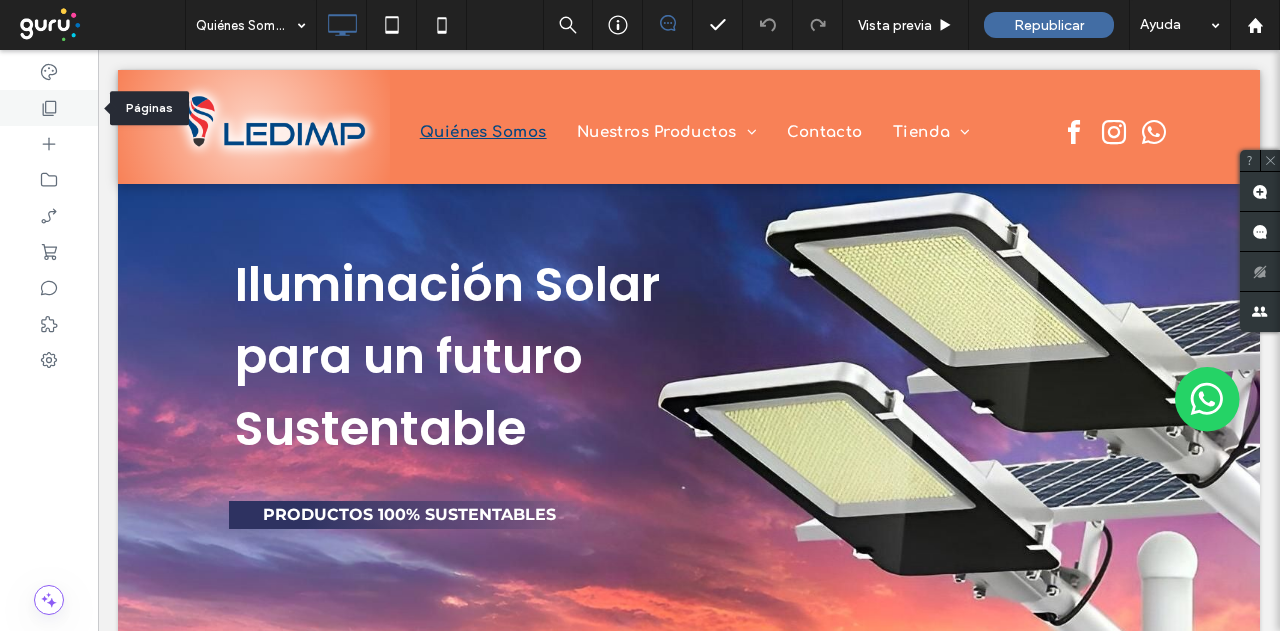 click 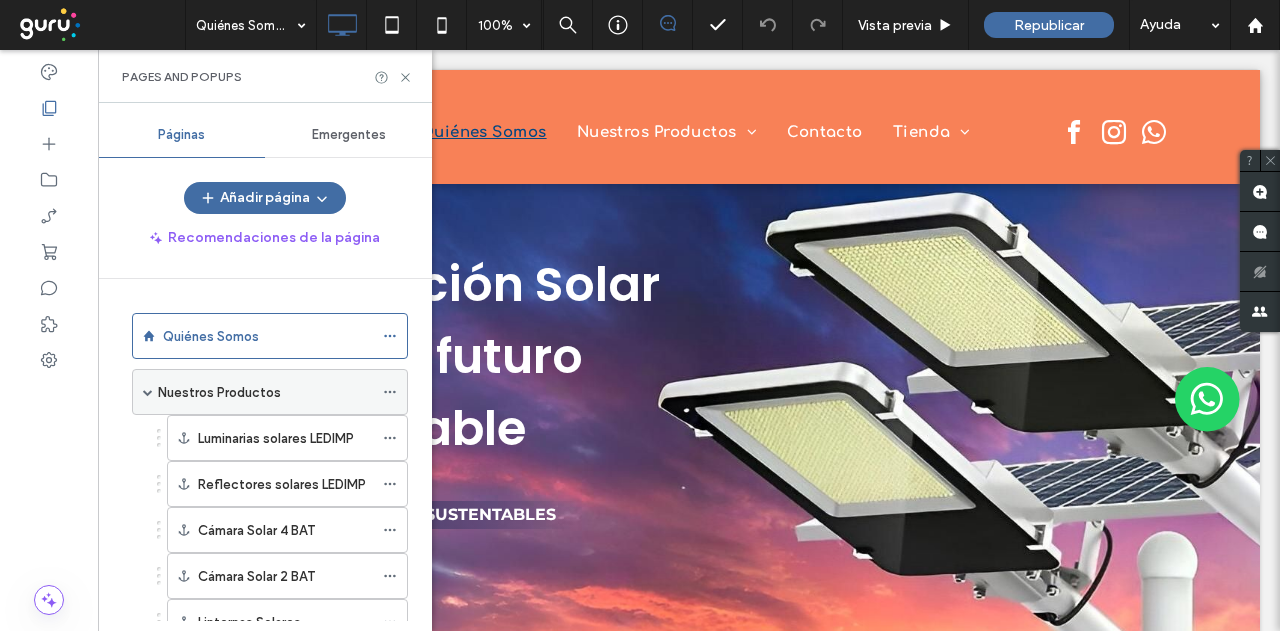 click on "Nuestros Productos" at bounding box center (219, 392) 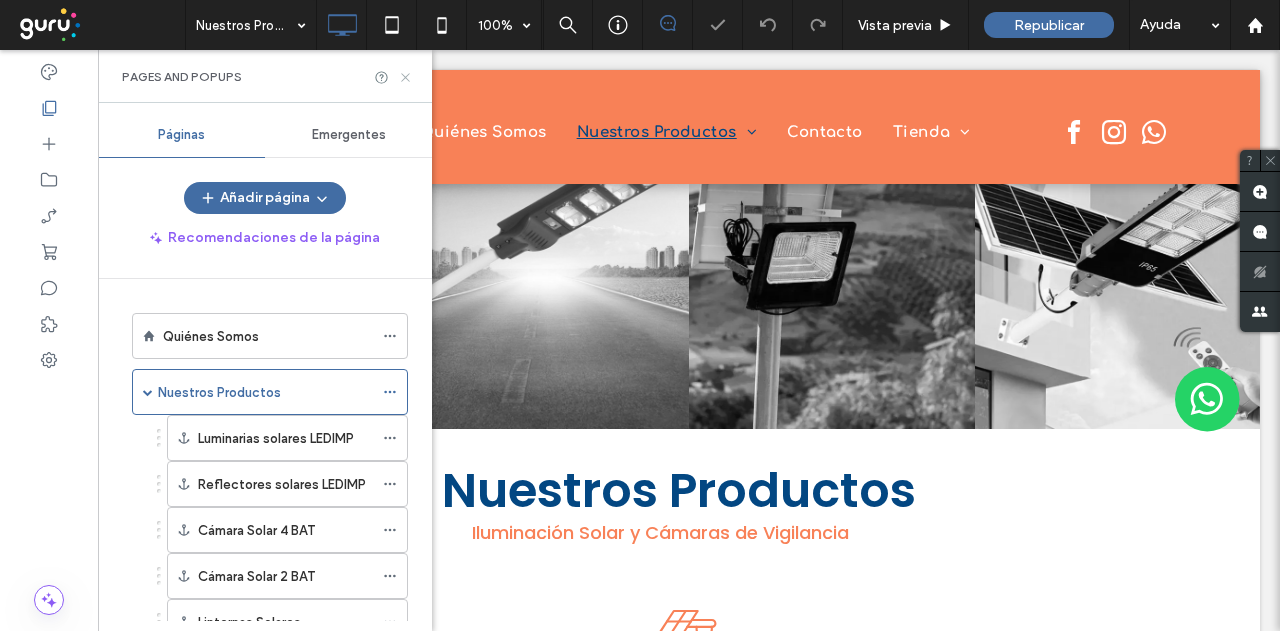 scroll, scrollTop: 0, scrollLeft: 0, axis: both 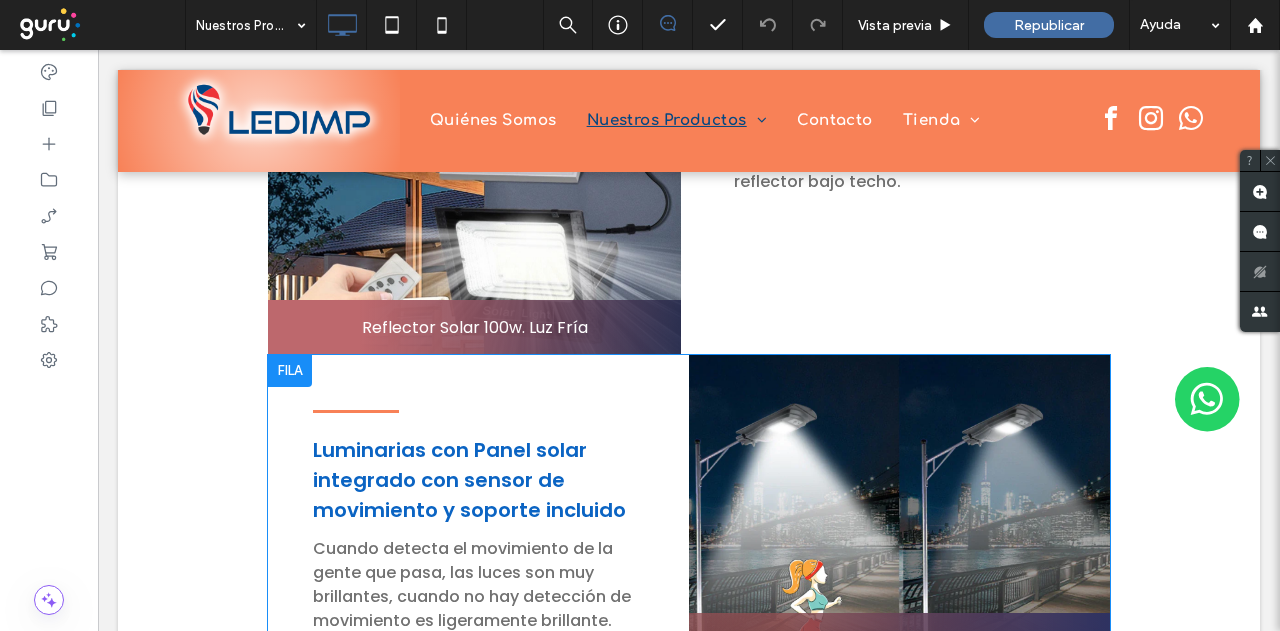click at bounding box center (290, 371) 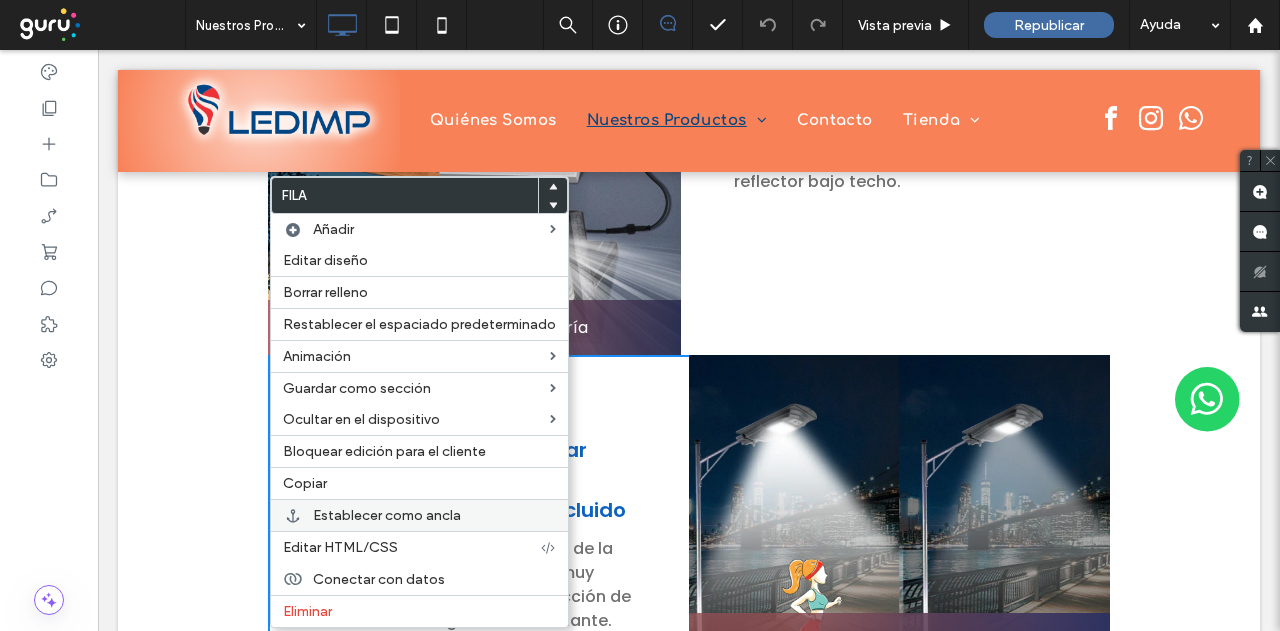 click on "Establecer como ancla" at bounding box center (387, 515) 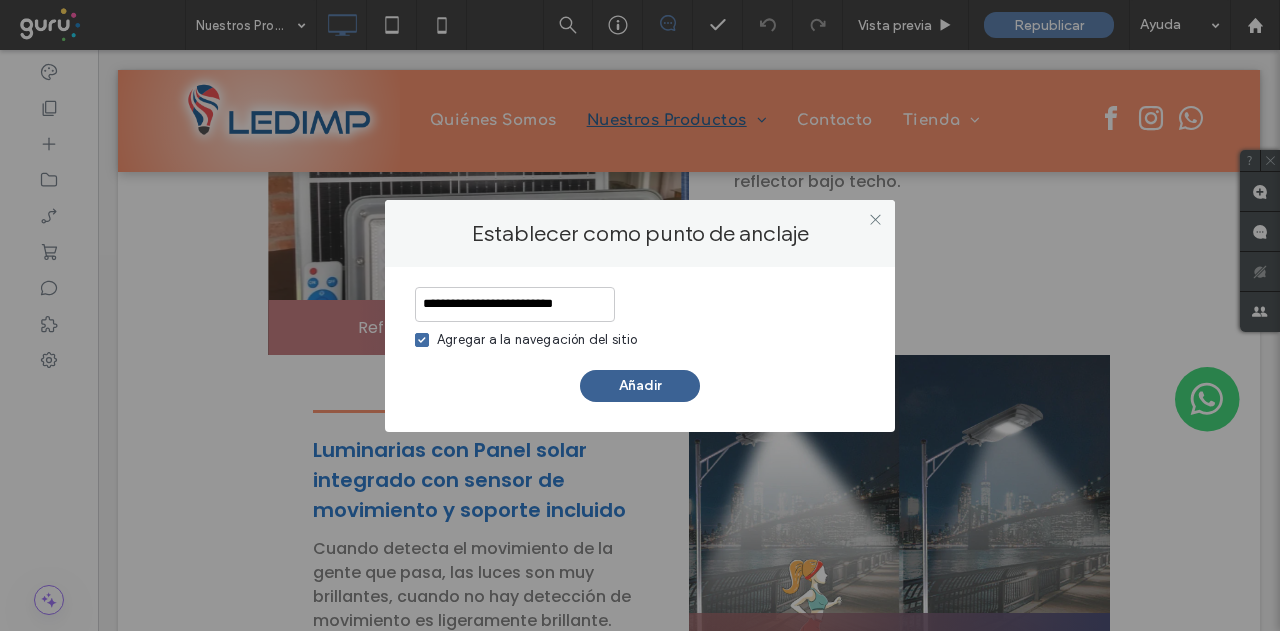 type on "**********" 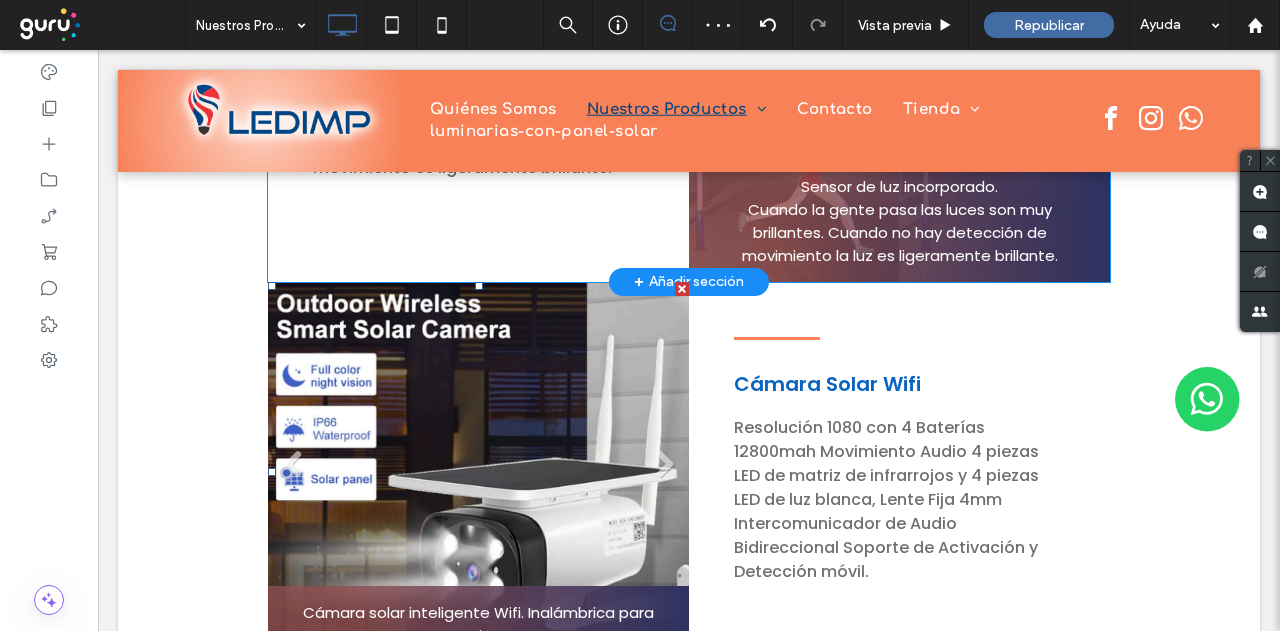 scroll, scrollTop: 1902, scrollLeft: 0, axis: vertical 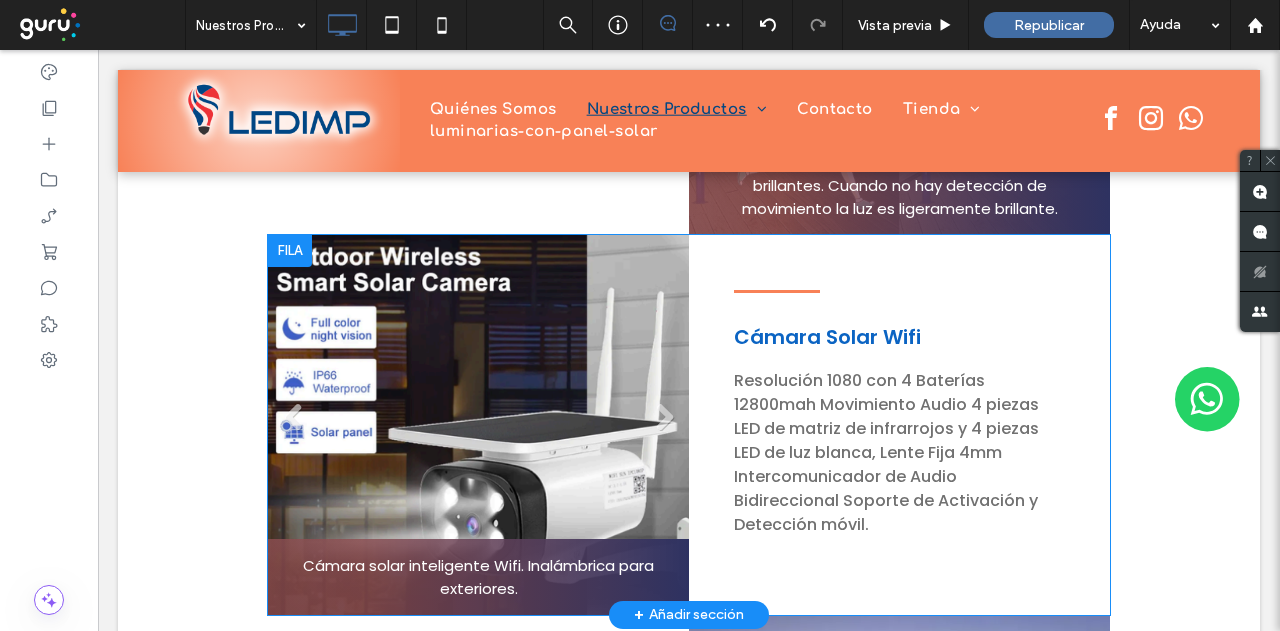 click at bounding box center [290, 251] 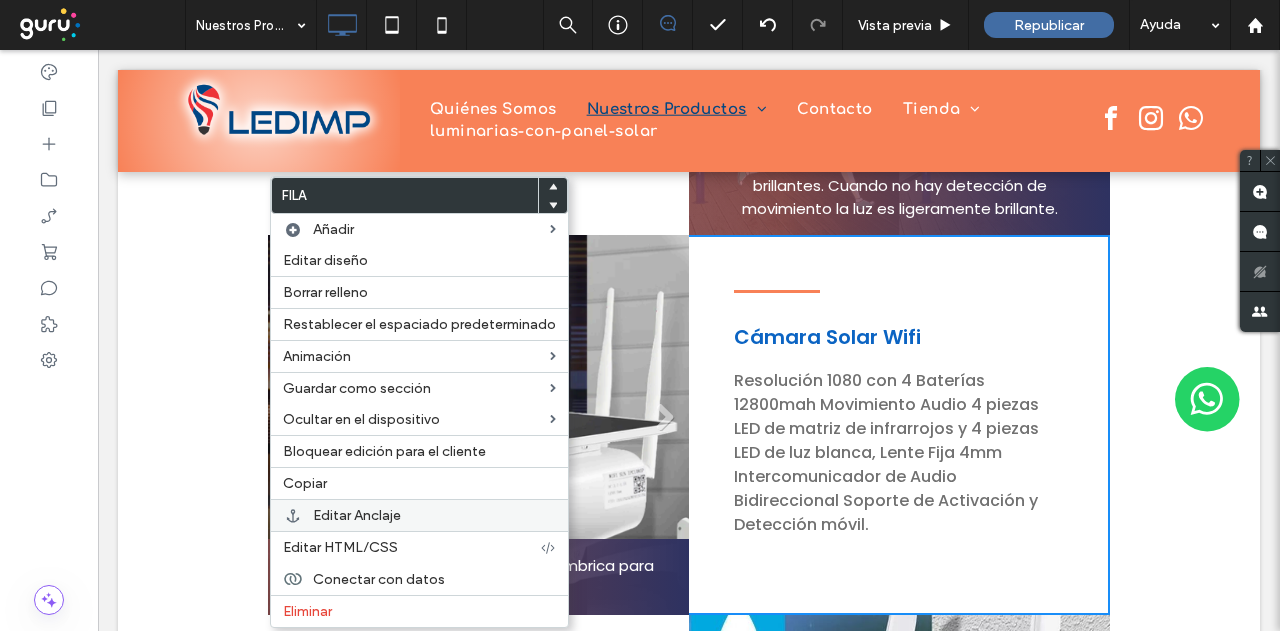 click on "Editar Anclaje" at bounding box center (357, 515) 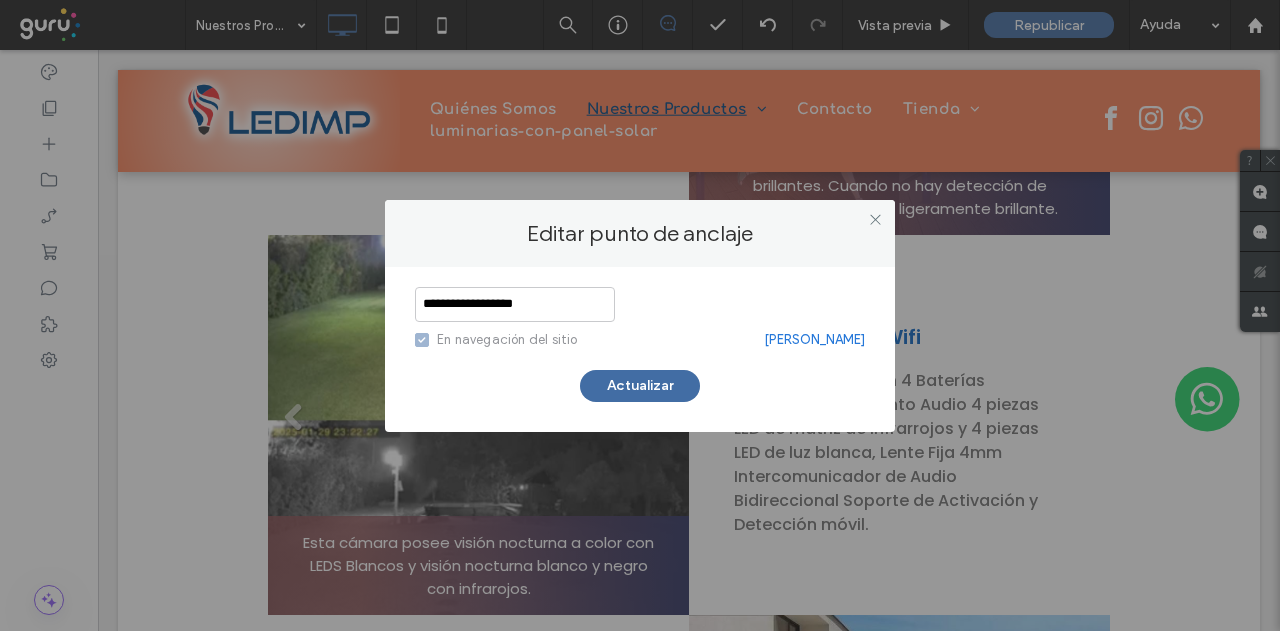 click on "Suprimir ancla" at bounding box center (814, 340) 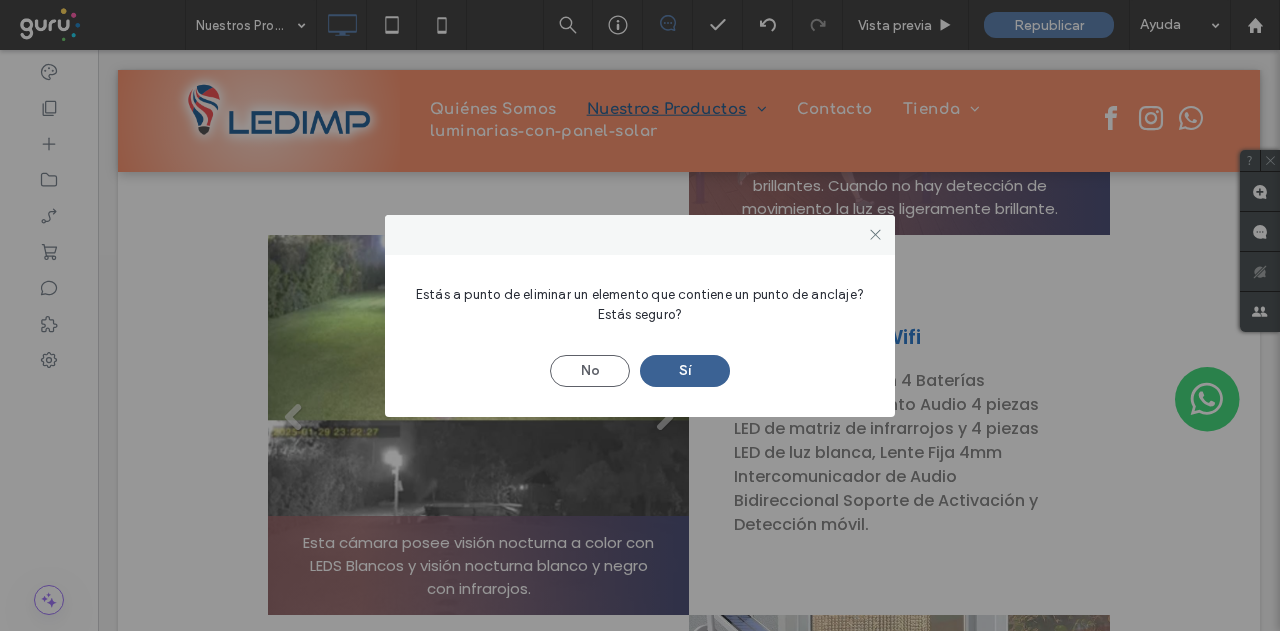 click on "Sí" at bounding box center [685, 371] 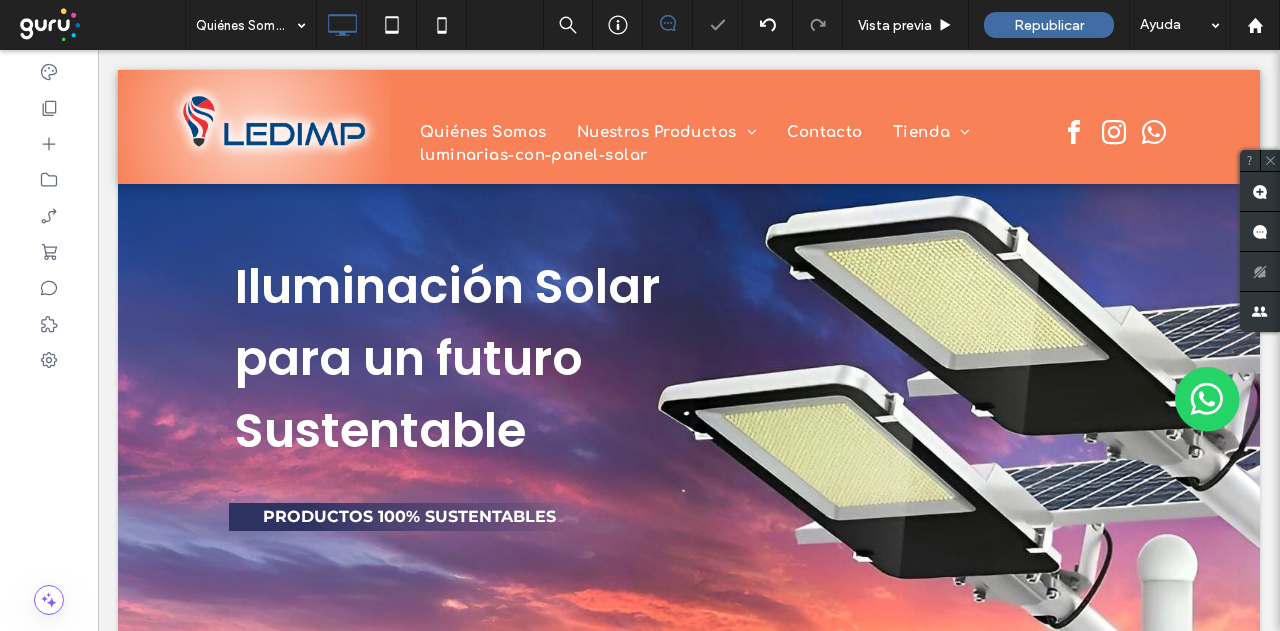 scroll, scrollTop: 0, scrollLeft: 0, axis: both 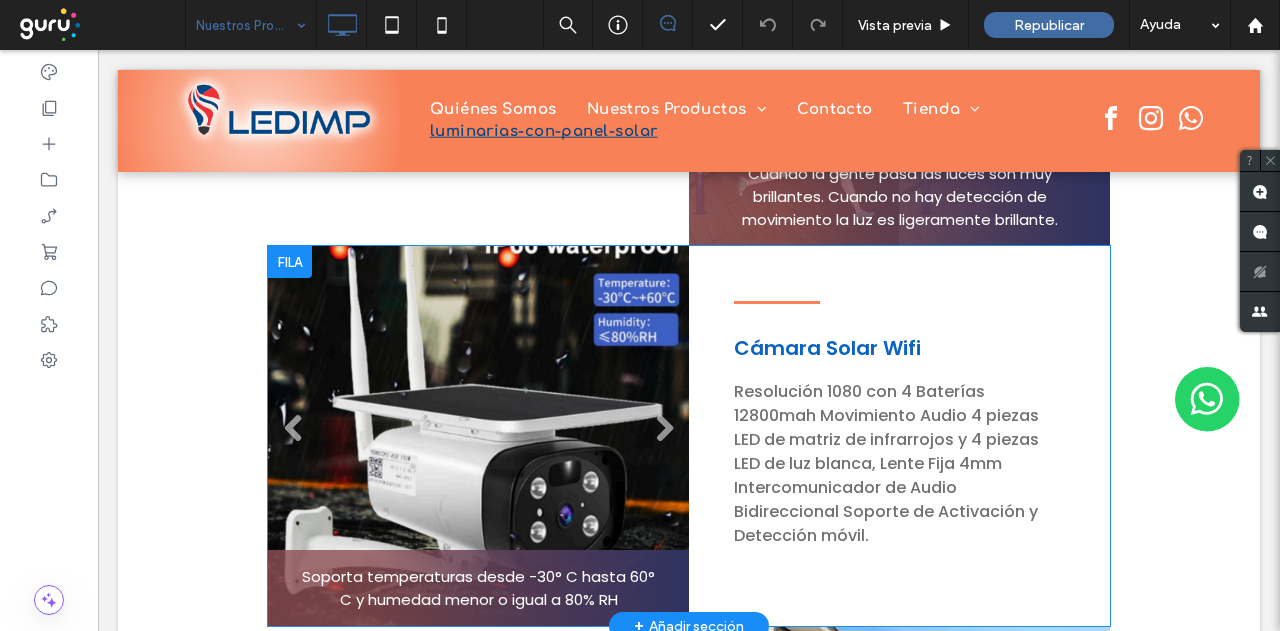click at bounding box center [290, 262] 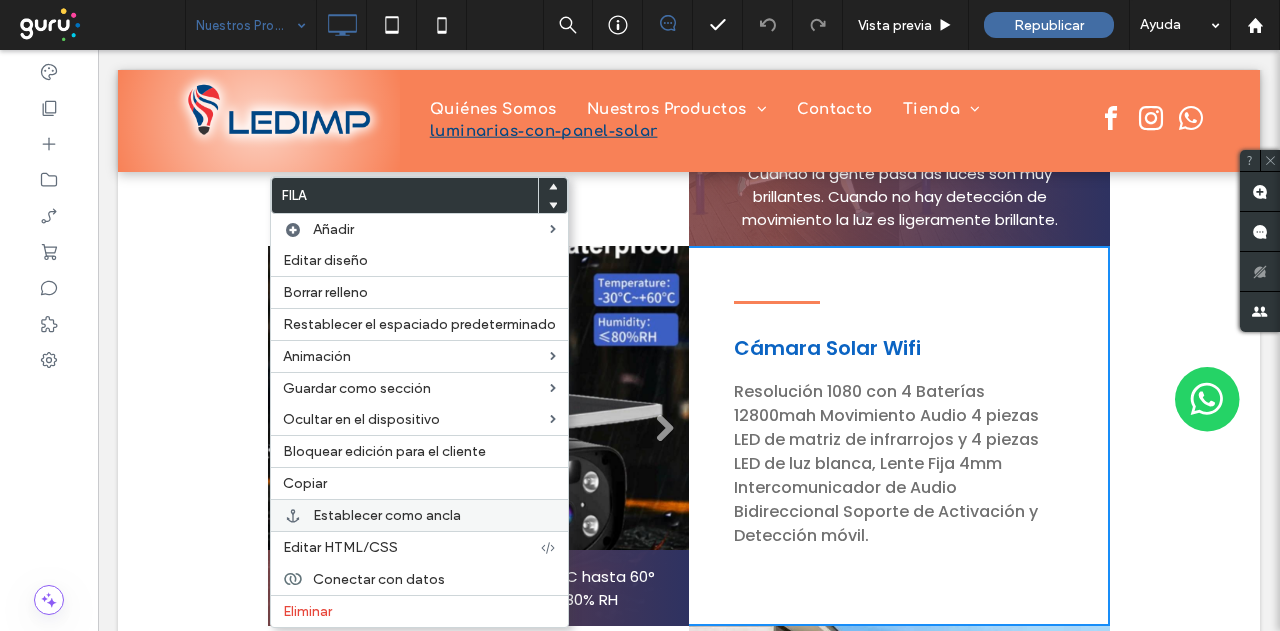 click on "Establecer como ancla" at bounding box center (387, 515) 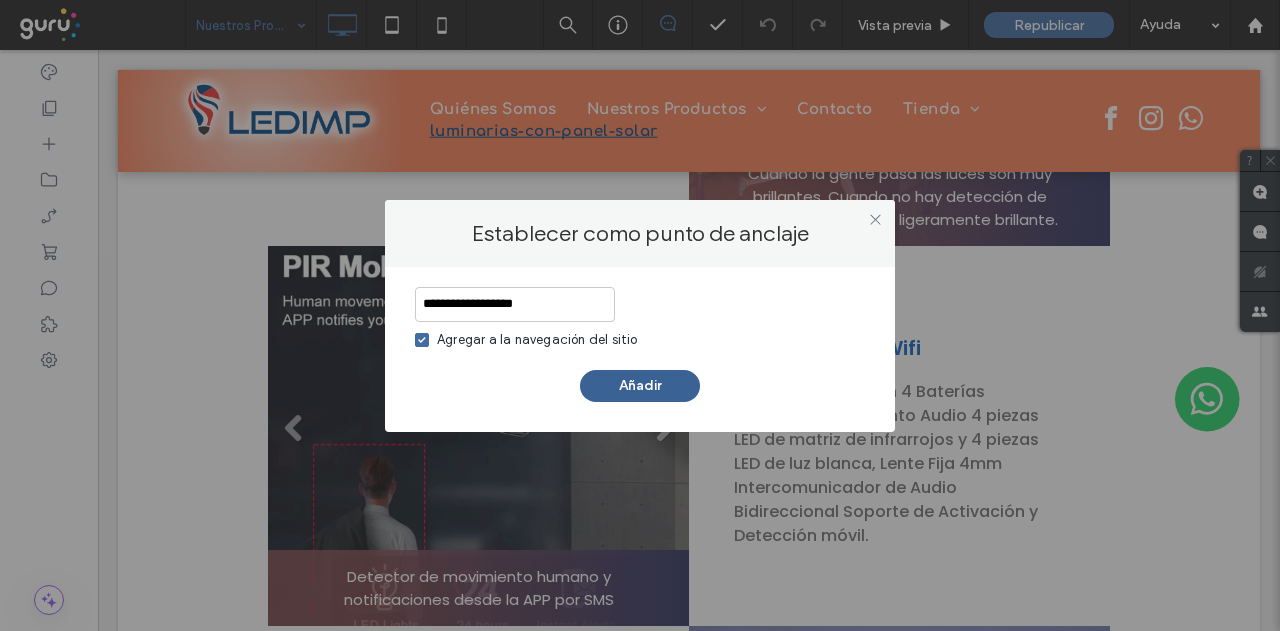 type on "**********" 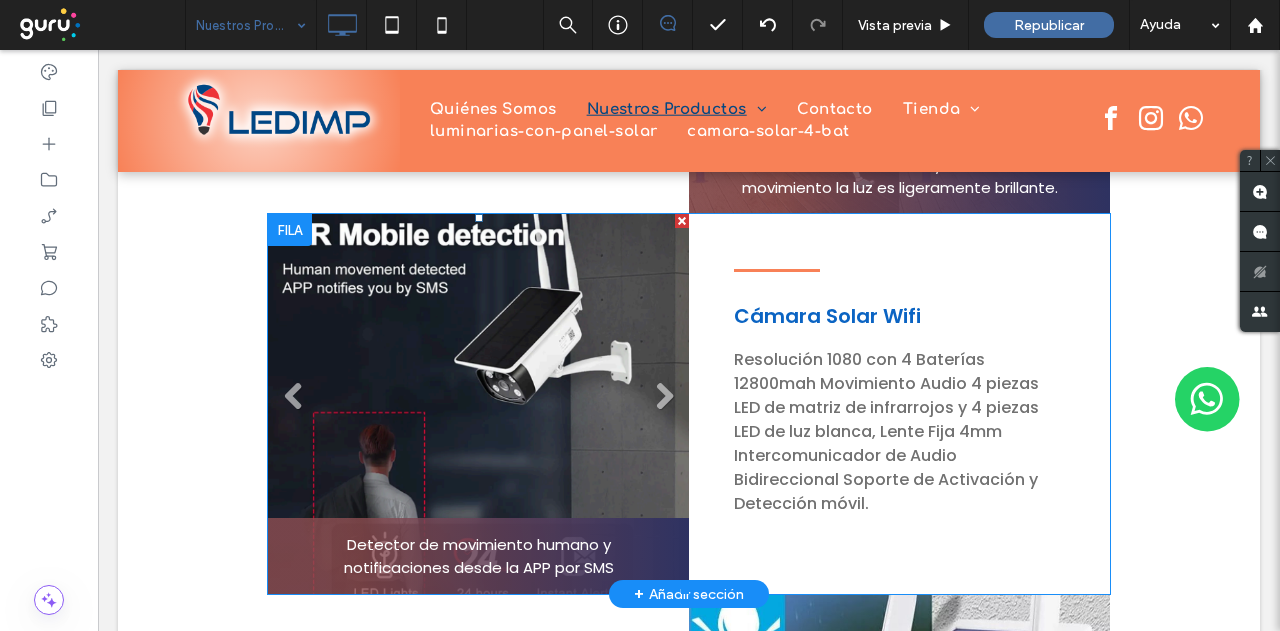 scroll, scrollTop: 1888, scrollLeft: 0, axis: vertical 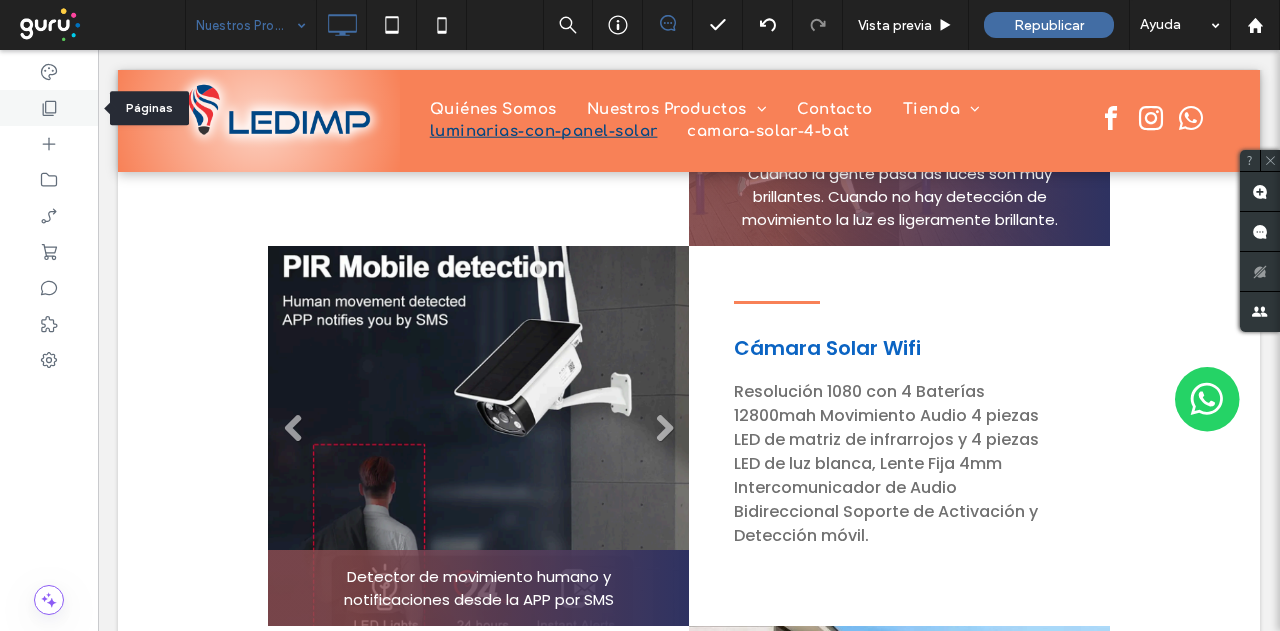 click 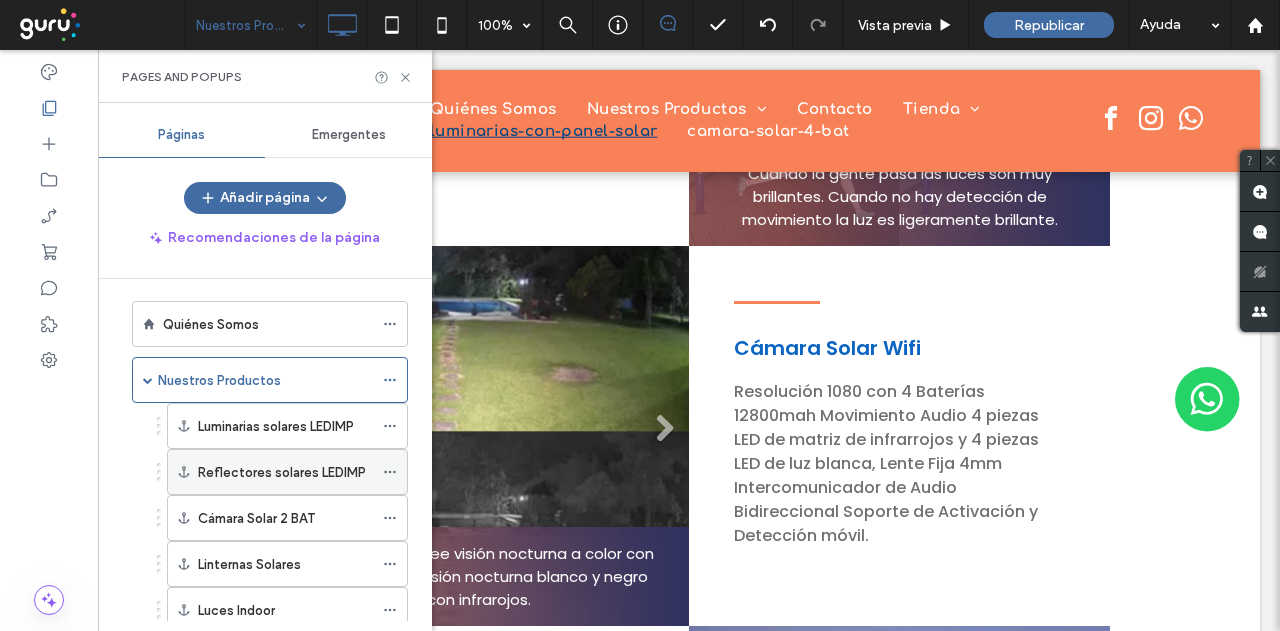 scroll, scrollTop: 0, scrollLeft: 0, axis: both 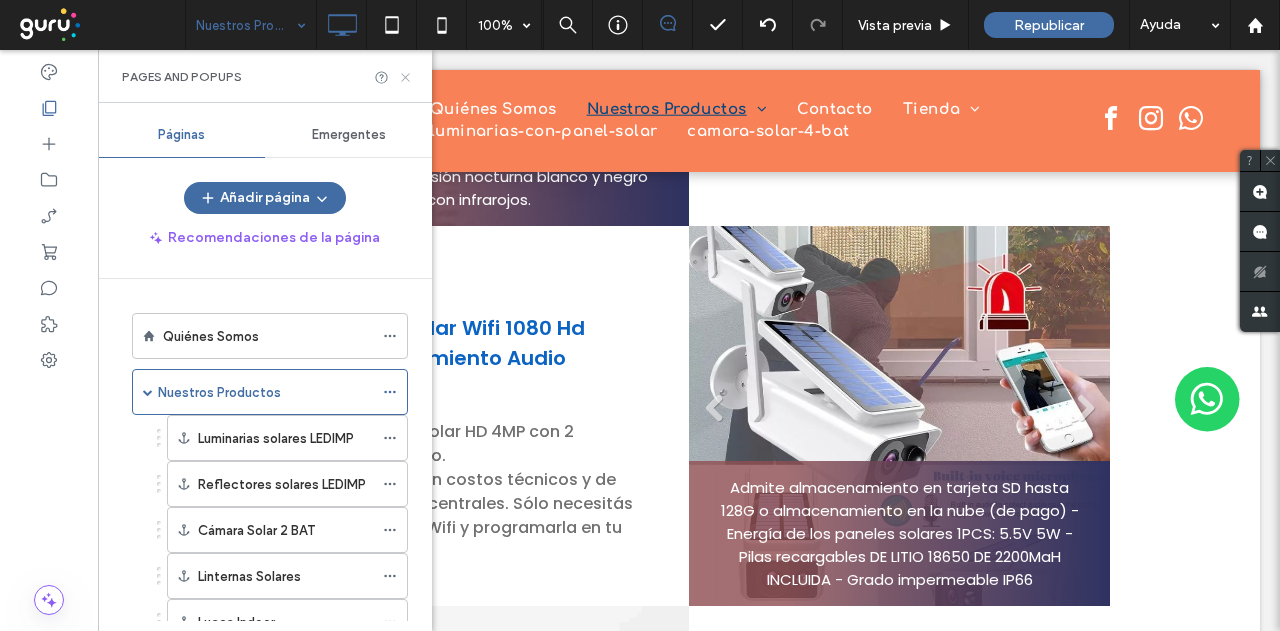 click 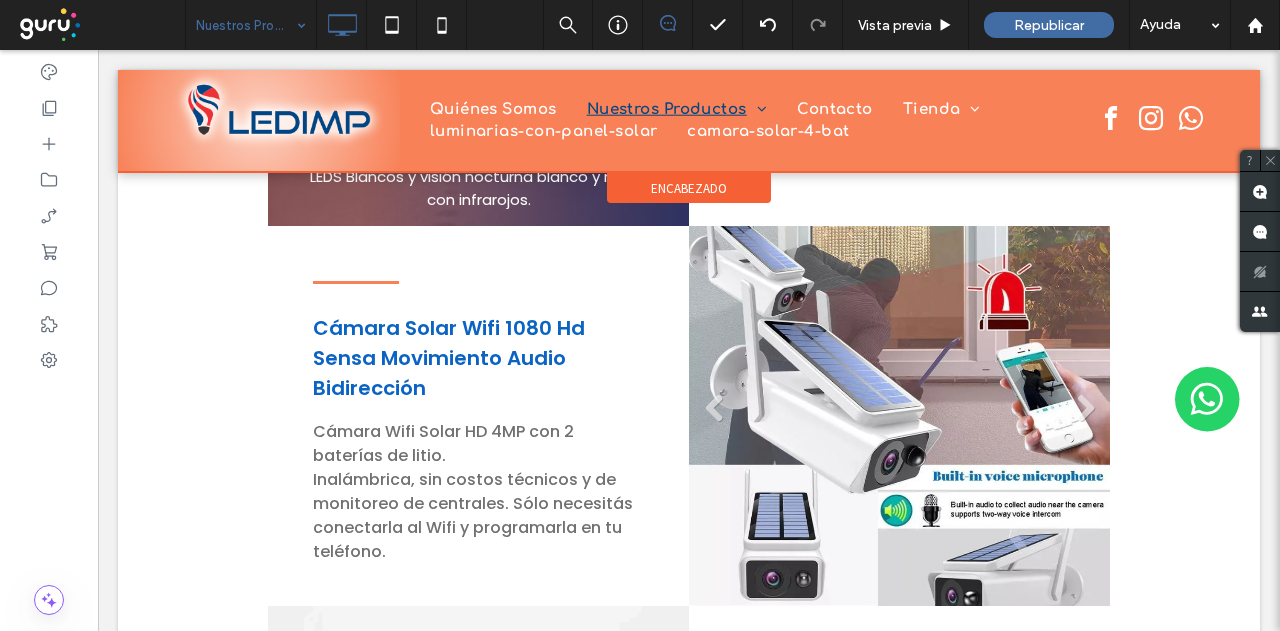 click at bounding box center (689, 121) 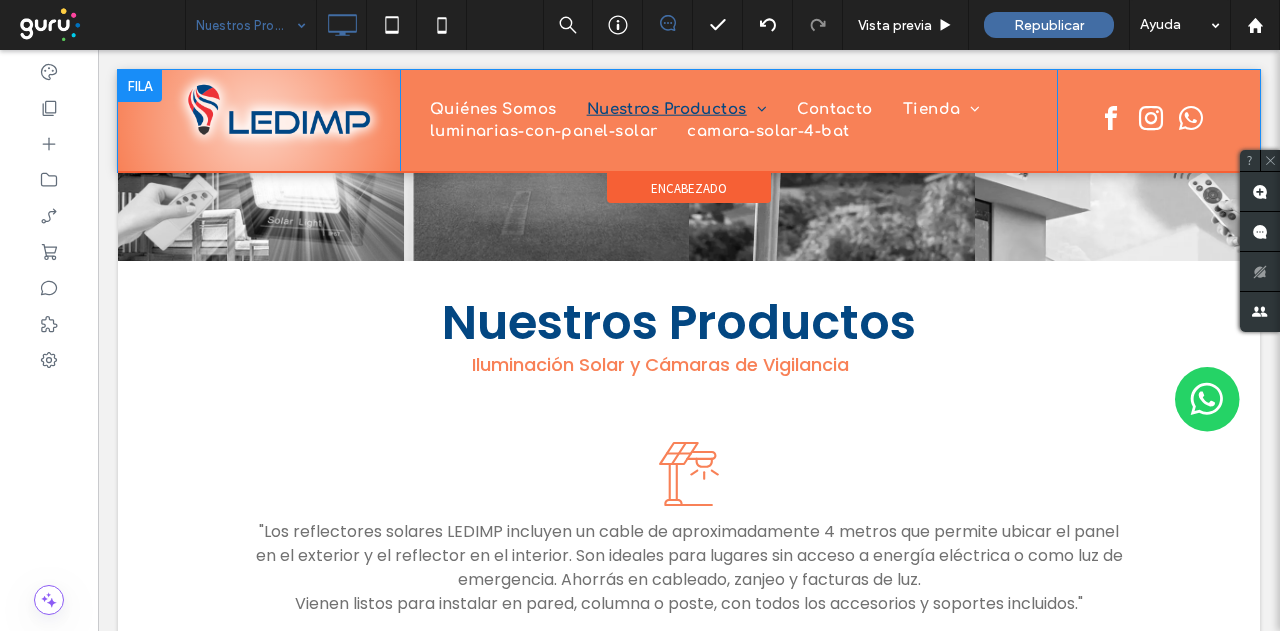 scroll, scrollTop: 0, scrollLeft: 0, axis: both 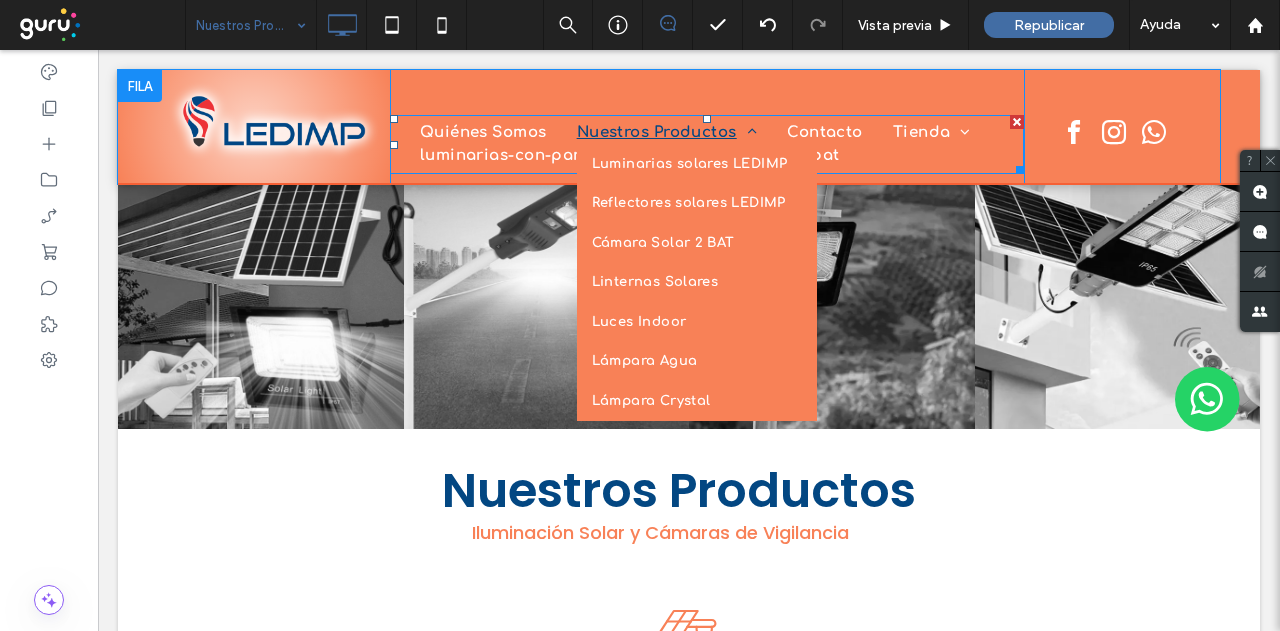 click on "Nuestros Productos" at bounding box center (667, 133) 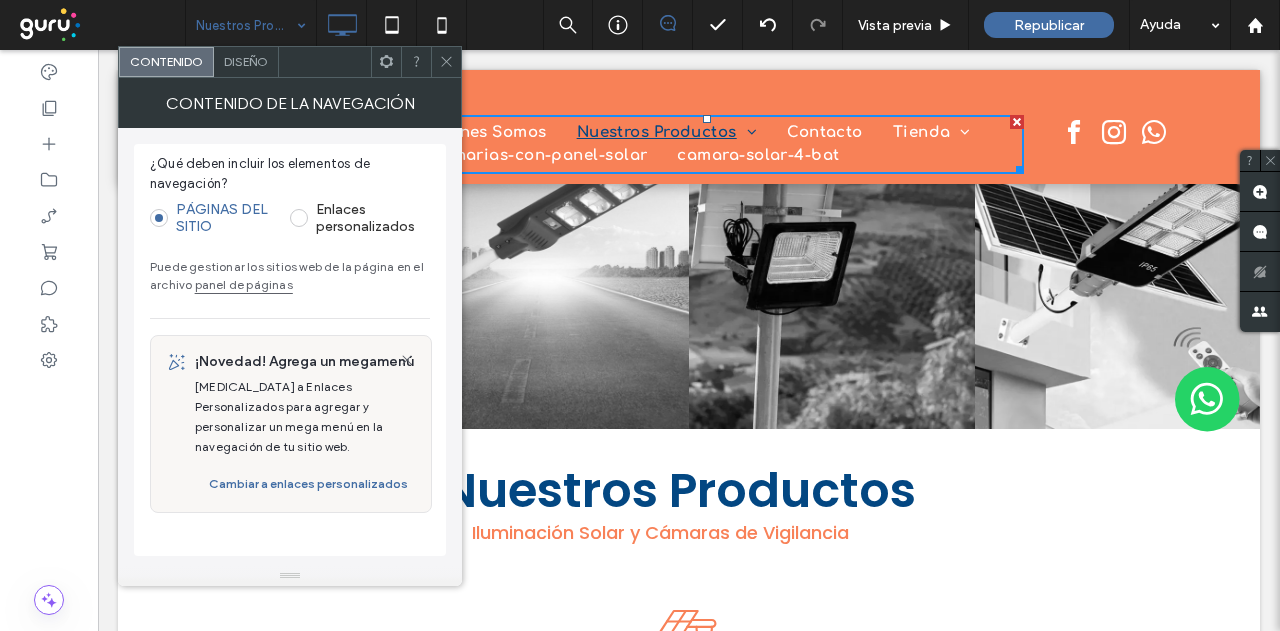 click 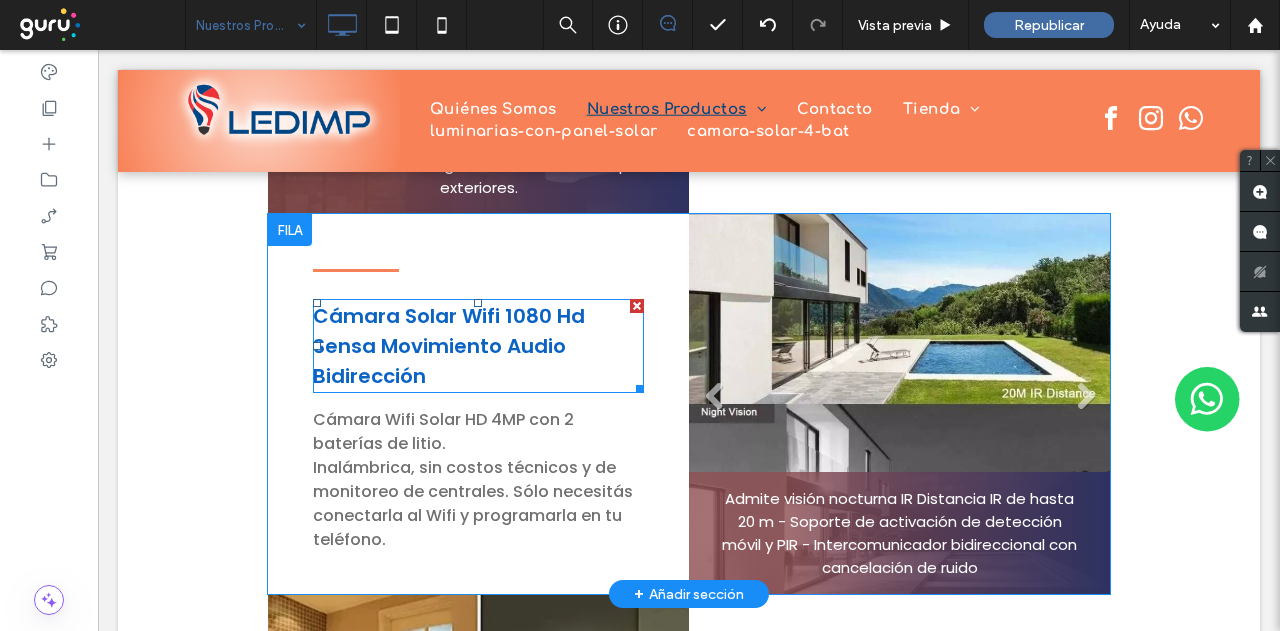 scroll, scrollTop: 2200, scrollLeft: 0, axis: vertical 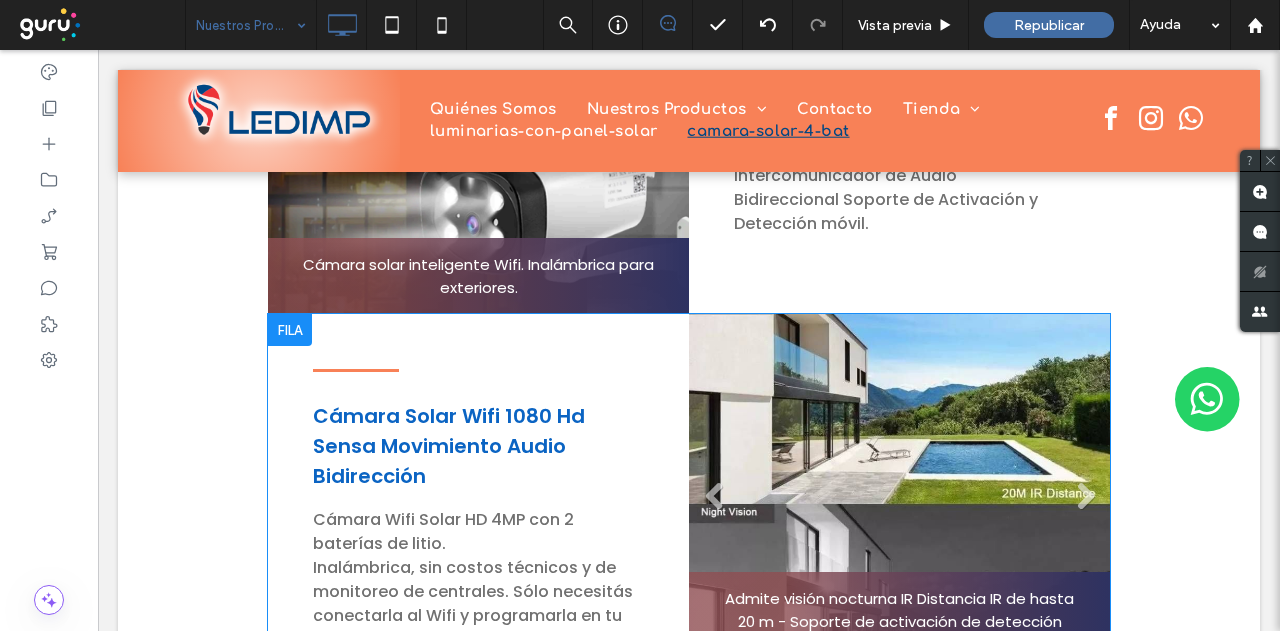 click at bounding box center [290, 330] 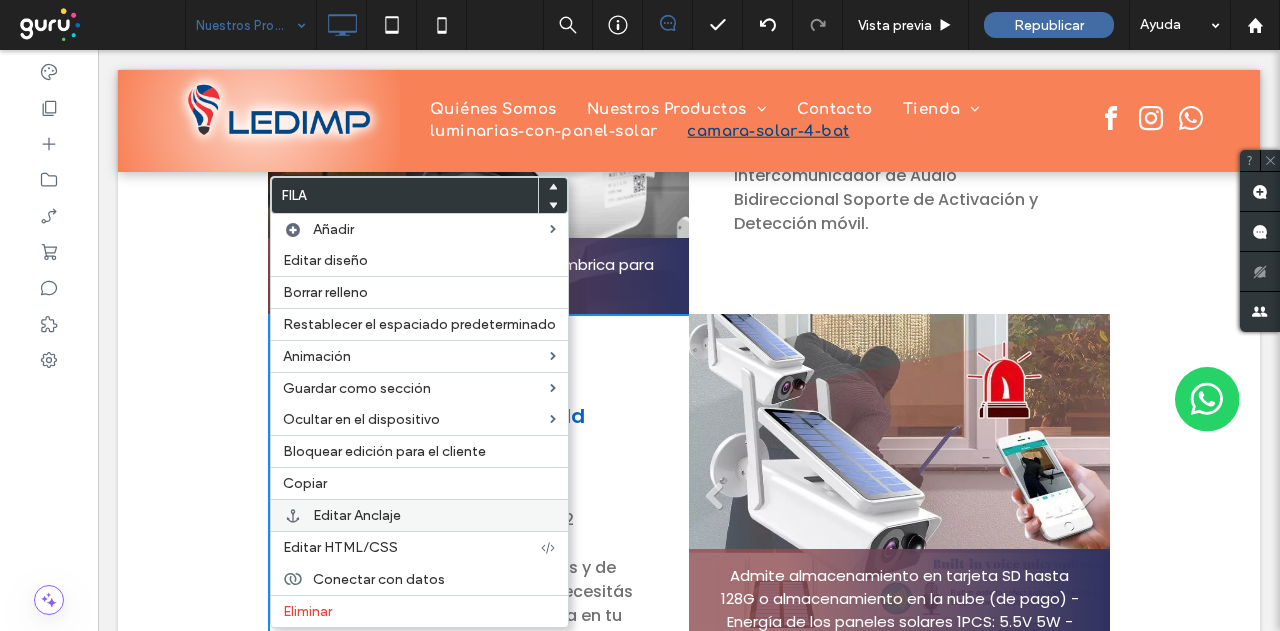 click on "Editar Anclaje" at bounding box center [357, 515] 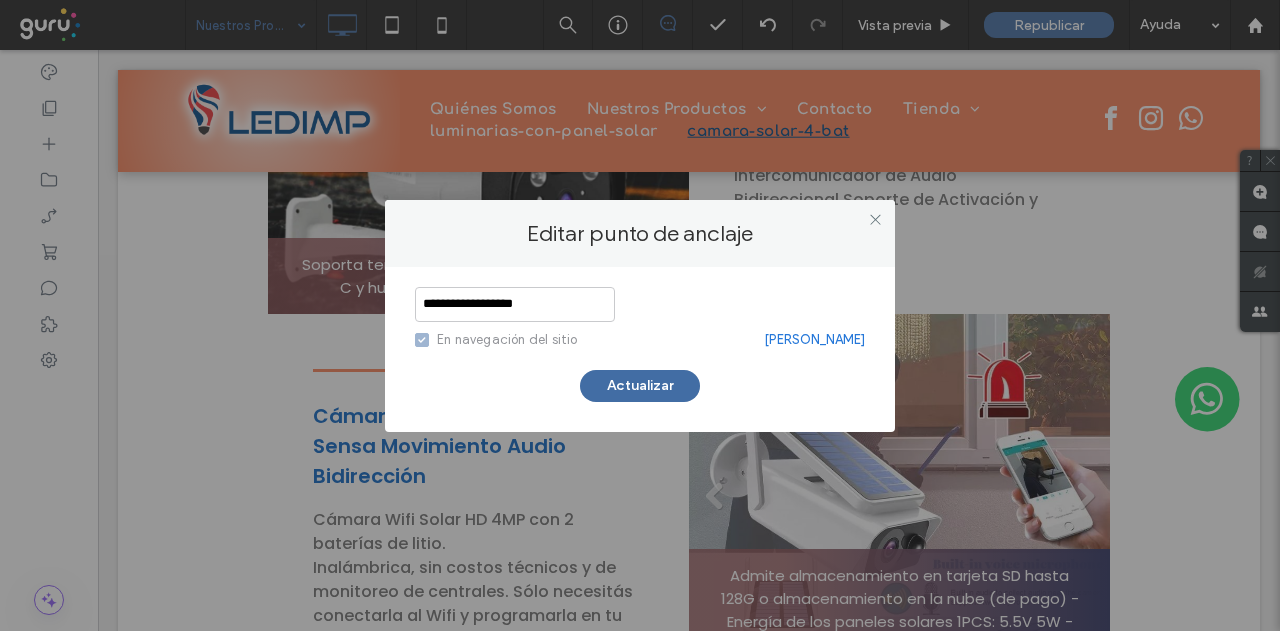 click on "Suprimir ancla" at bounding box center [814, 340] 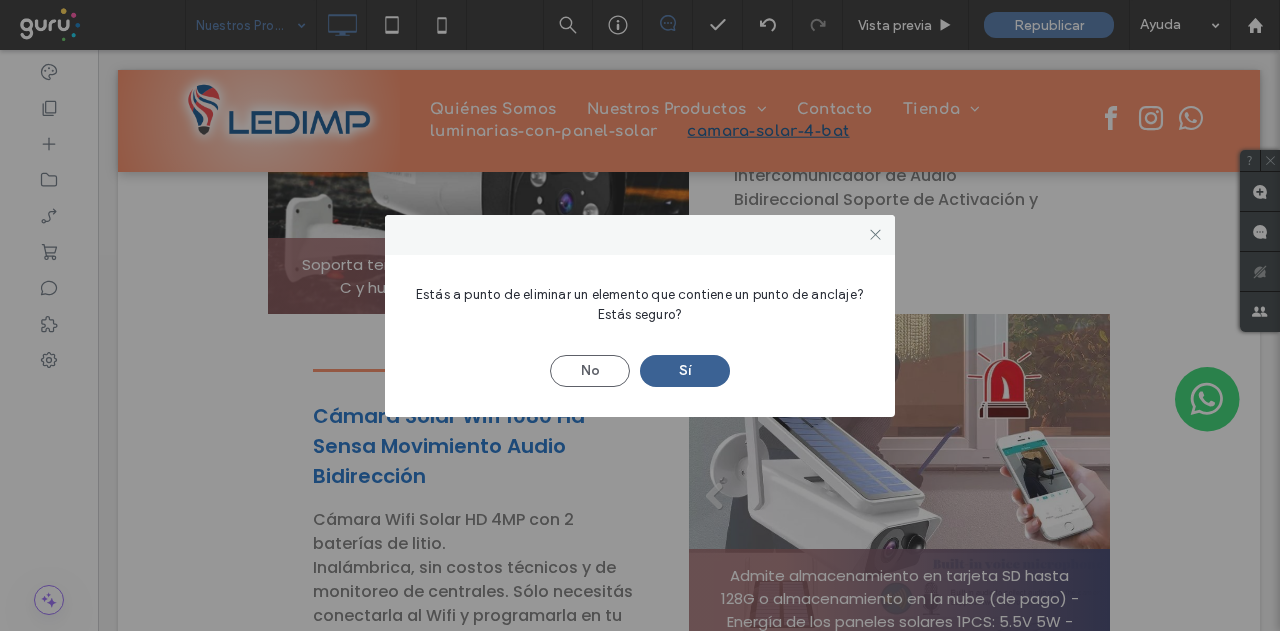click on "Sí" at bounding box center (685, 371) 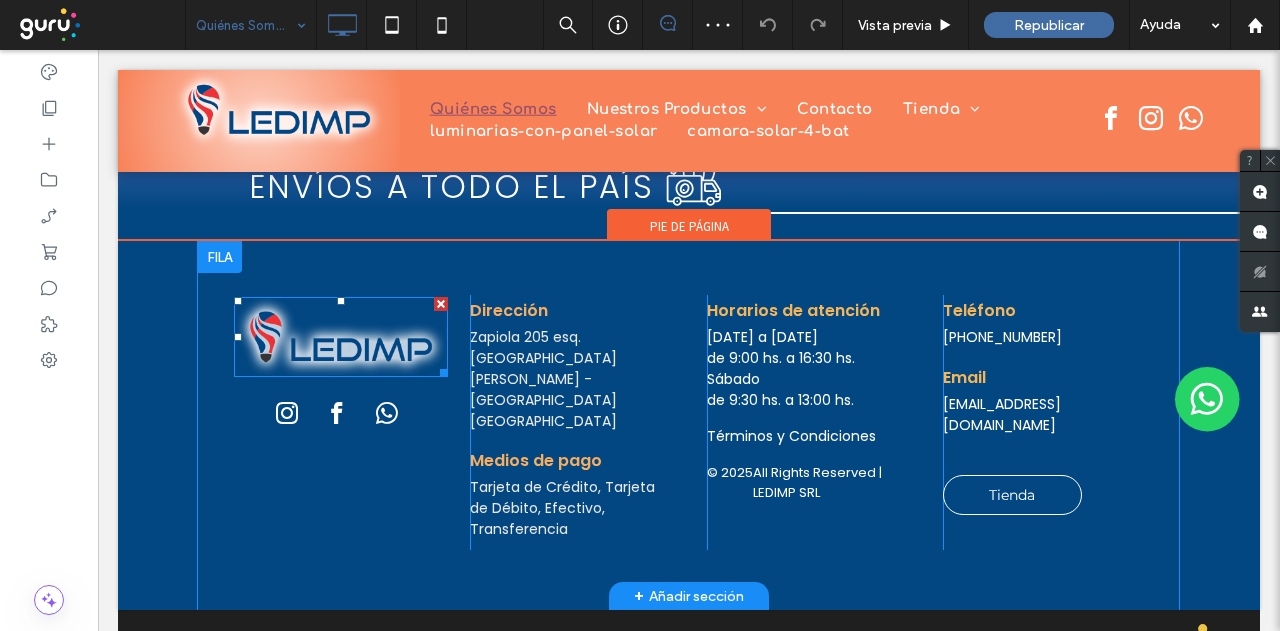 scroll, scrollTop: 3800, scrollLeft: 0, axis: vertical 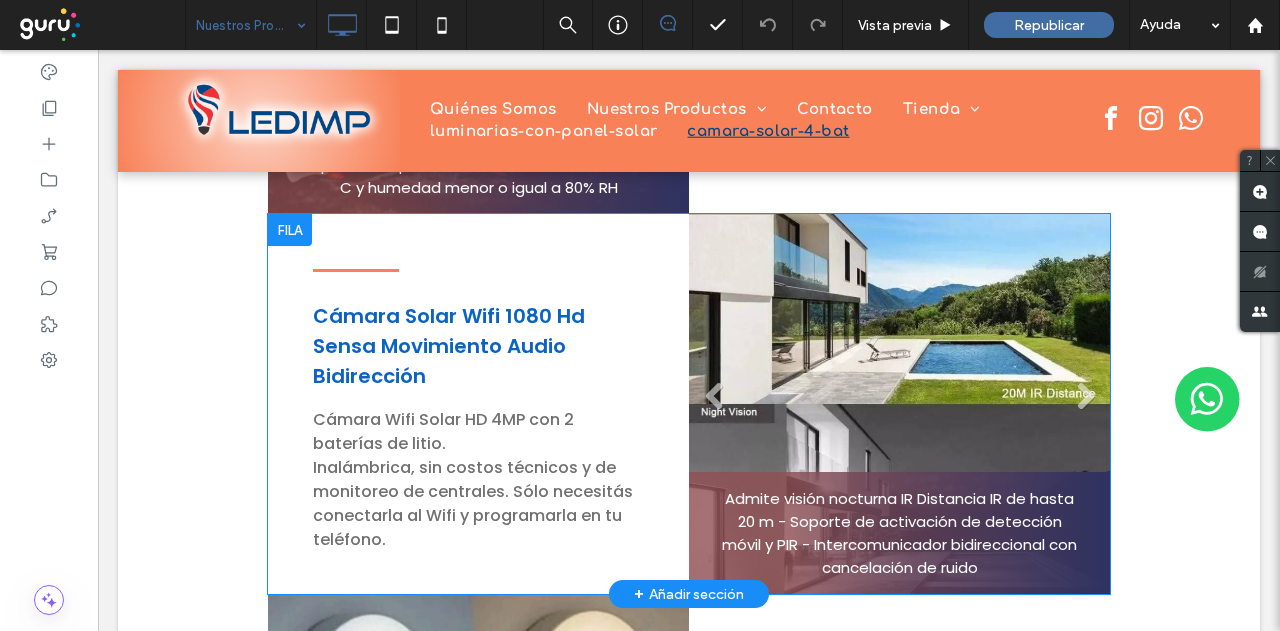 click at bounding box center [290, 230] 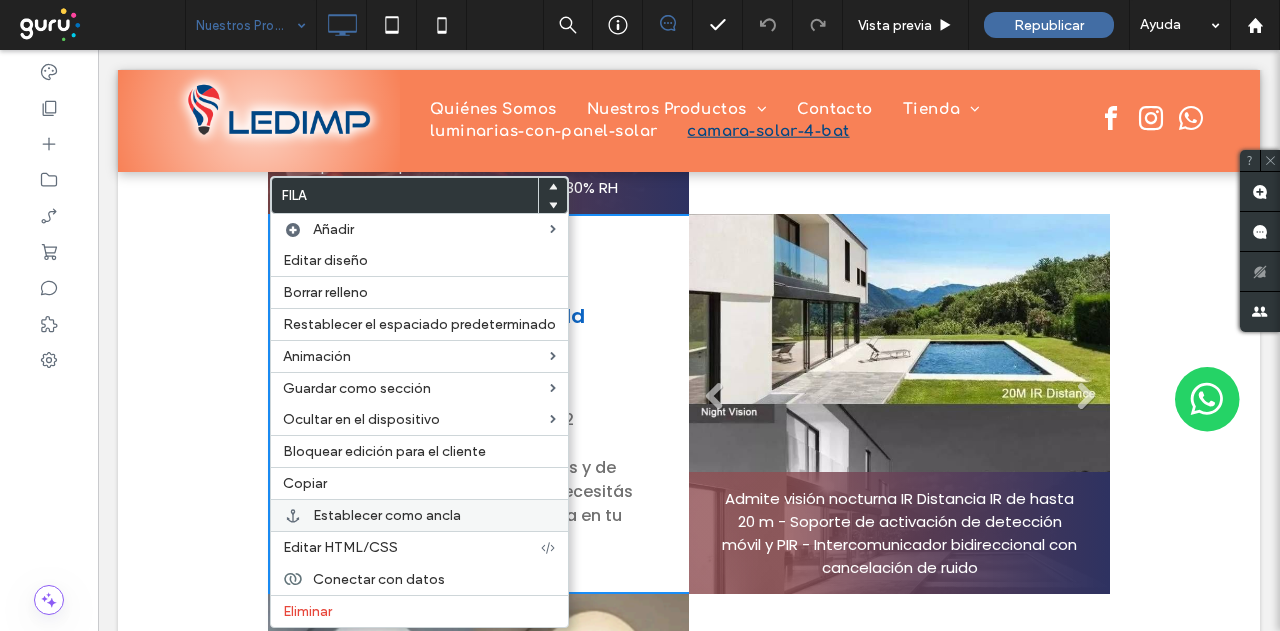 click on "Establecer como ancla" at bounding box center (387, 515) 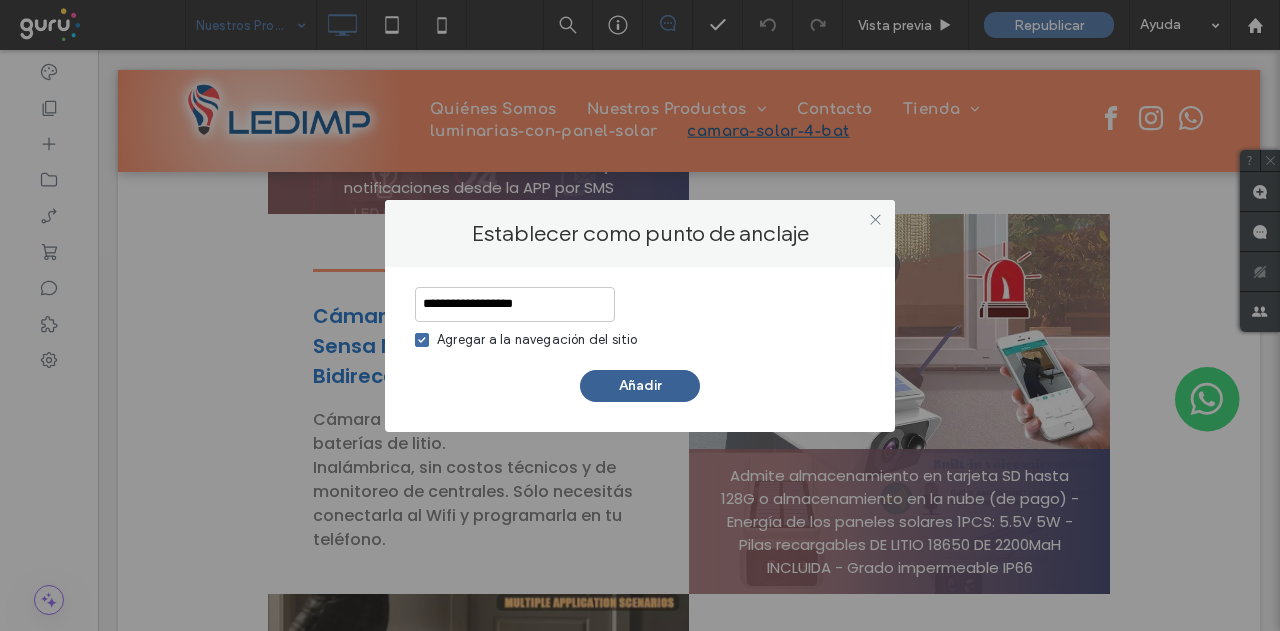 type on "**********" 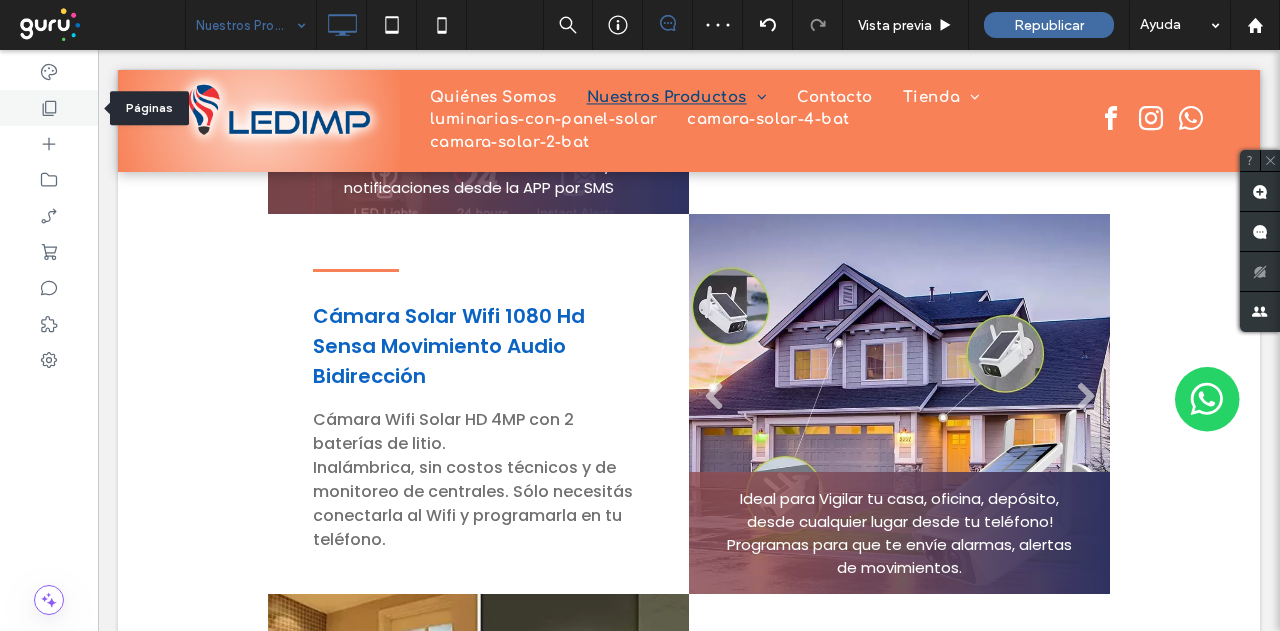 click 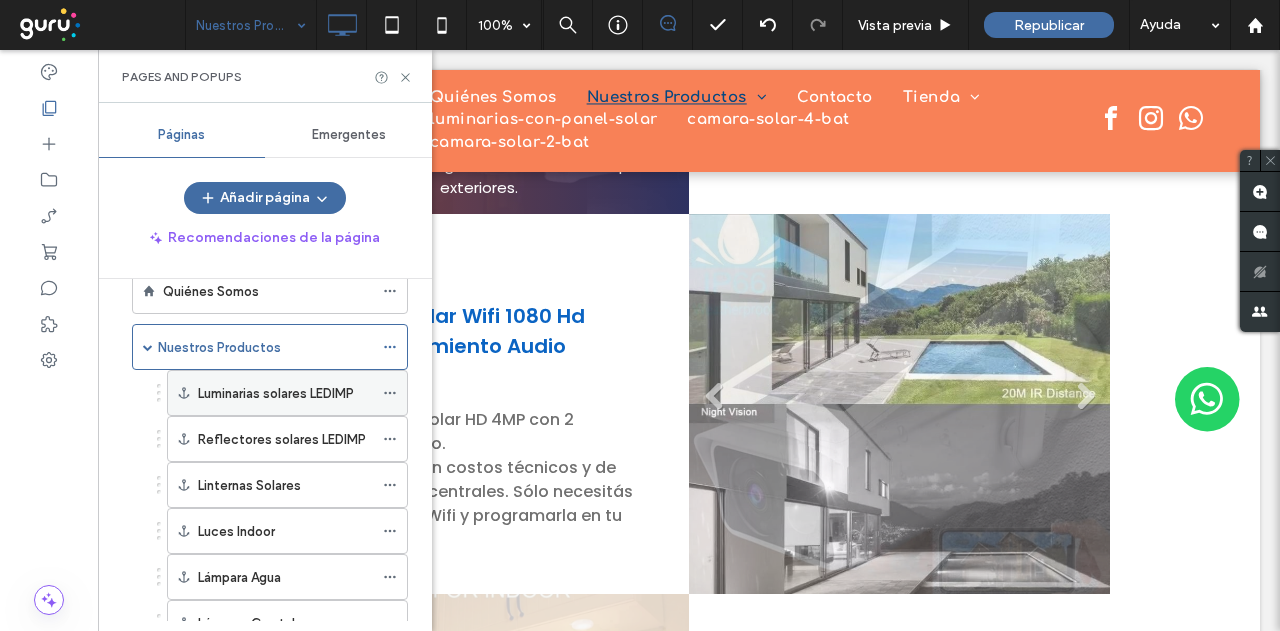 scroll, scrollTop: 145, scrollLeft: 0, axis: vertical 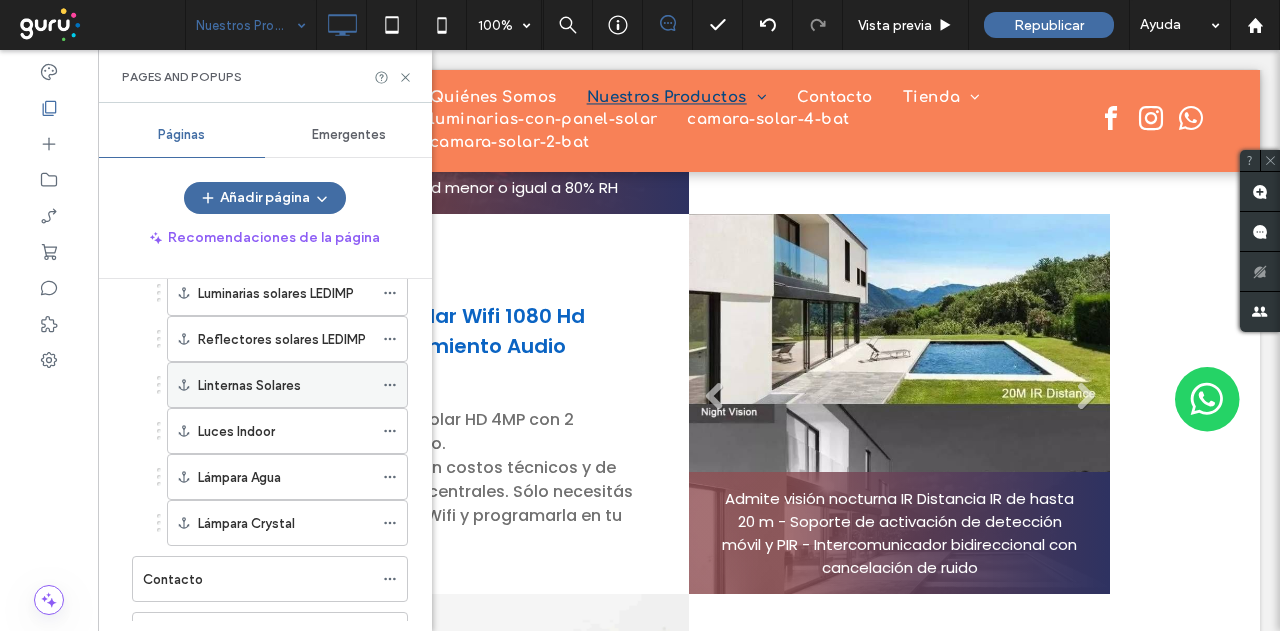 click 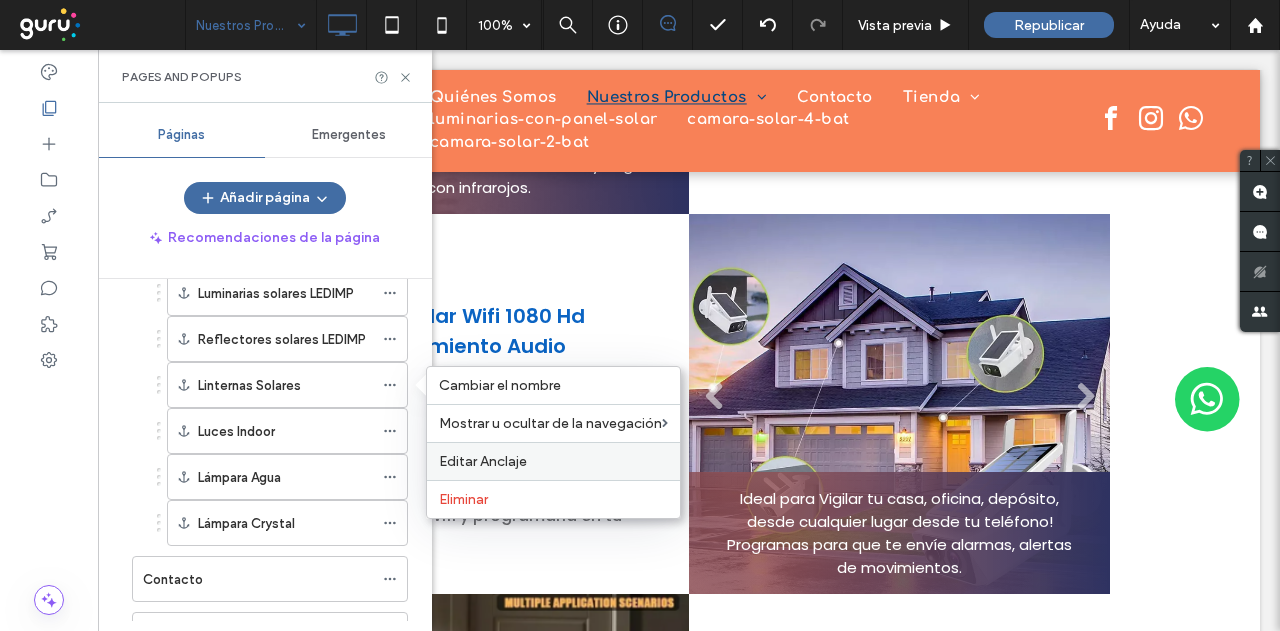click on "Editar Anclaje" at bounding box center (483, 461) 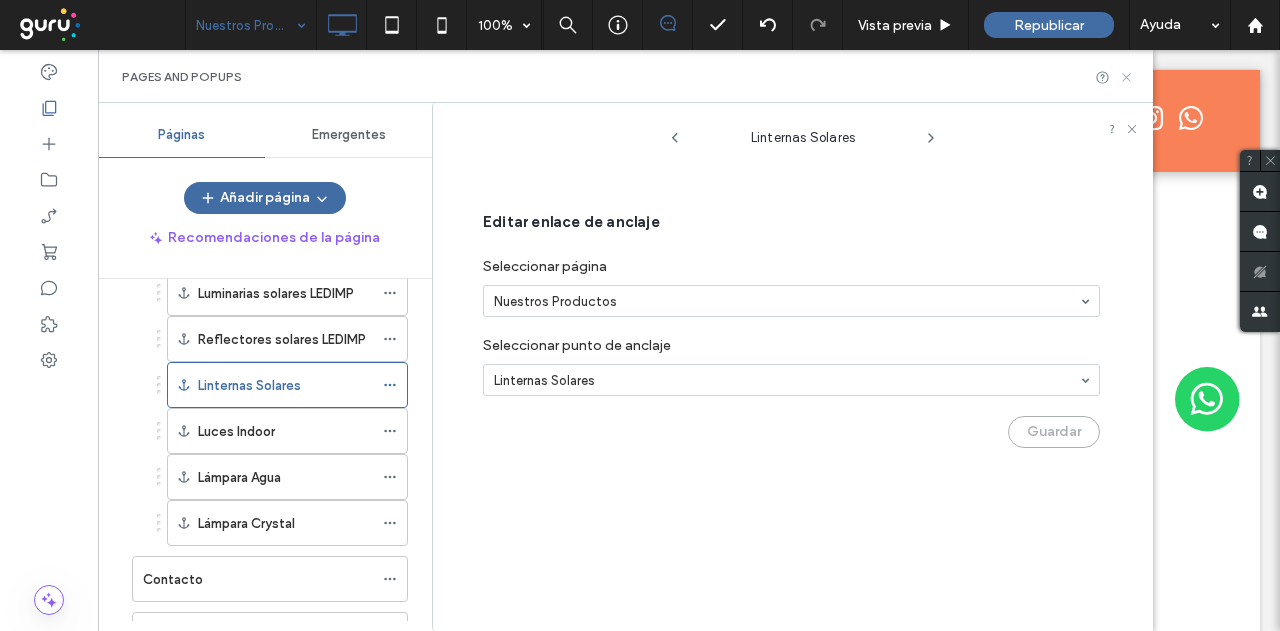 click 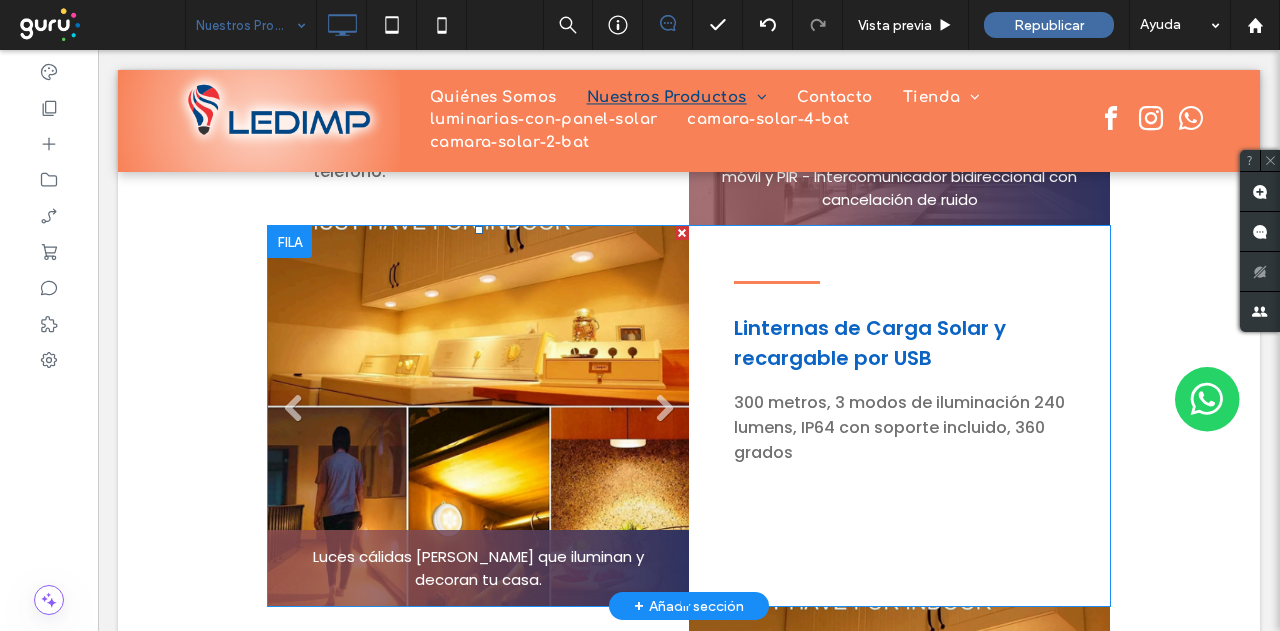 scroll, scrollTop: 2700, scrollLeft: 0, axis: vertical 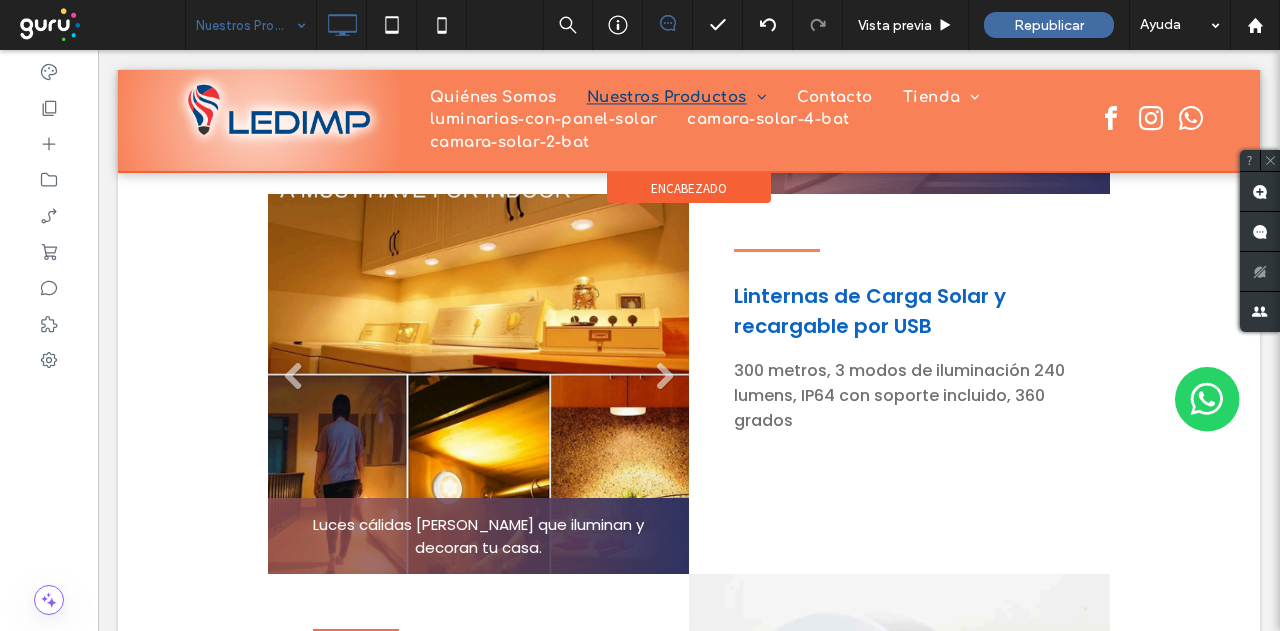 click at bounding box center (689, 121) 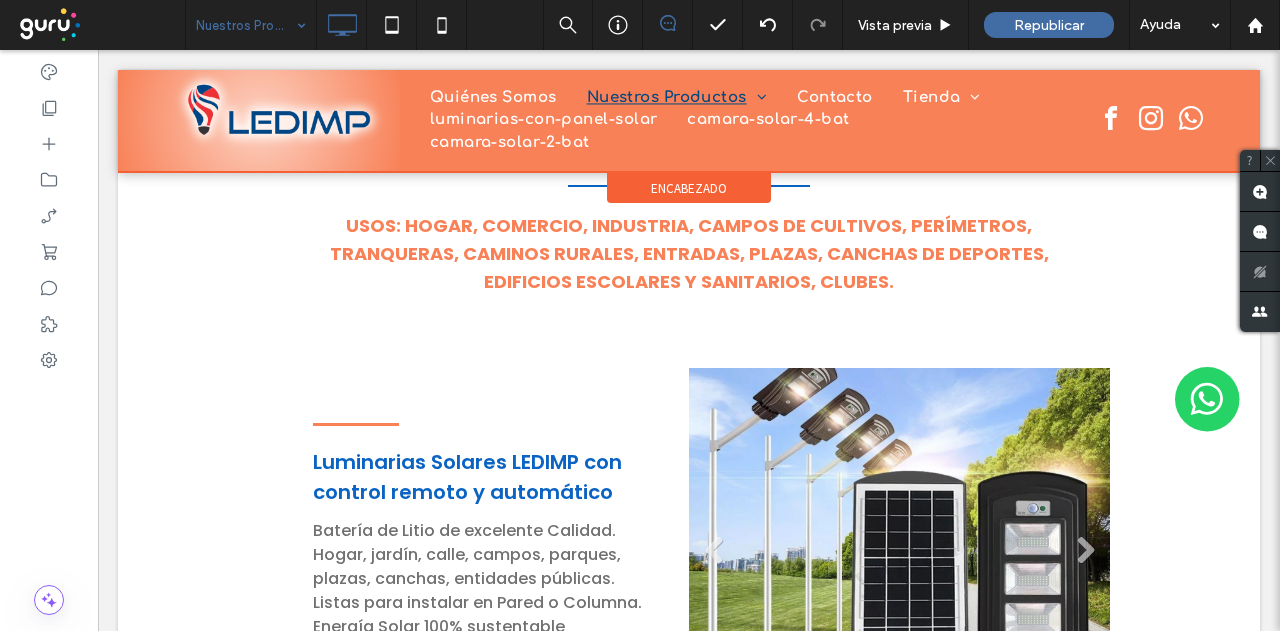 scroll, scrollTop: 0, scrollLeft: 0, axis: both 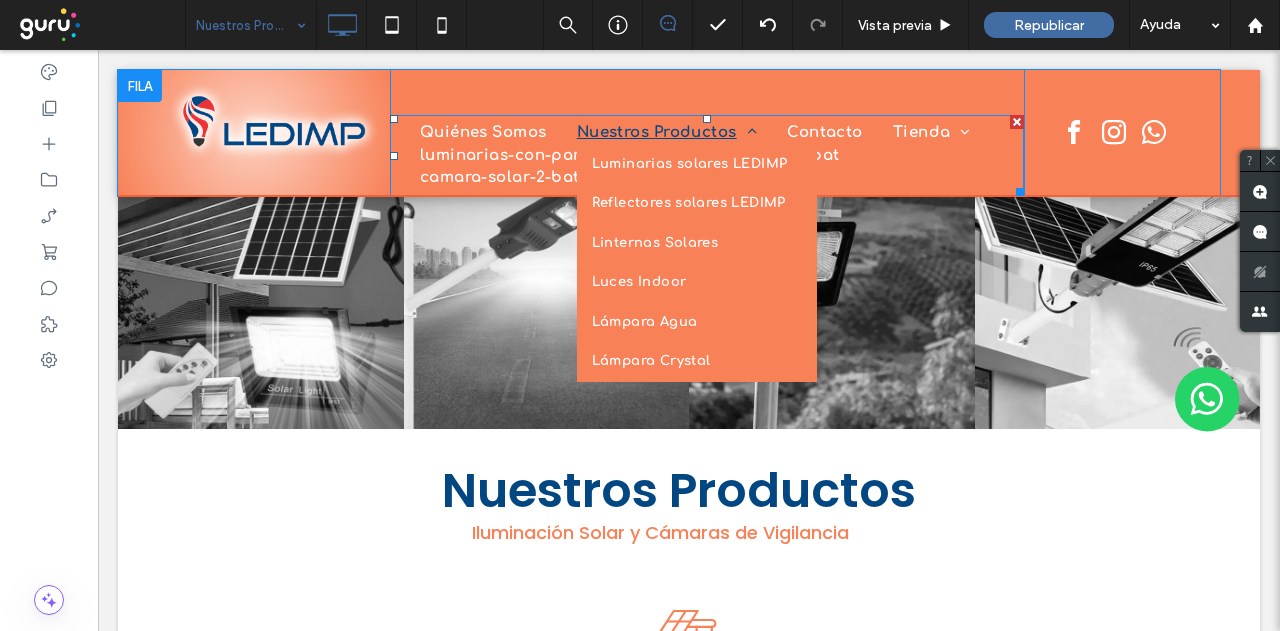 click on "Nuestros Productos" at bounding box center [667, 133] 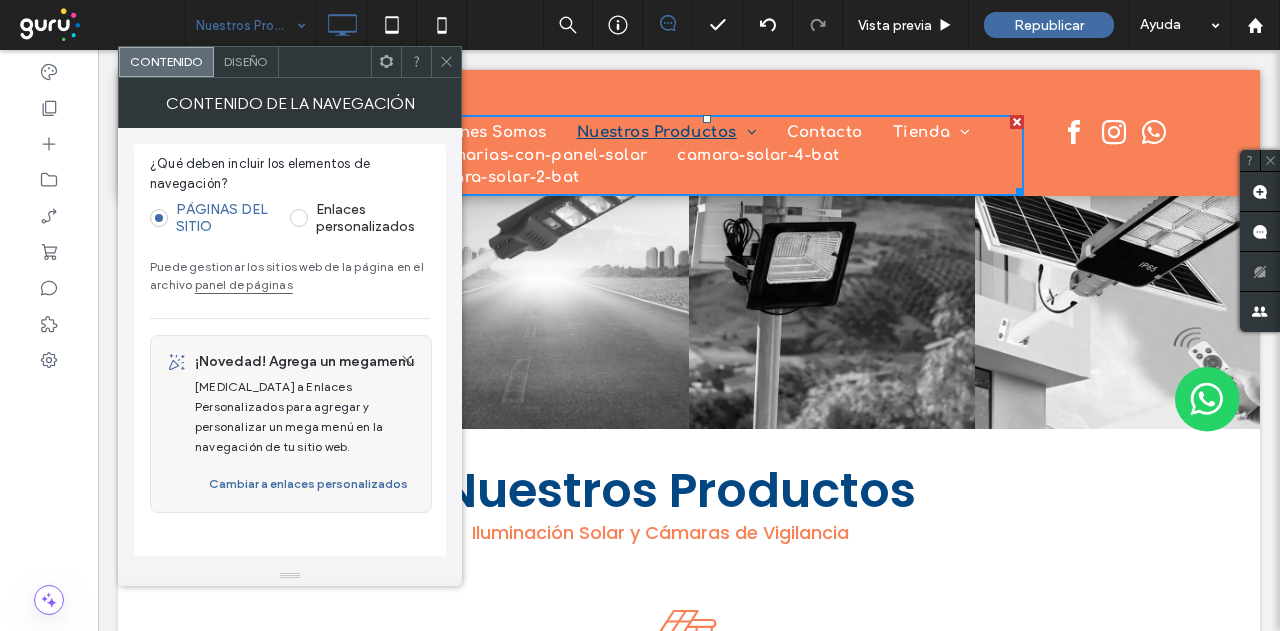 drag, startPoint x: 1065, startPoint y: 515, endPoint x: 944, endPoint y: 492, distance: 123.16656 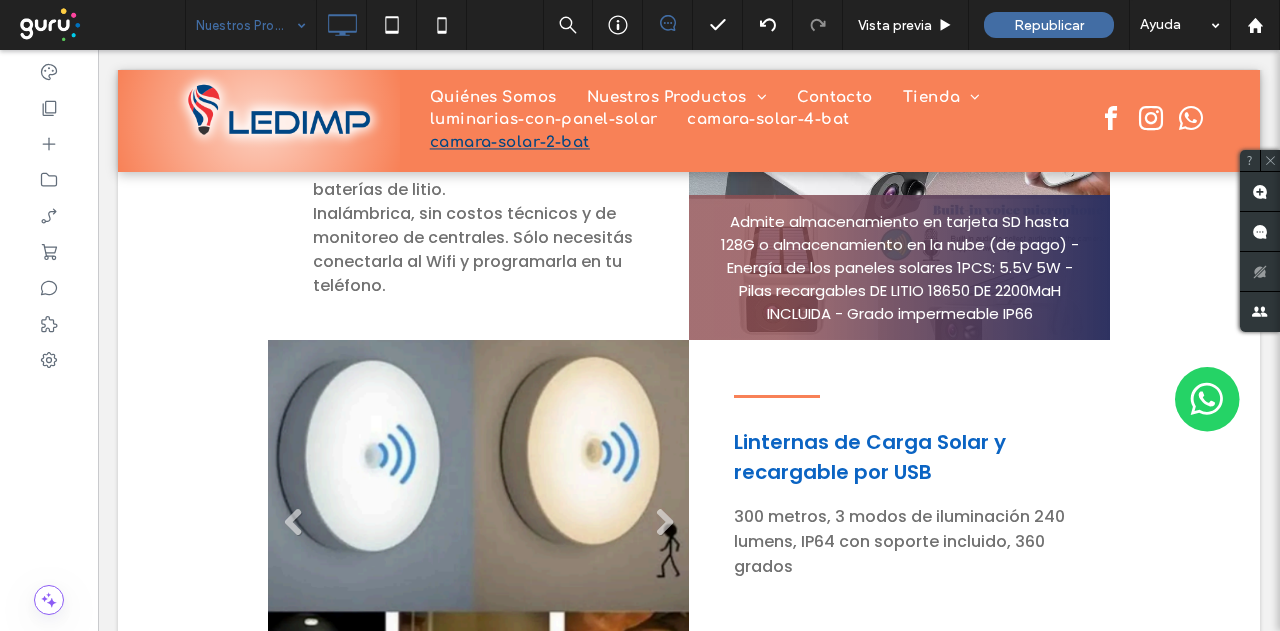 scroll, scrollTop: 2600, scrollLeft: 0, axis: vertical 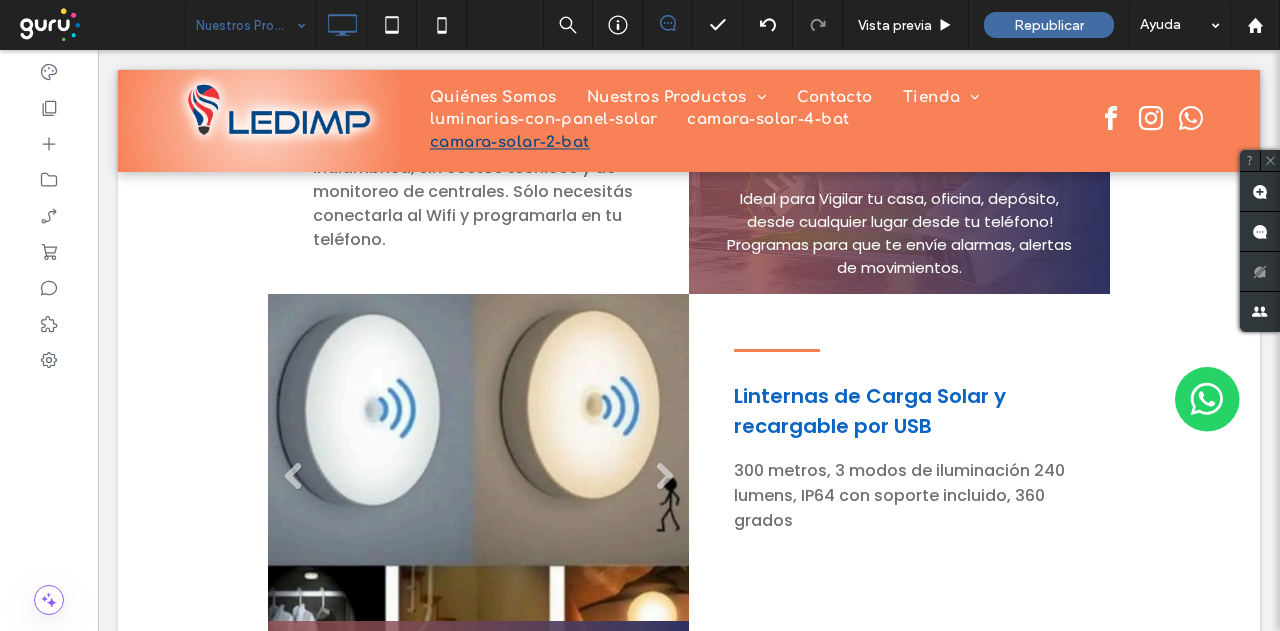 click on "Título de diapositiva
Luz cálida o fría
Botón" at bounding box center (478, 484) 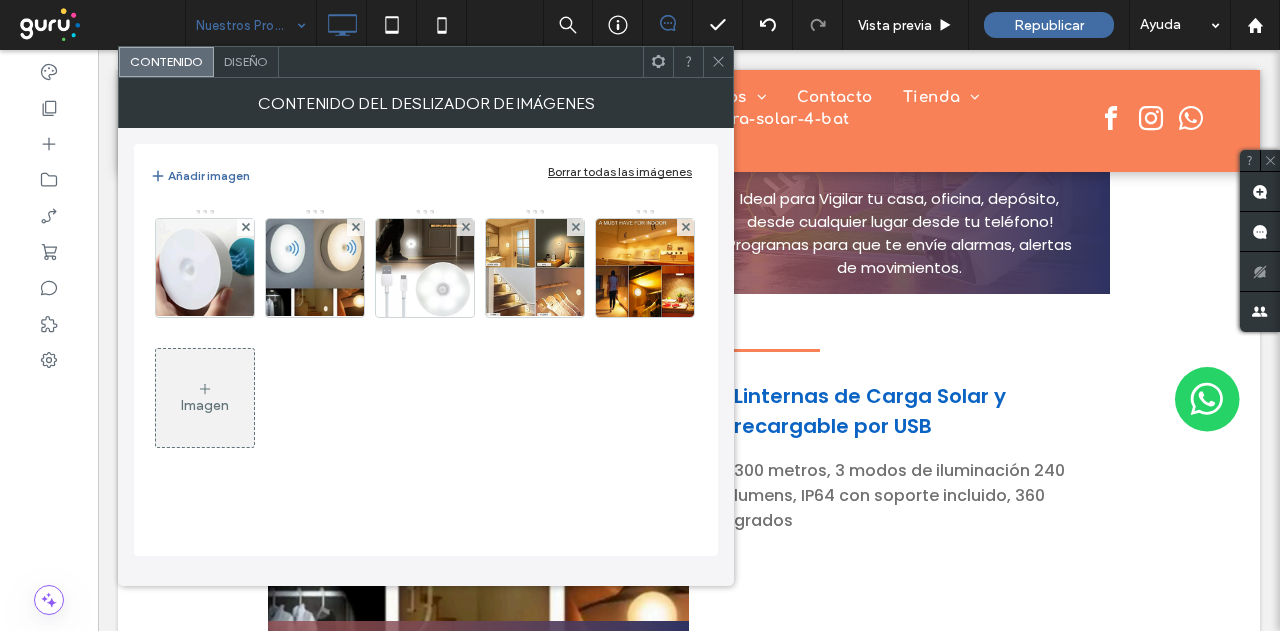 drag, startPoint x: 711, startPoint y: 57, endPoint x: 650, endPoint y: 201, distance: 156.38734 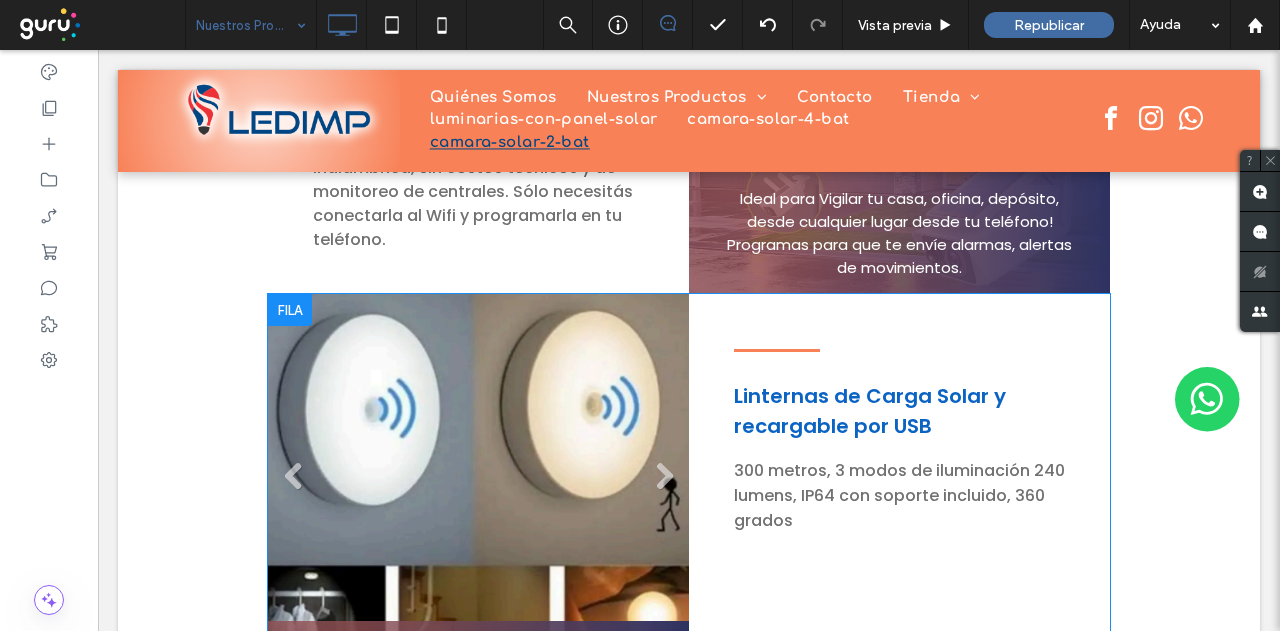 click at bounding box center (290, 310) 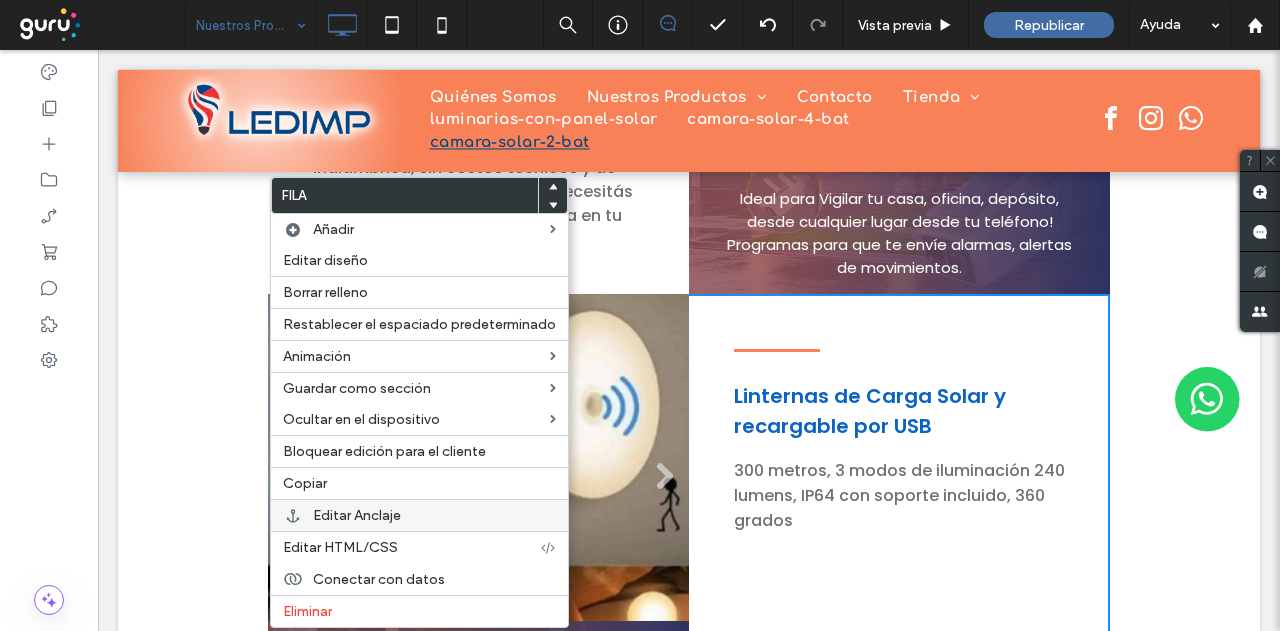 click on "Editar Anclaje" at bounding box center (357, 515) 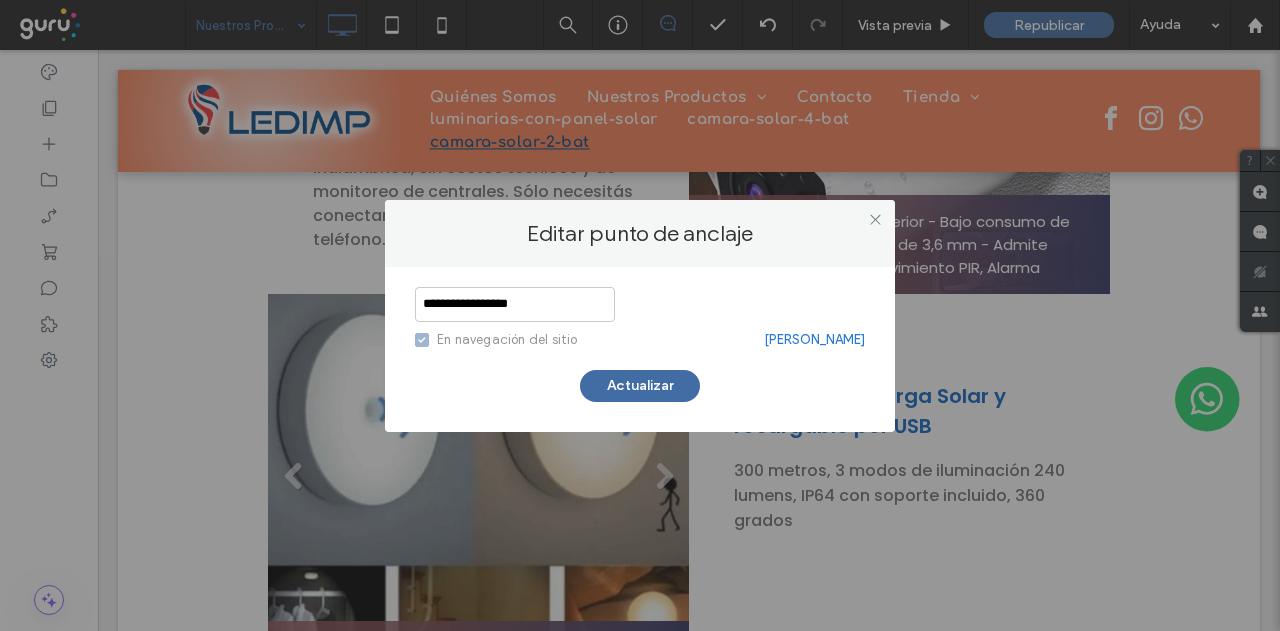 click on "Suprimir ancla" at bounding box center [814, 340] 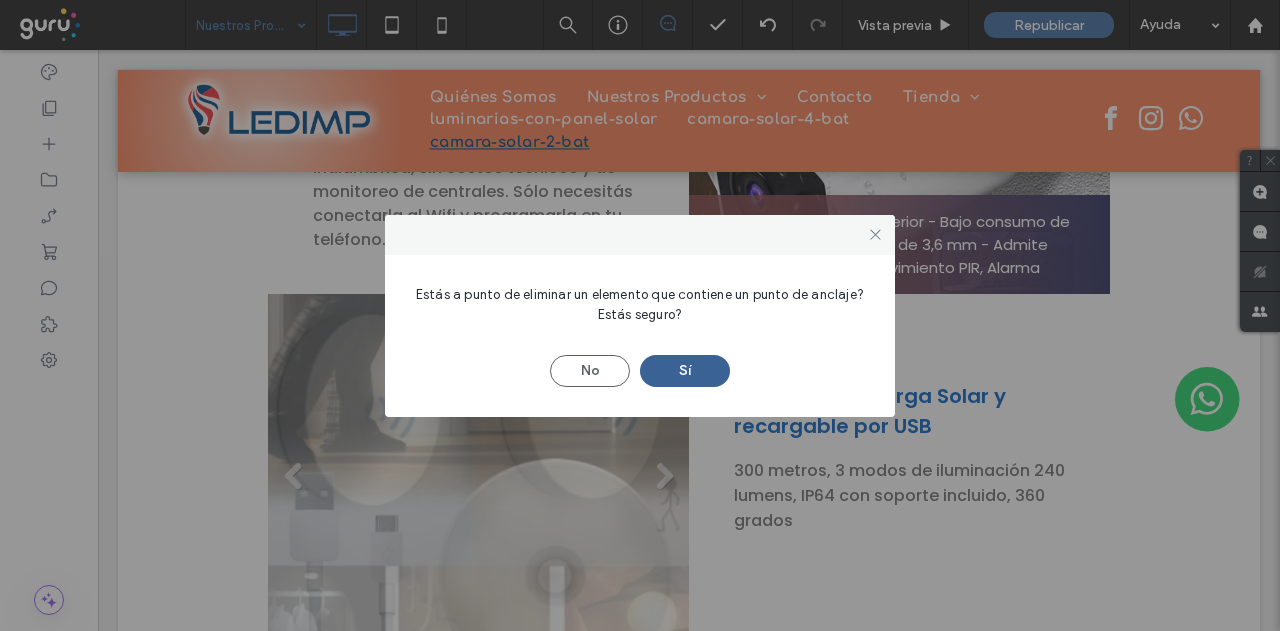click on "Sí" at bounding box center (685, 371) 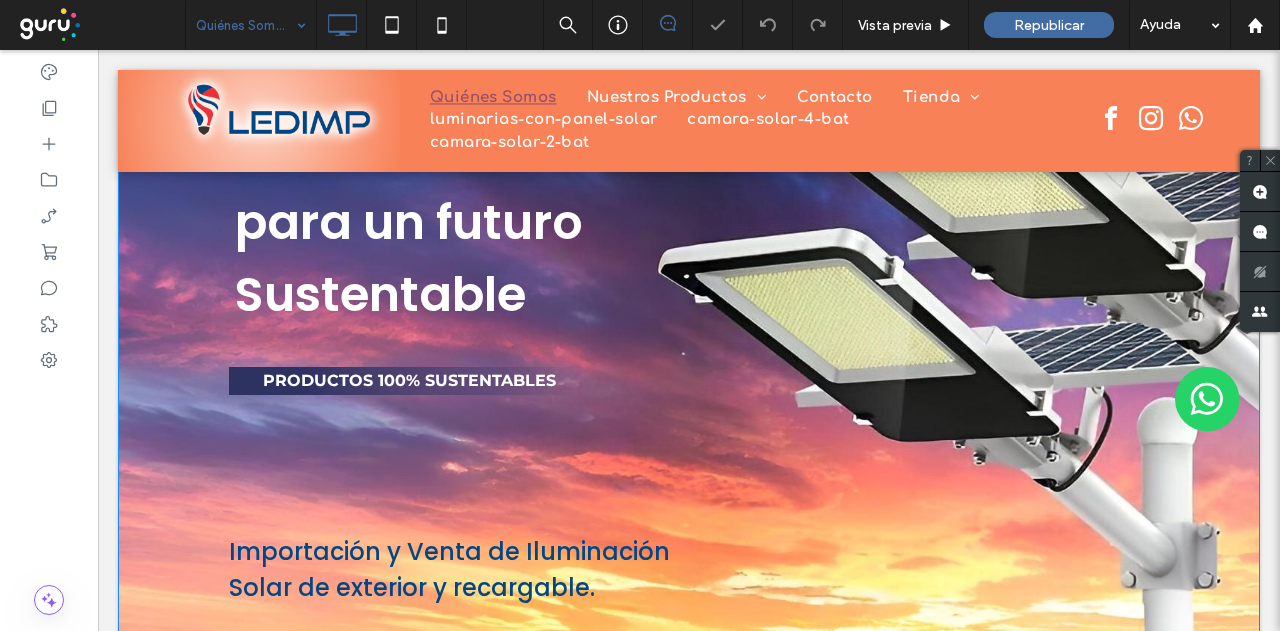 scroll, scrollTop: 400, scrollLeft: 0, axis: vertical 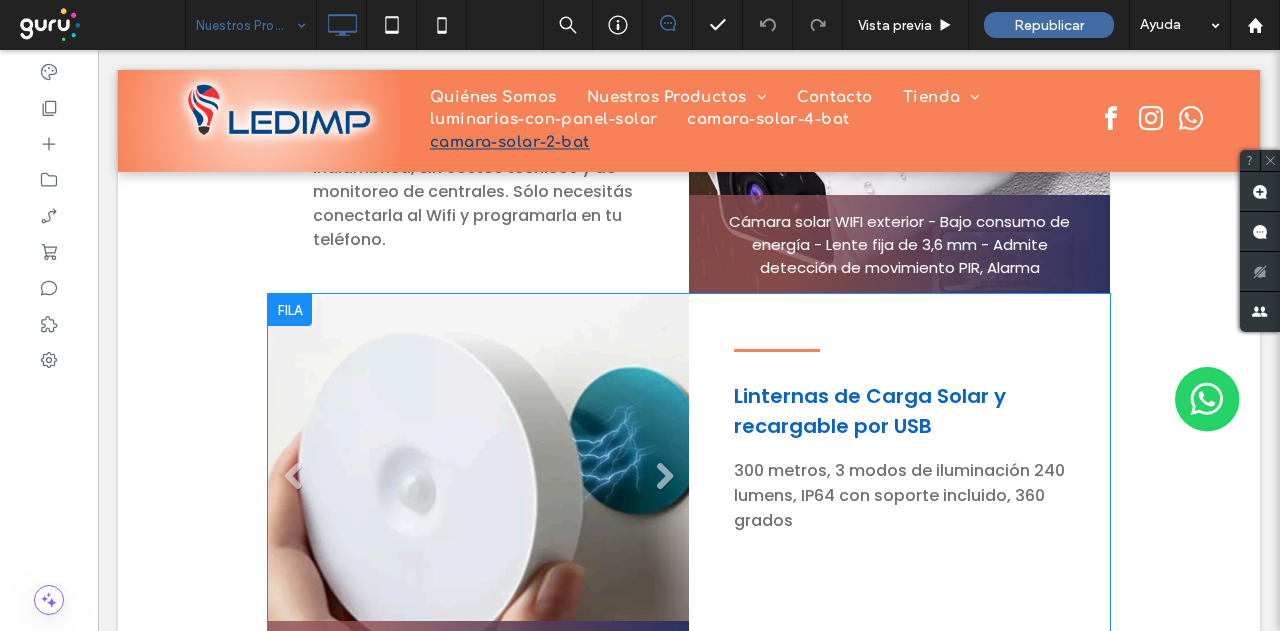 click at bounding box center (290, 310) 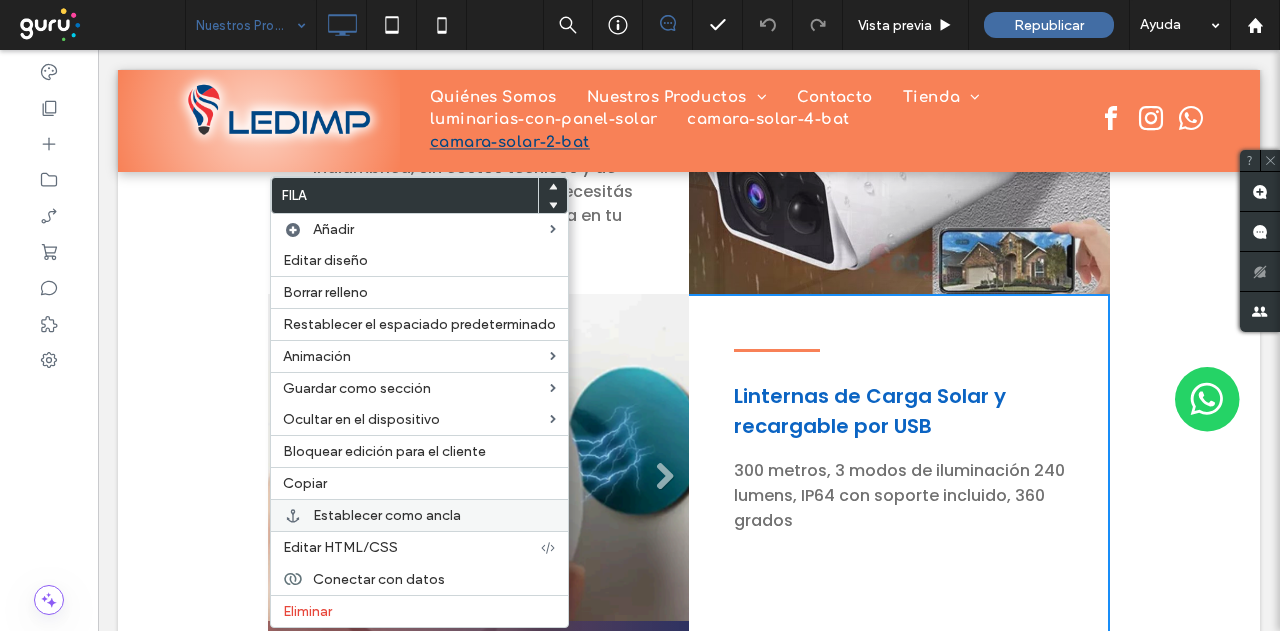 click on "Establecer como ancla" at bounding box center [387, 515] 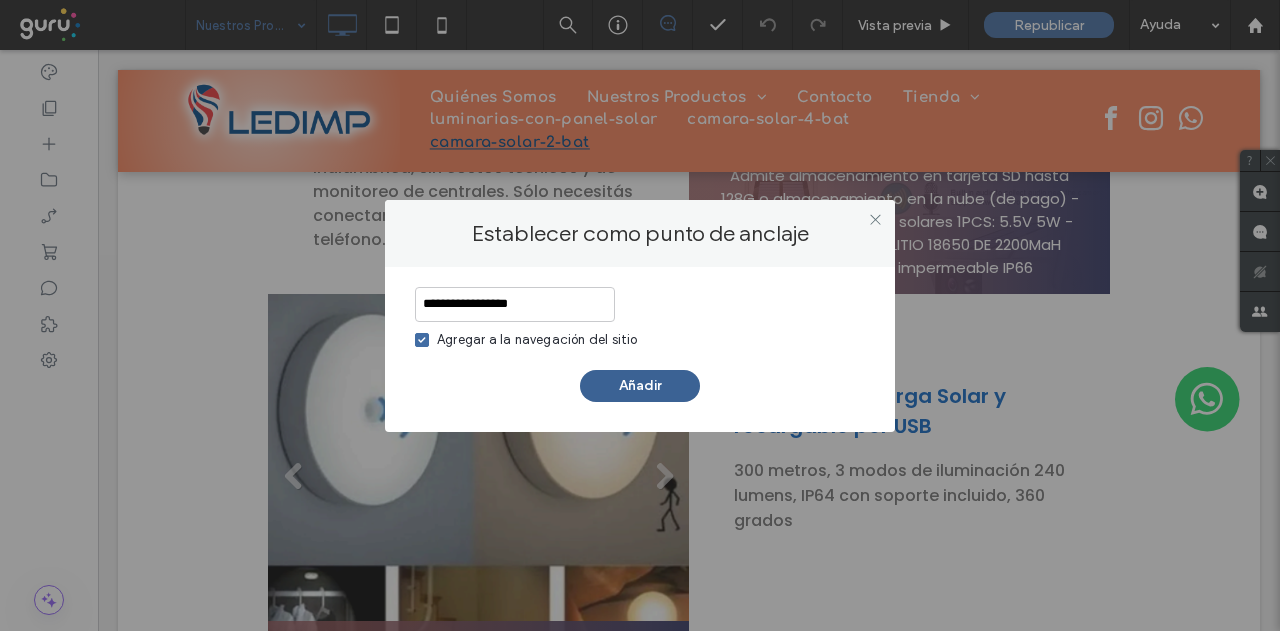 type on "**********" 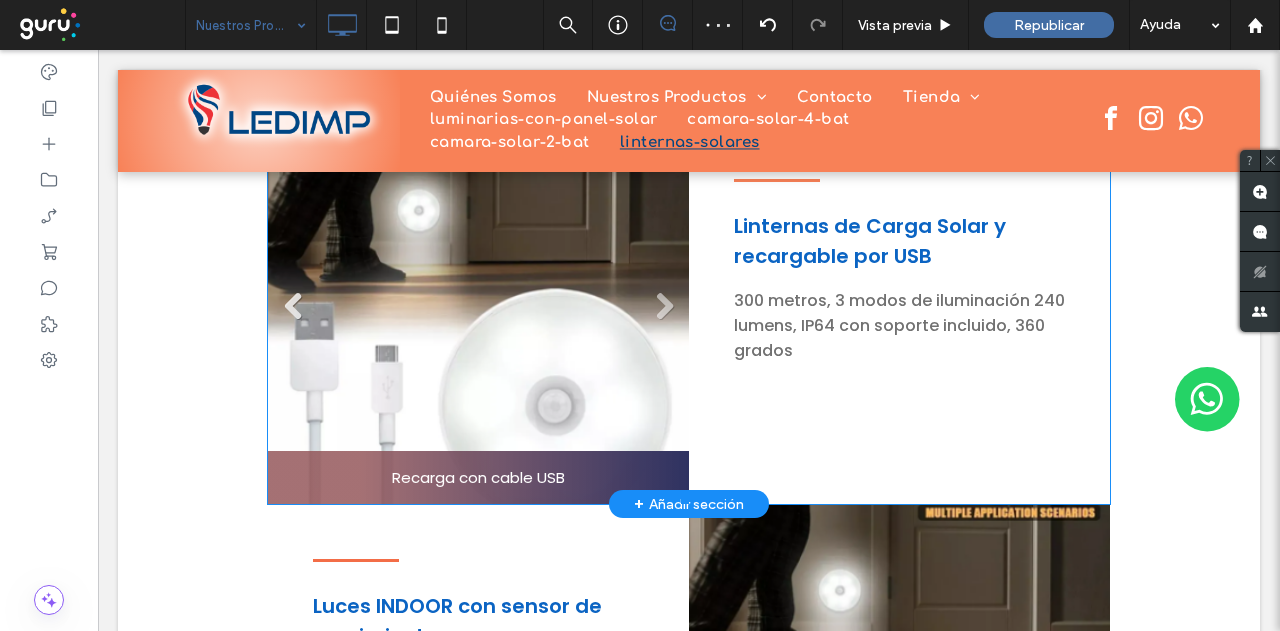 scroll, scrollTop: 2800, scrollLeft: 0, axis: vertical 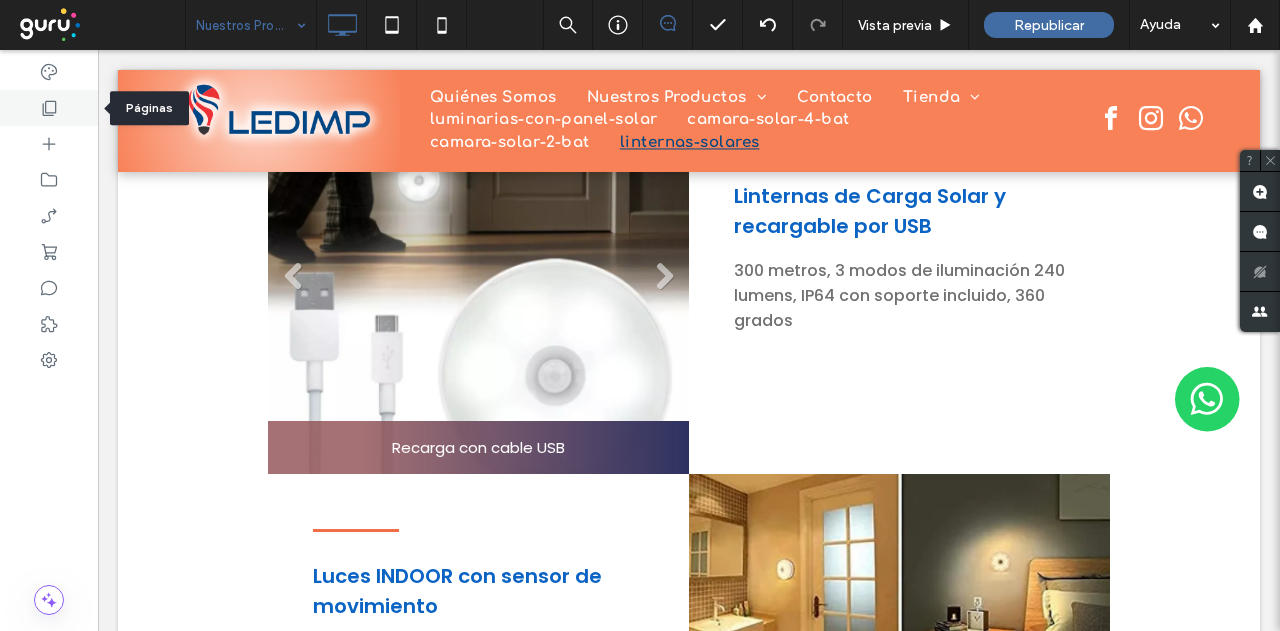 click 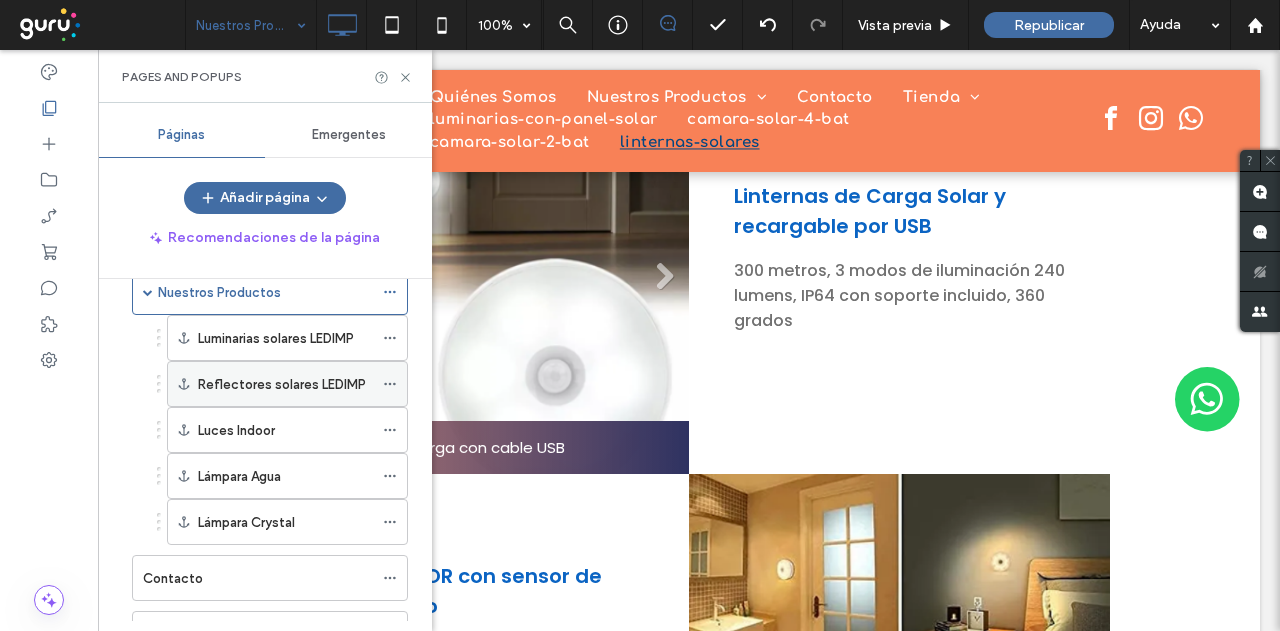 scroll, scrollTop: 200, scrollLeft: 0, axis: vertical 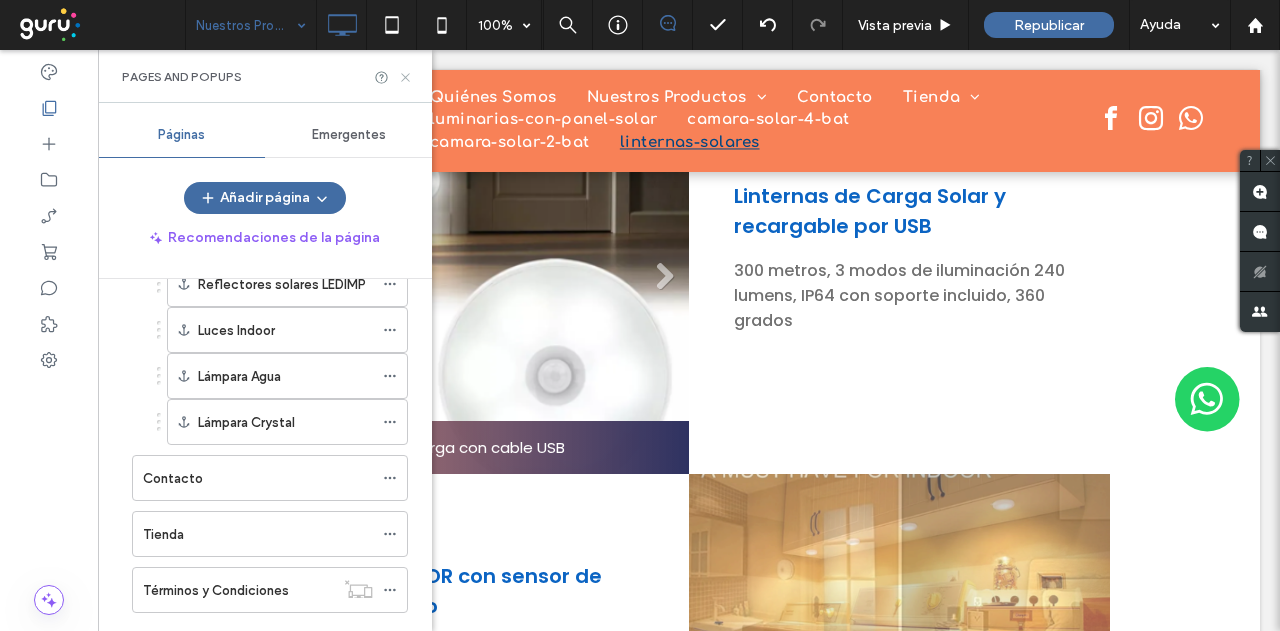 click 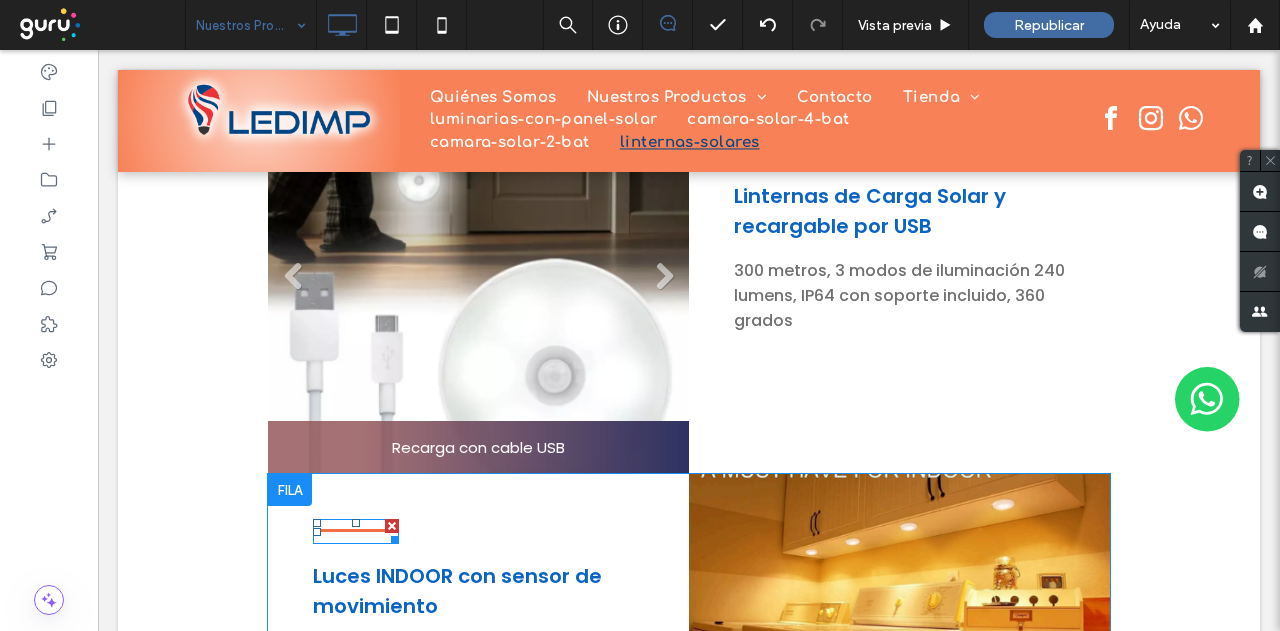 scroll, scrollTop: 2900, scrollLeft: 0, axis: vertical 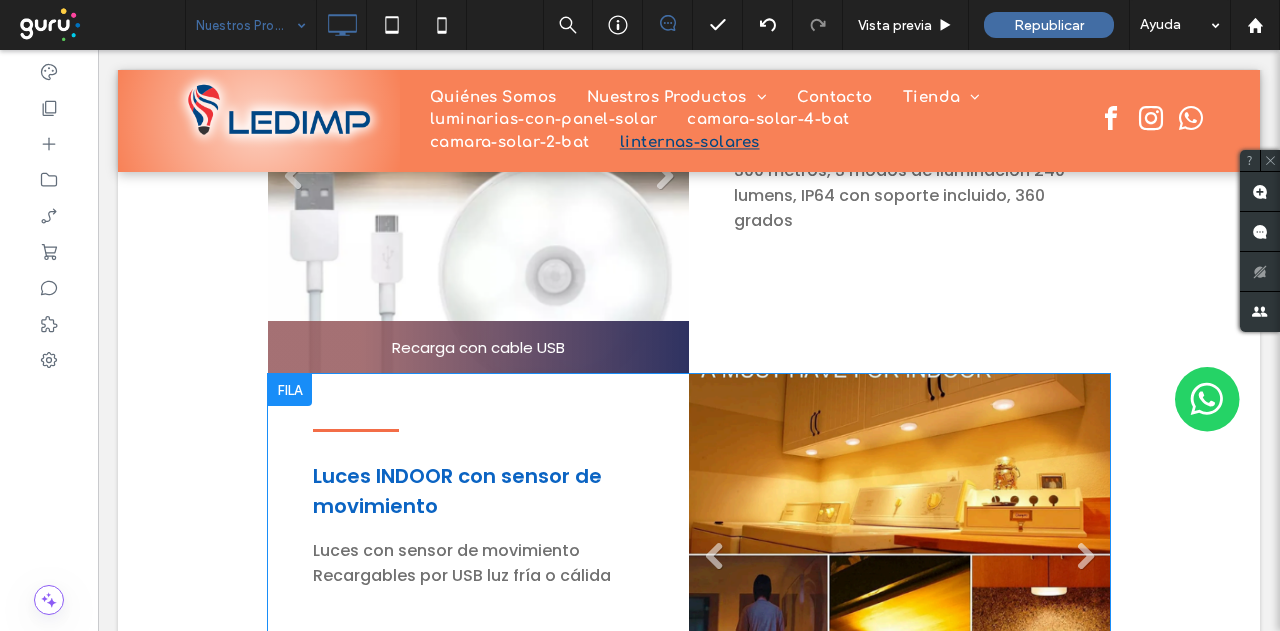 click at bounding box center (290, 390) 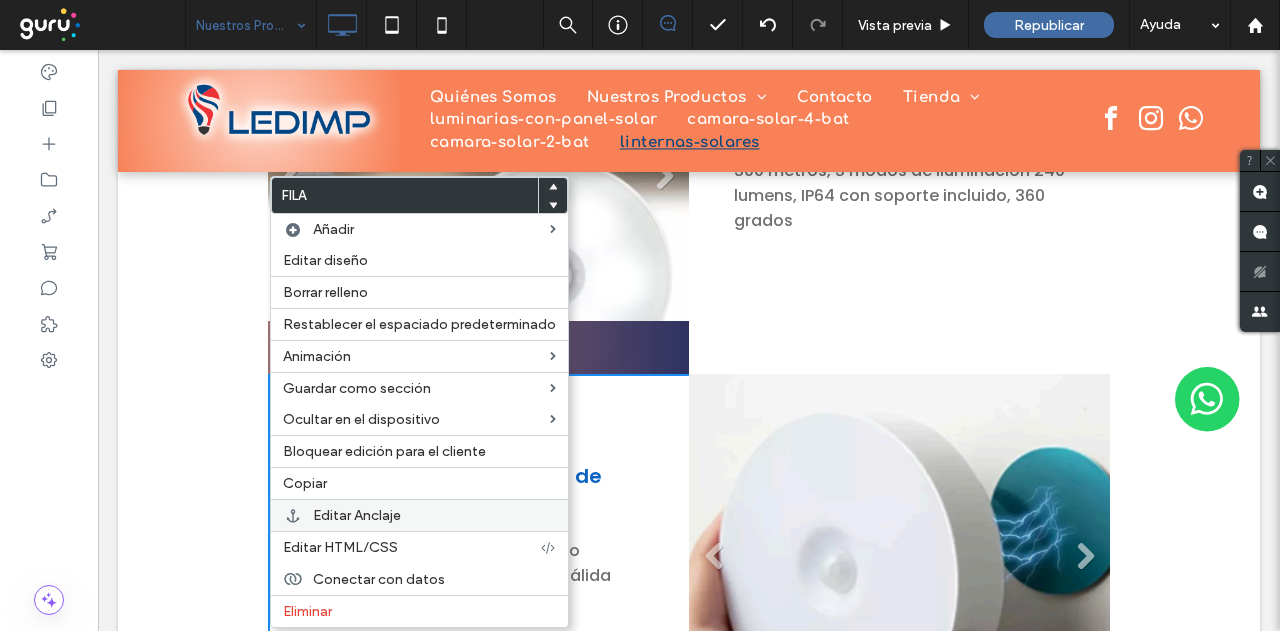 click on "Editar Anclaje" at bounding box center [357, 515] 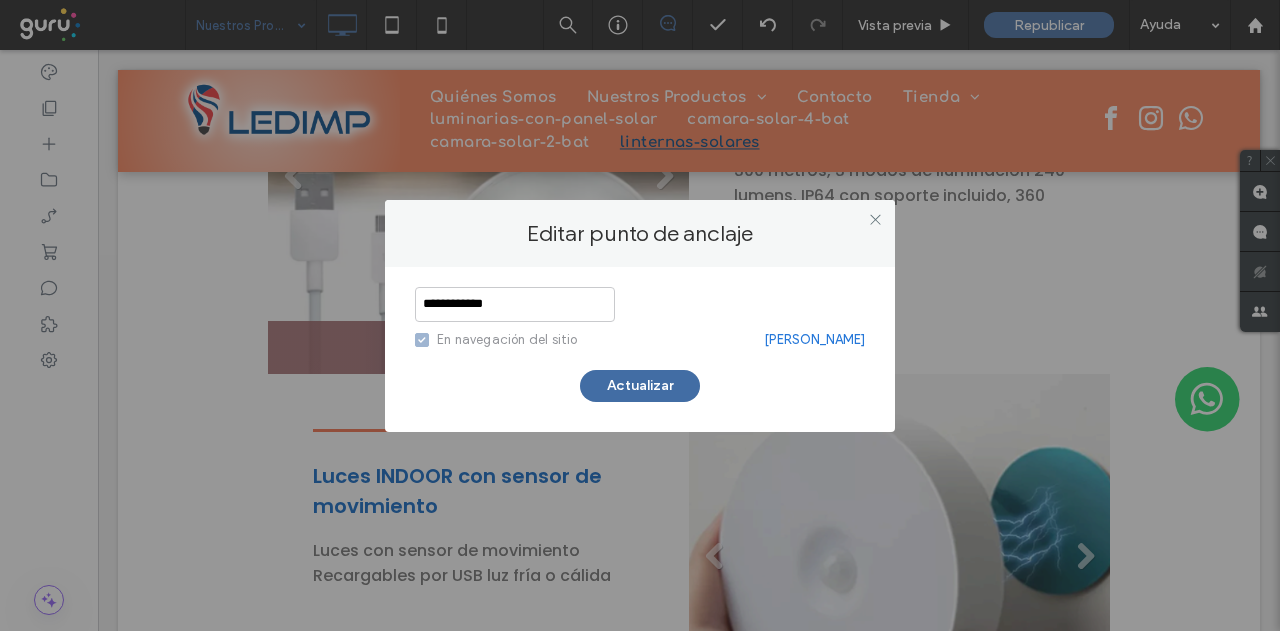 click on "Suprimir ancla" at bounding box center (814, 340) 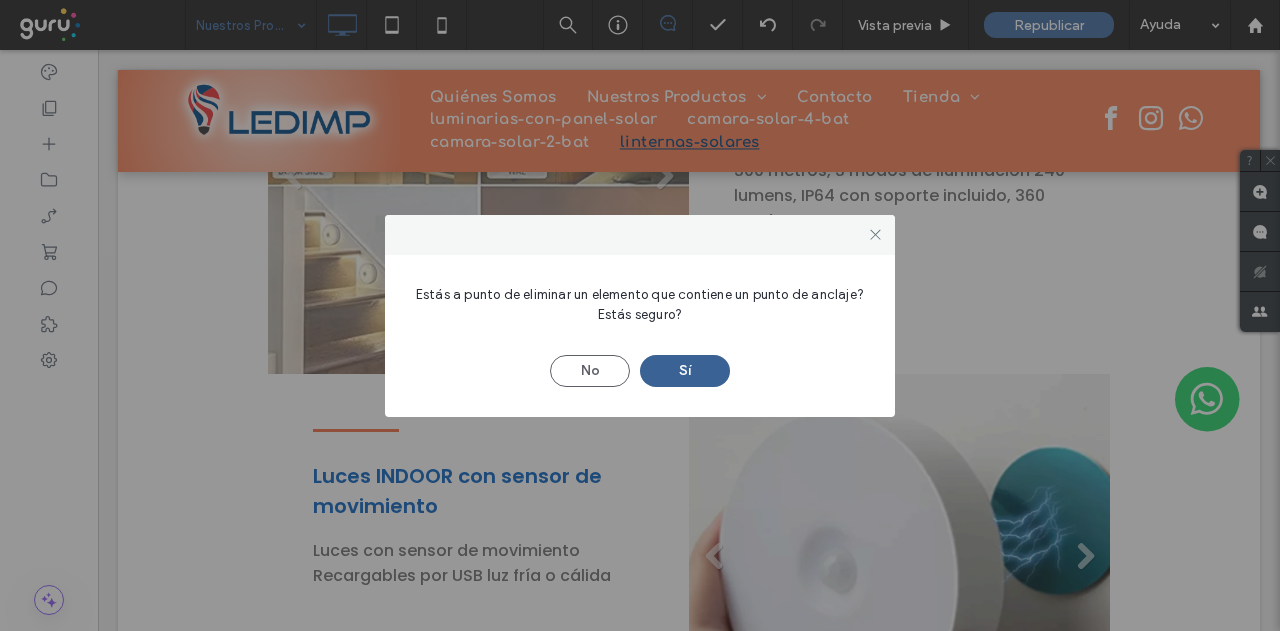 click on "Sí" at bounding box center (685, 371) 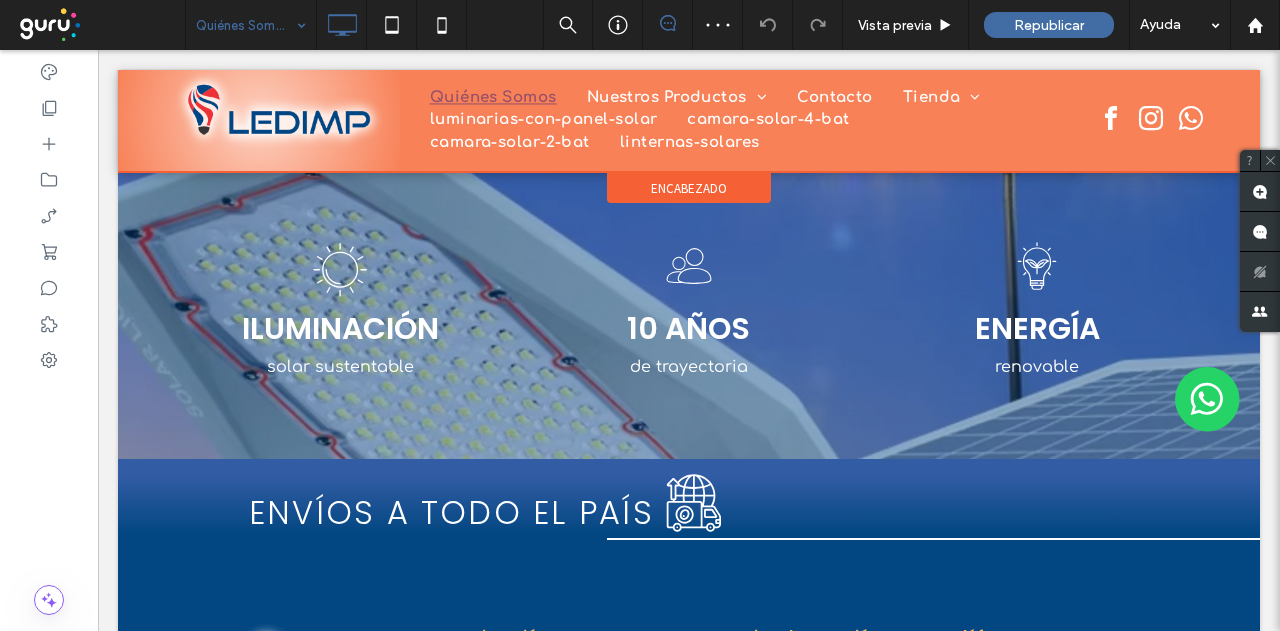scroll, scrollTop: 3471, scrollLeft: 0, axis: vertical 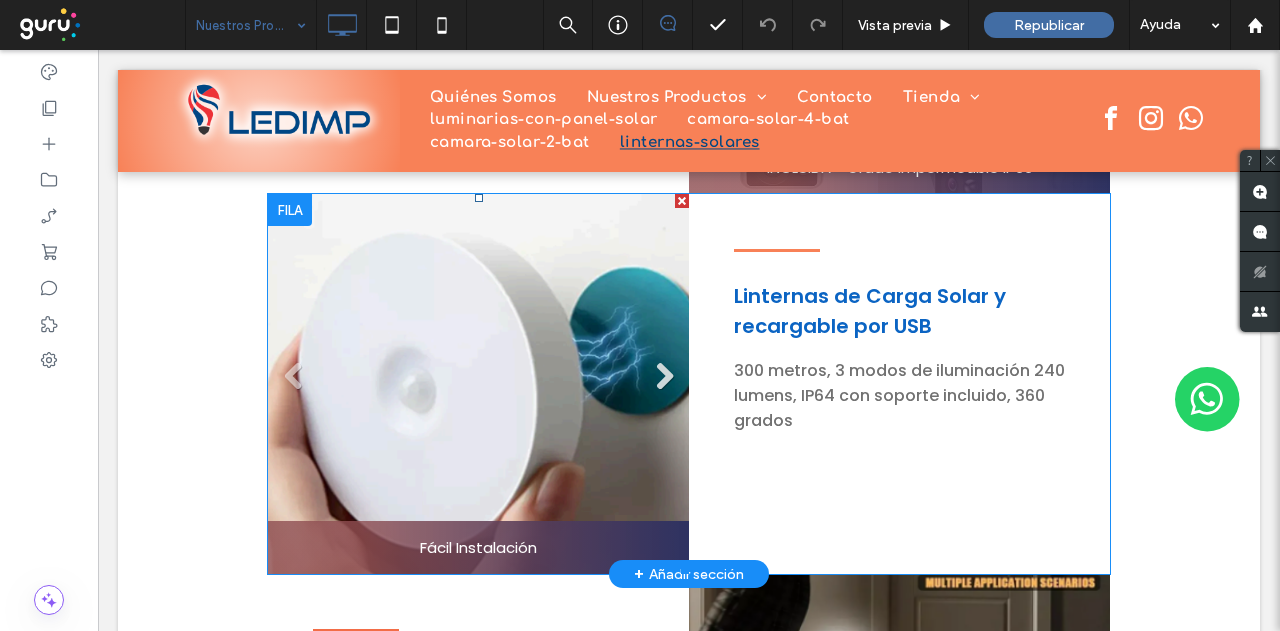 click on "Next" at bounding box center [664, 377] 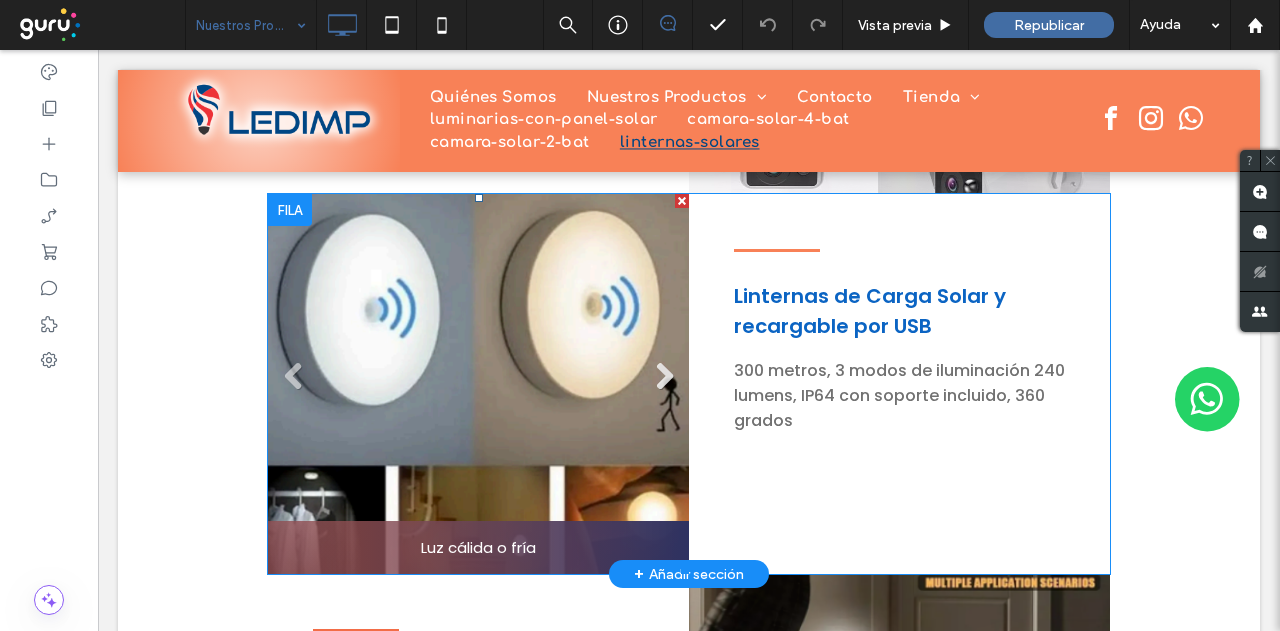 click on "Next" at bounding box center (664, 377) 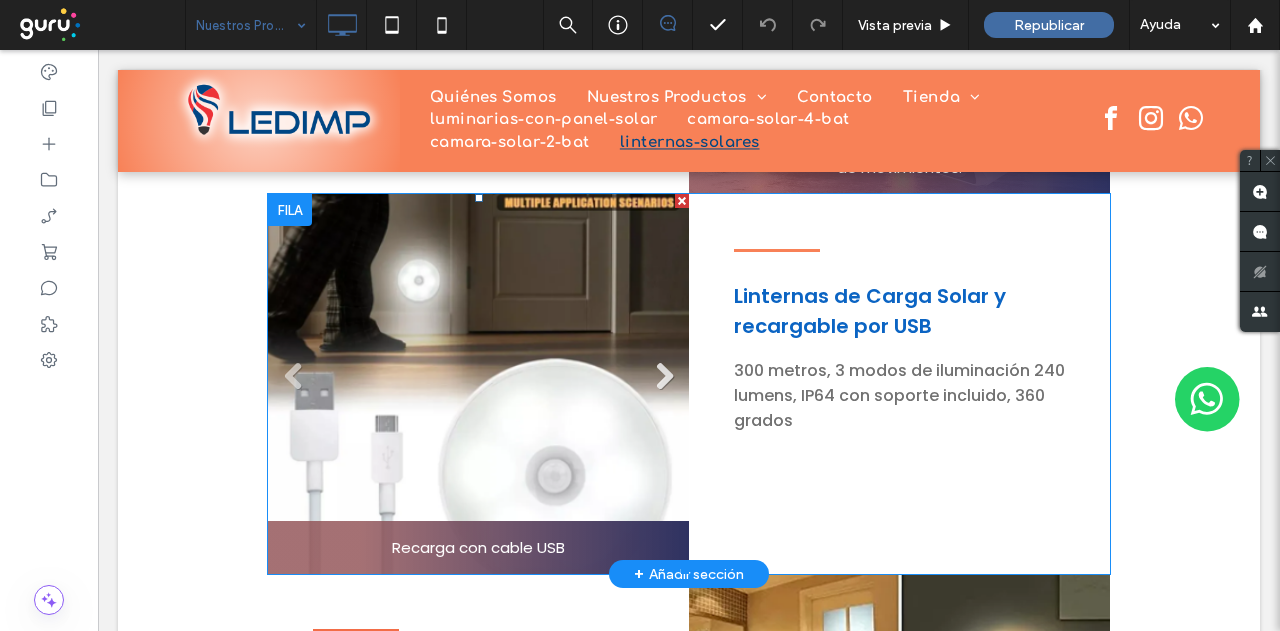 click on "Next" at bounding box center (664, 377) 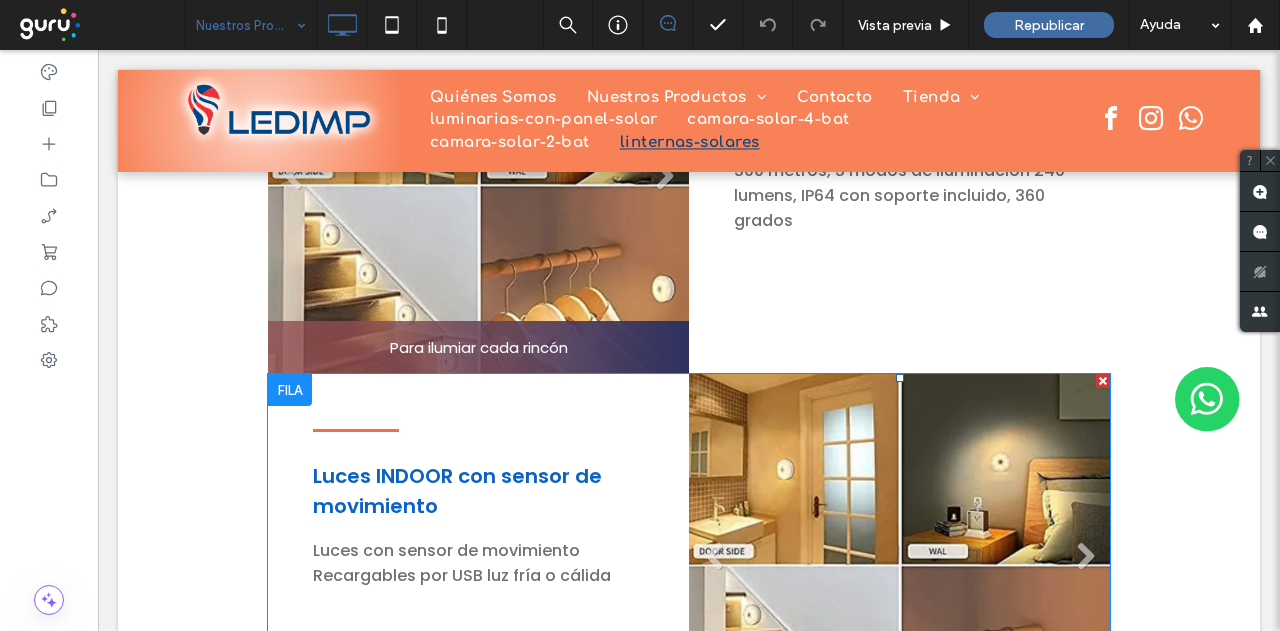 scroll, scrollTop: 3000, scrollLeft: 0, axis: vertical 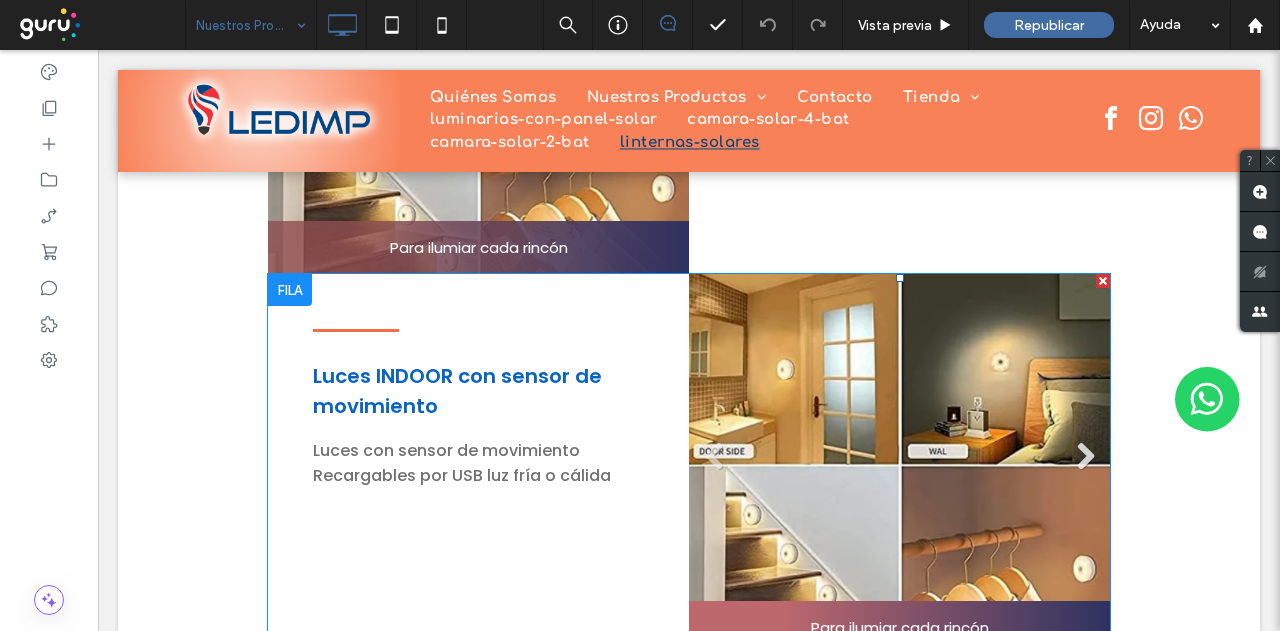click on "Next" at bounding box center [1085, 457] 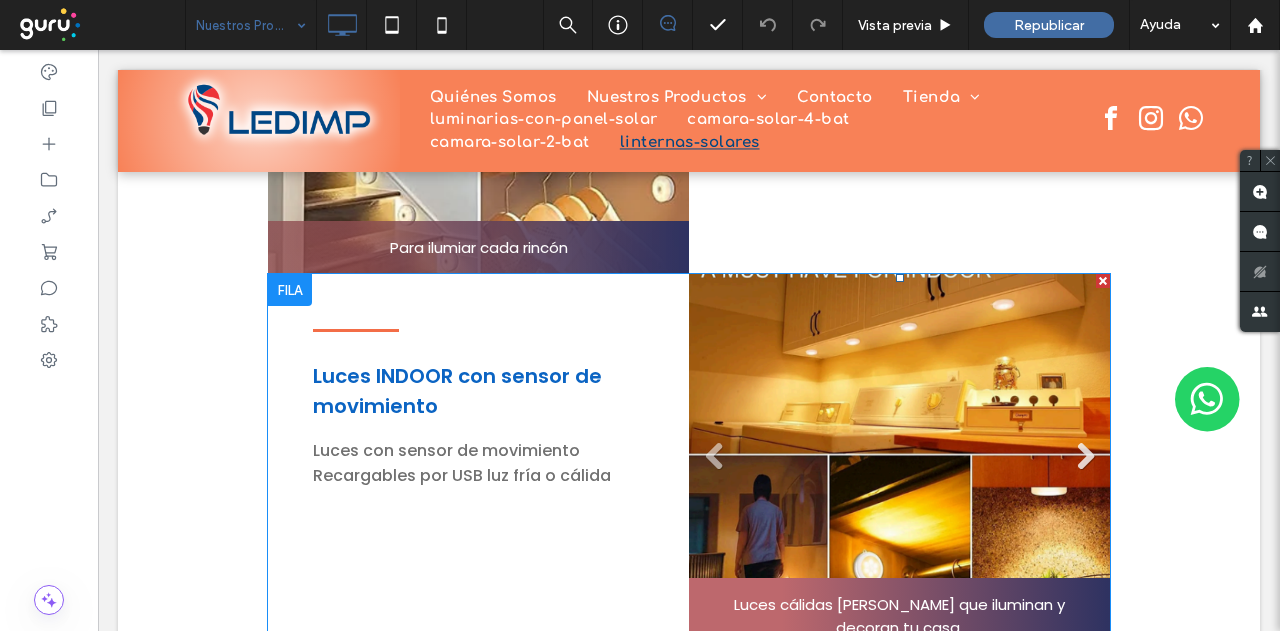 click on "Next" at bounding box center [1085, 457] 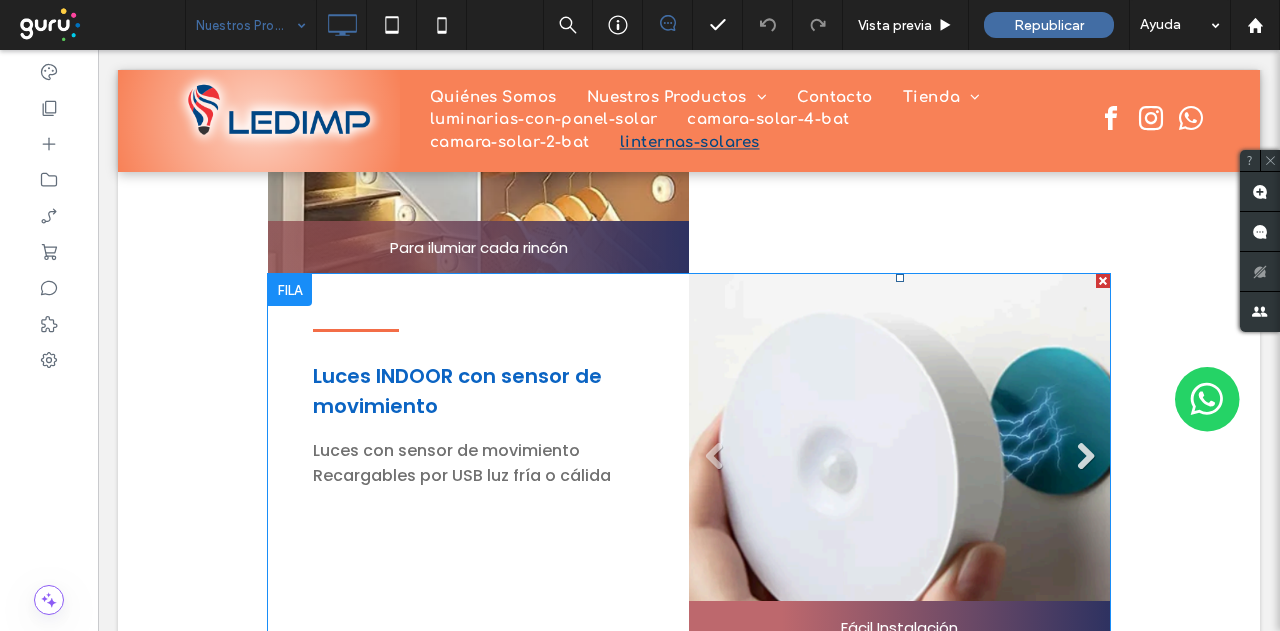 click on "Next" at bounding box center (1085, 457) 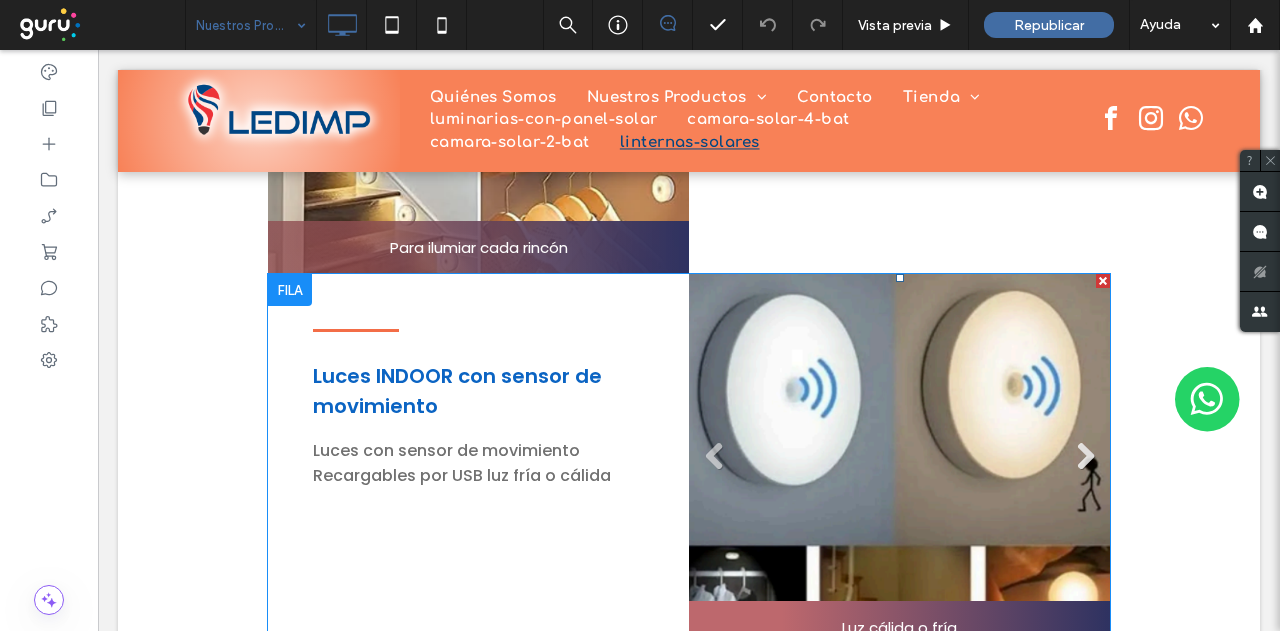 click on "Next" at bounding box center [1085, 457] 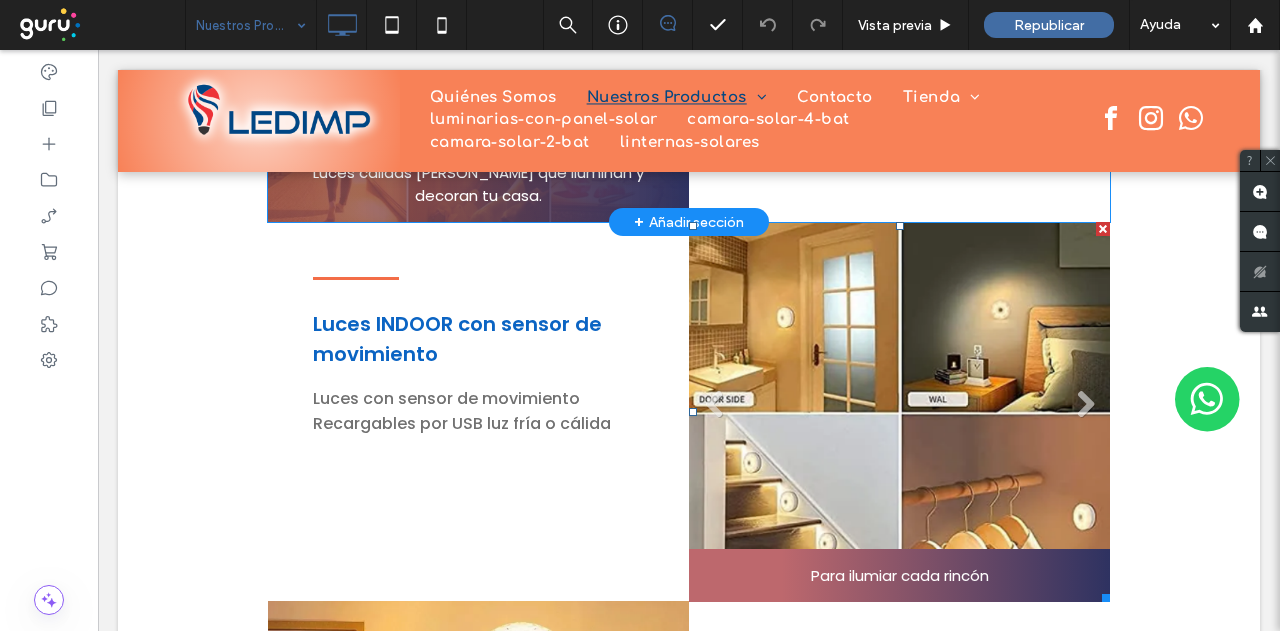 scroll, scrollTop: 3100, scrollLeft: 0, axis: vertical 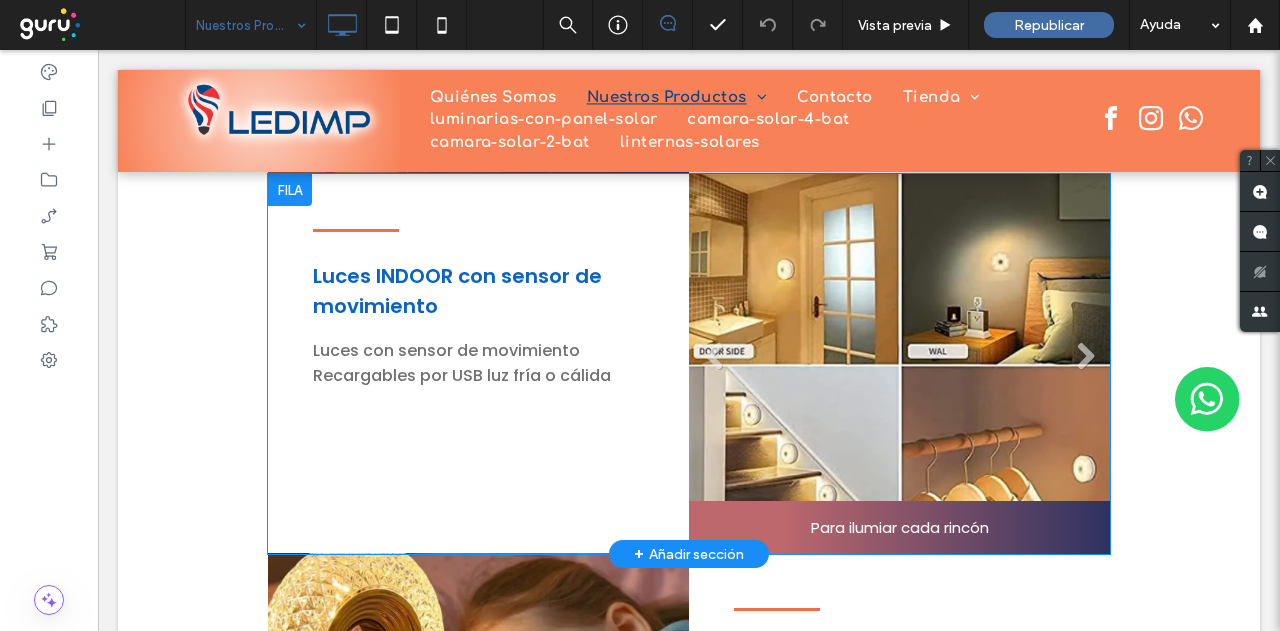 click at bounding box center [290, 190] 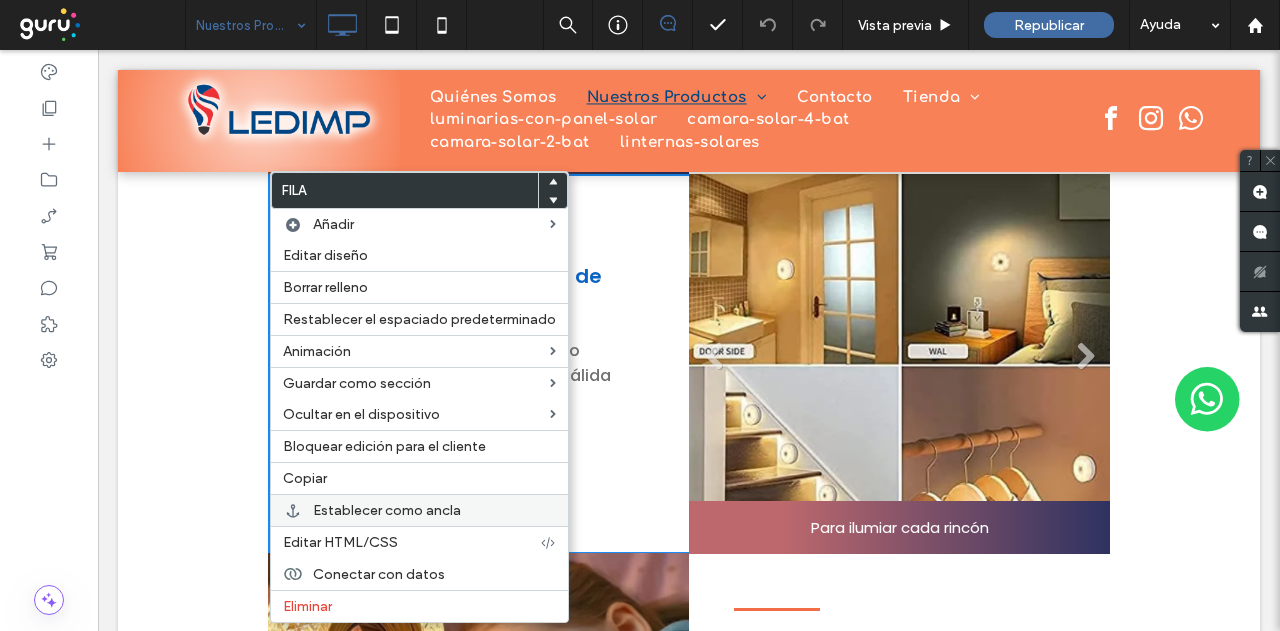 click on "Establecer como ancla" at bounding box center [387, 510] 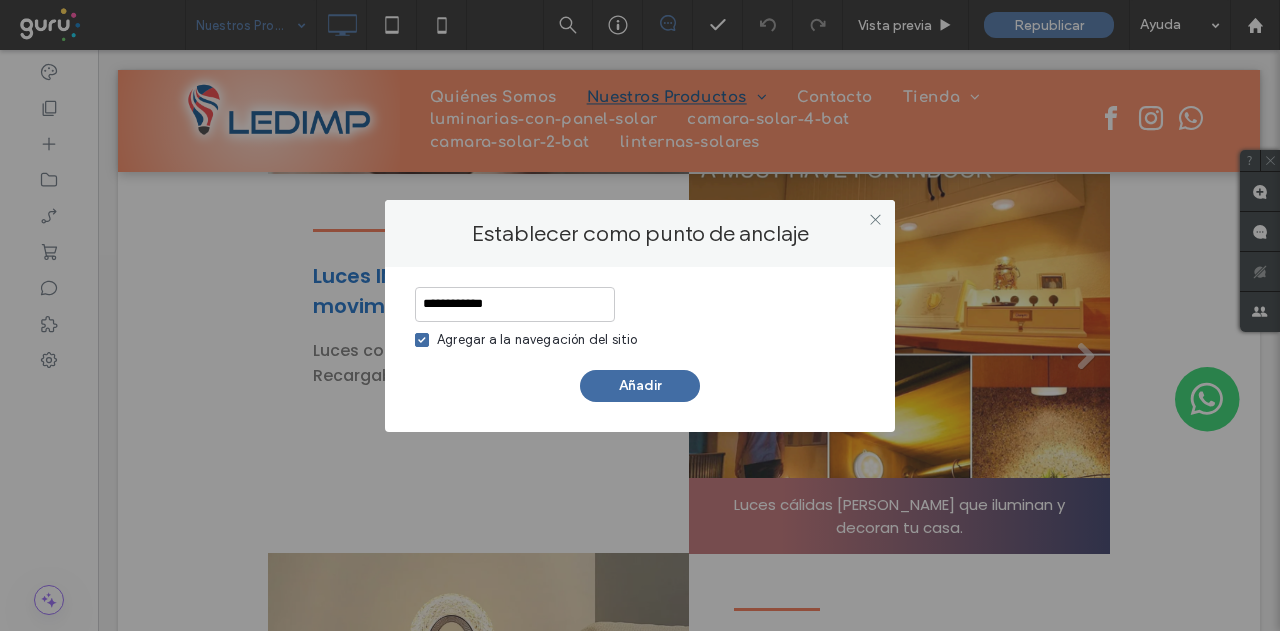 click on "**********" at bounding box center [515, 304] 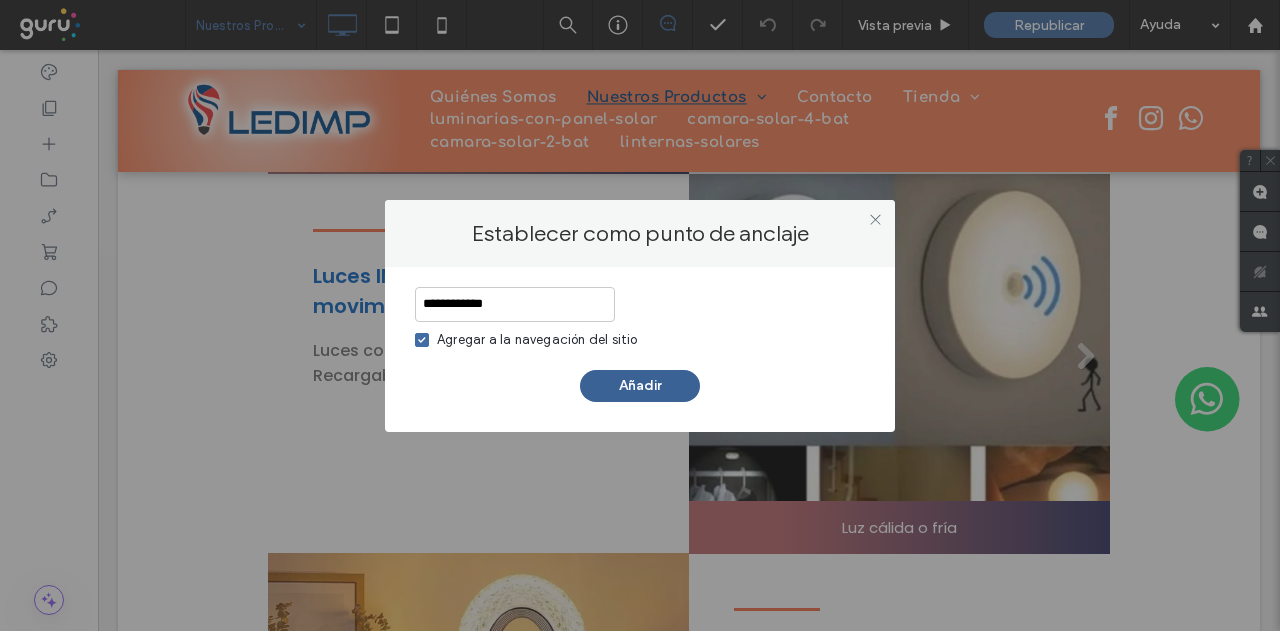 type on "**********" 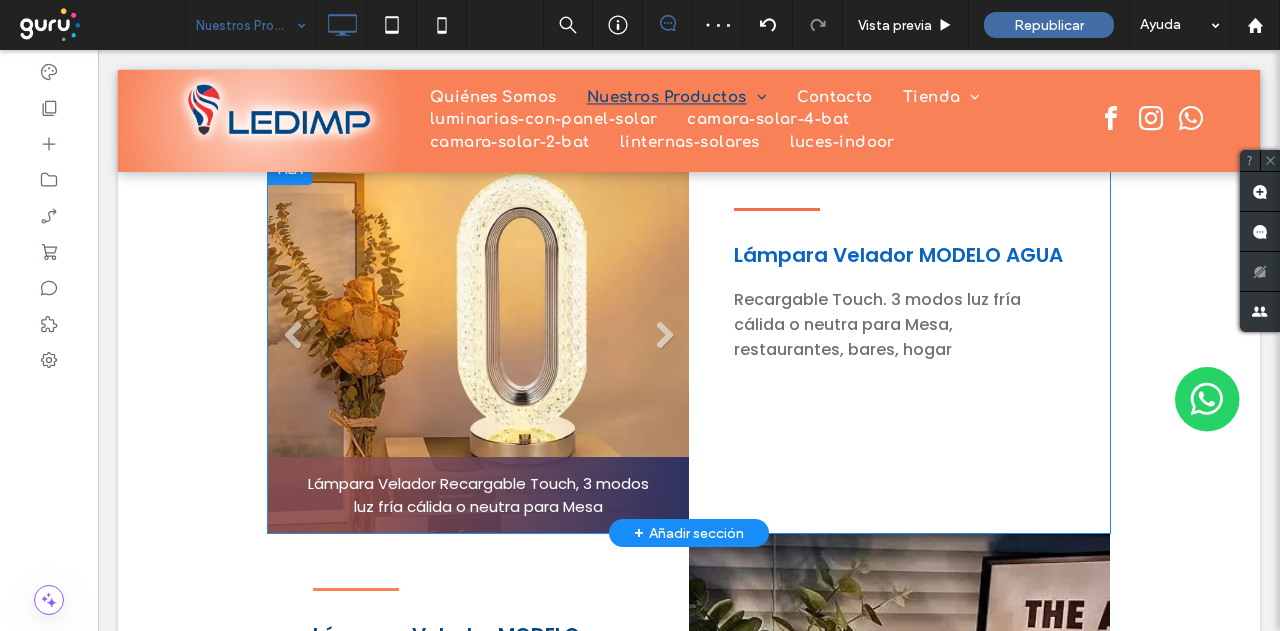 scroll, scrollTop: 3400, scrollLeft: 0, axis: vertical 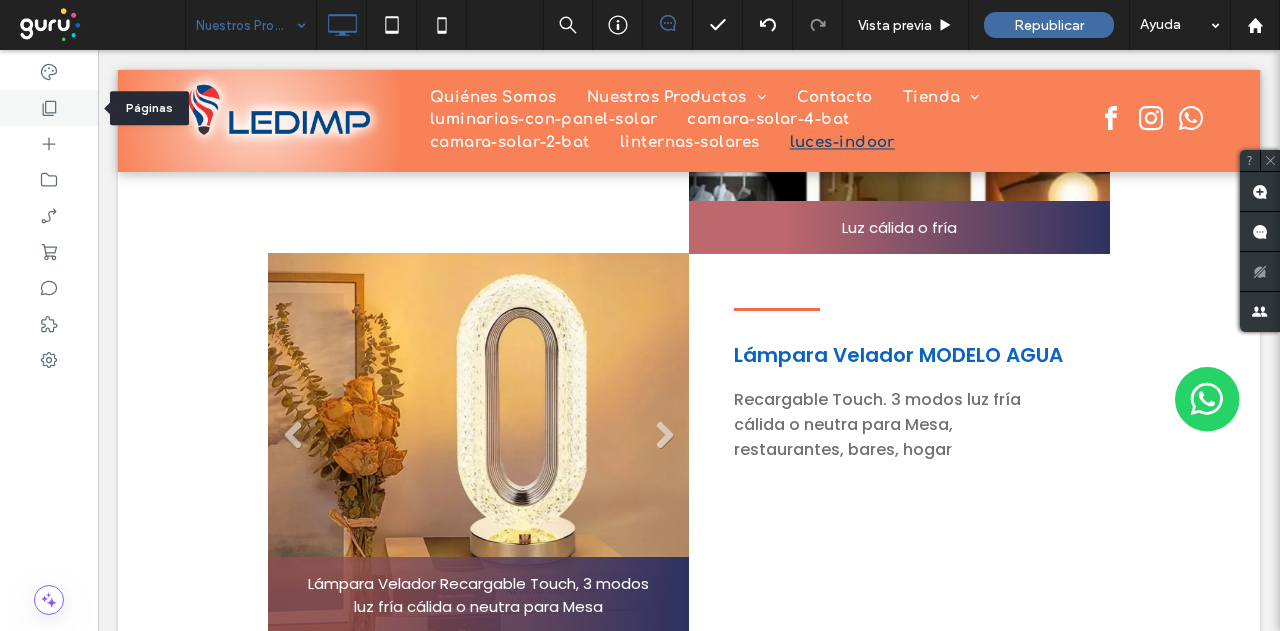 click 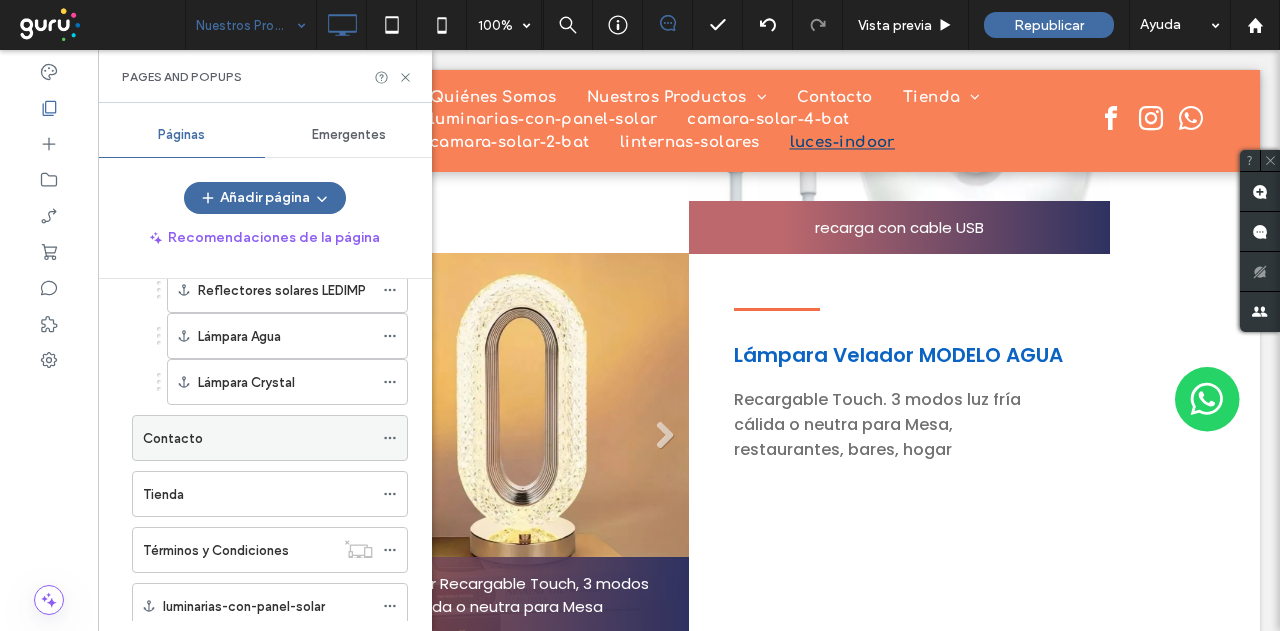 scroll, scrollTop: 200, scrollLeft: 0, axis: vertical 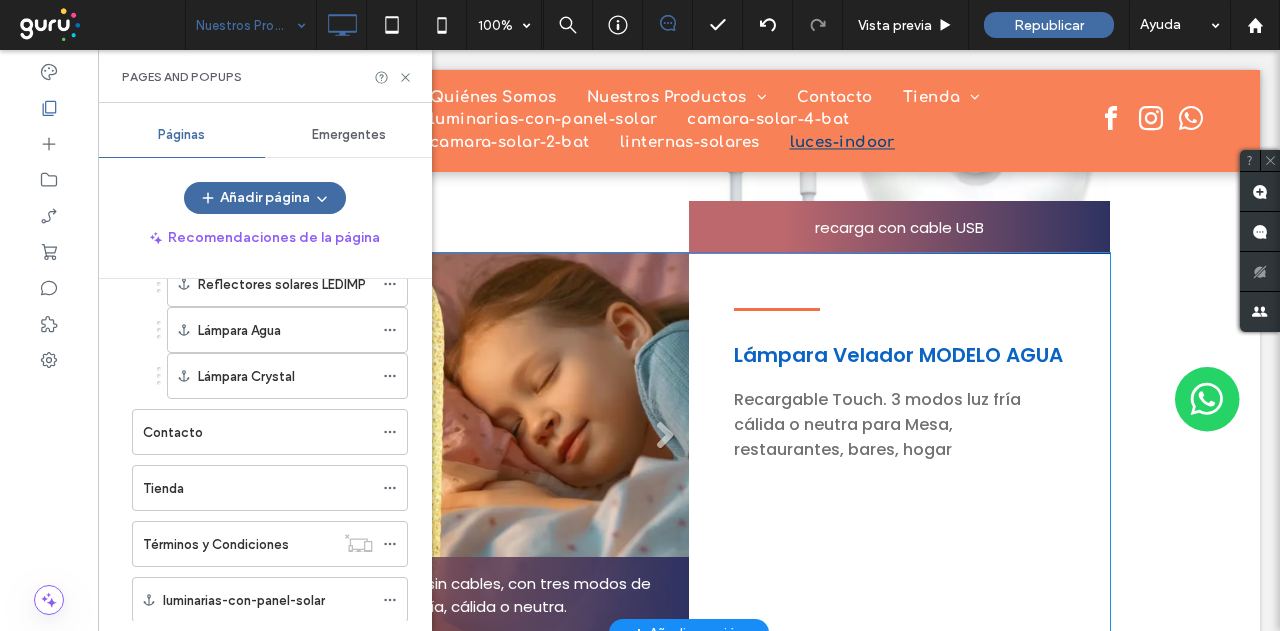 click on "Lámpara Velador MODELO AGUA
Recargable Touch. 3 modos luz fría cálida o neutra para Mesa, restaurantes, bares, hogar Click To Paste" at bounding box center (899, 443) 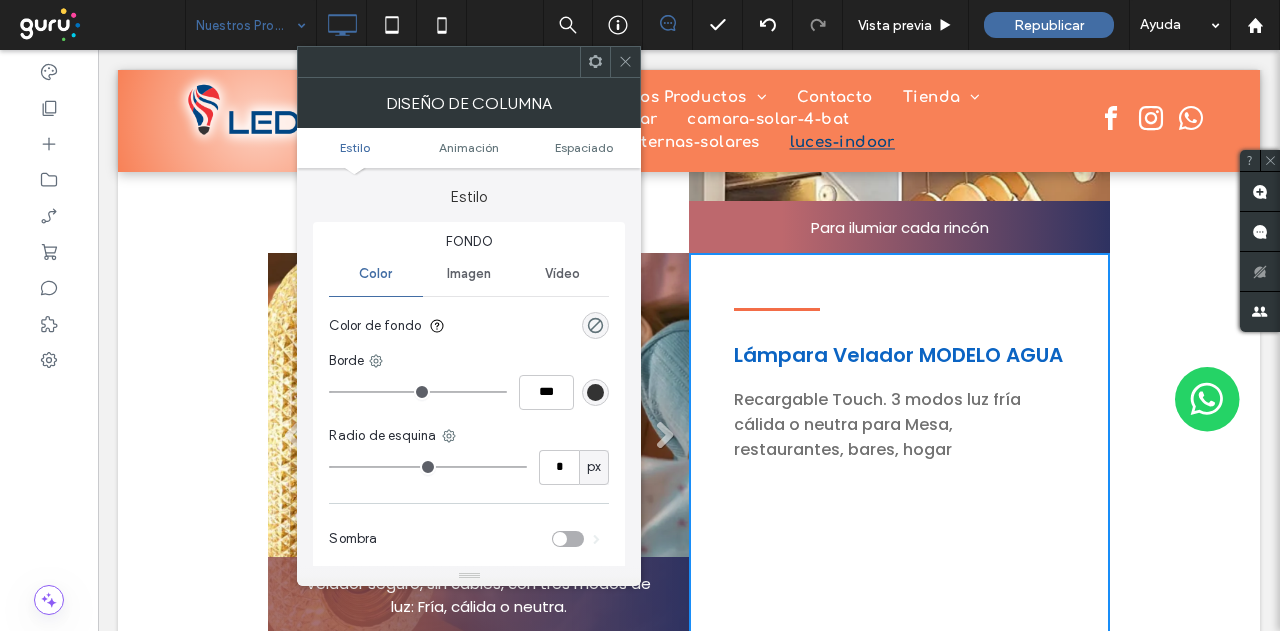 click 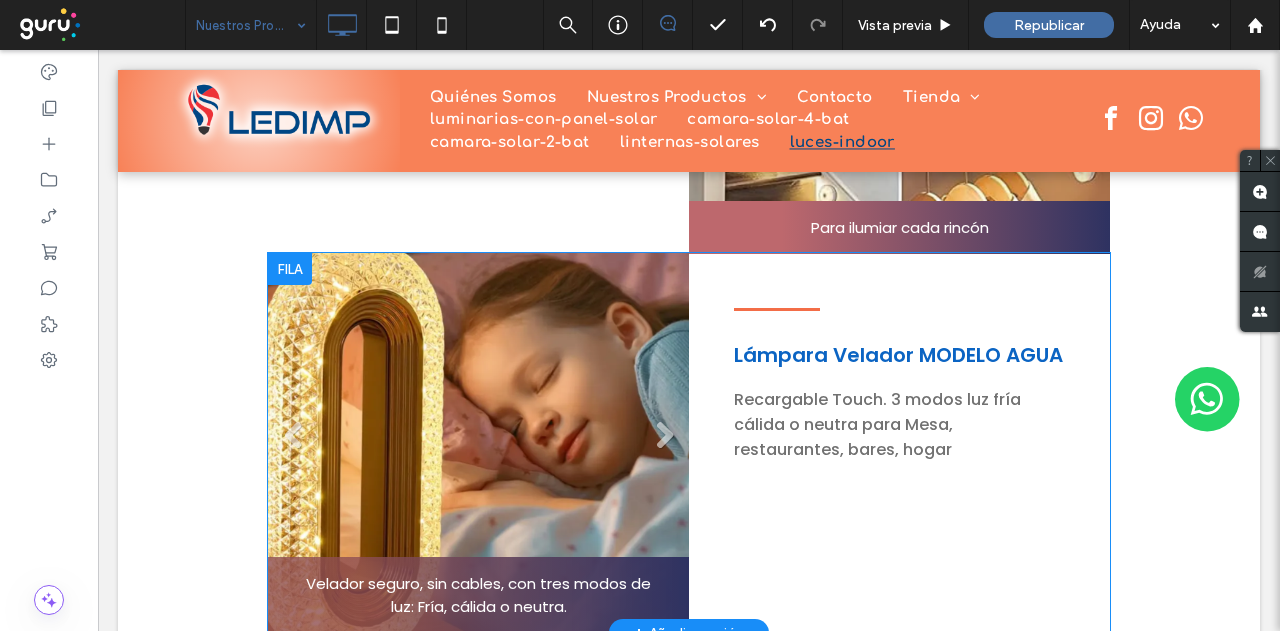 click at bounding box center (290, 269) 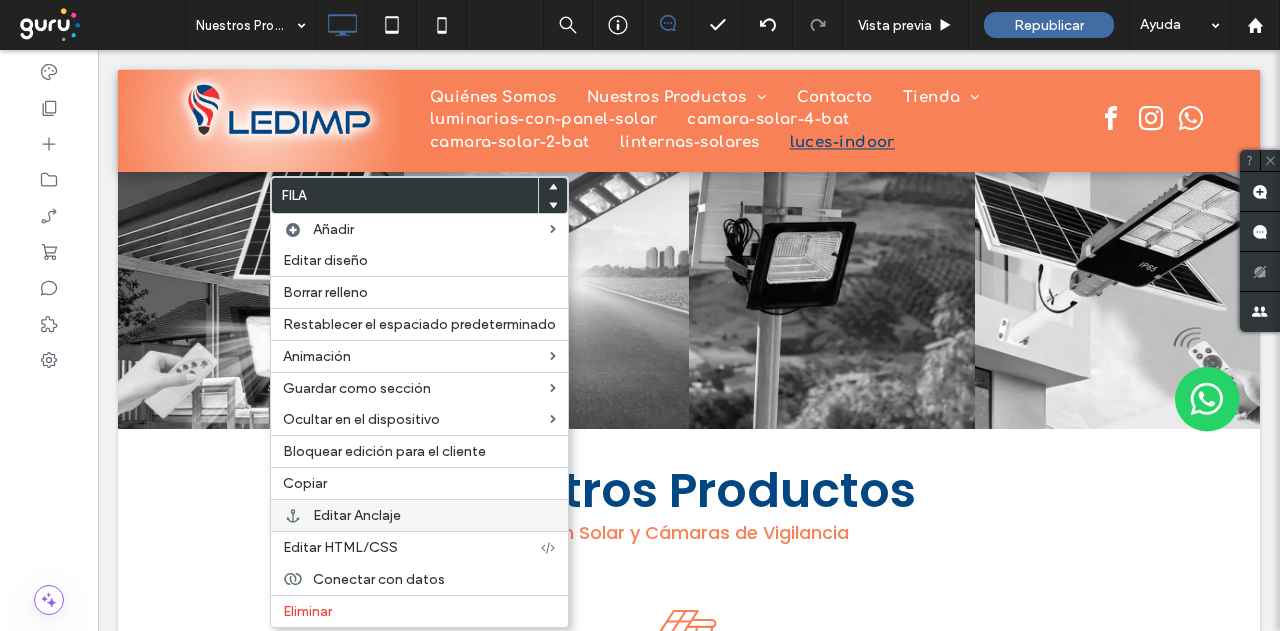 scroll, scrollTop: 3400, scrollLeft: 0, axis: vertical 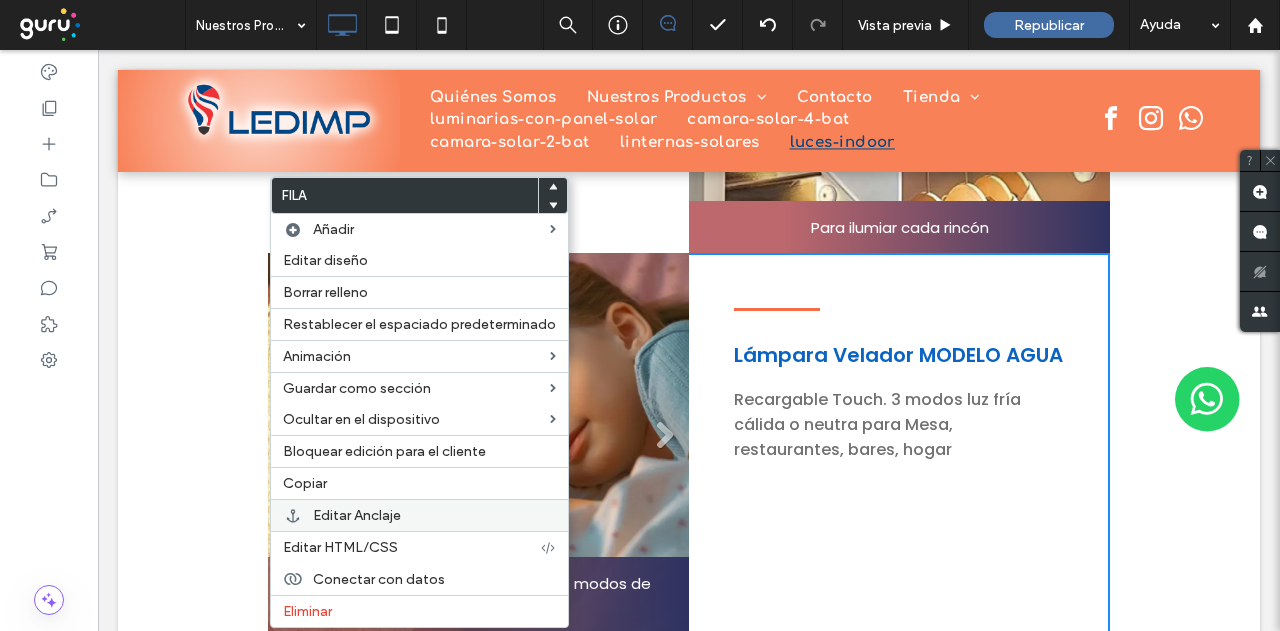 click on "Editar Anclaje" at bounding box center (357, 515) 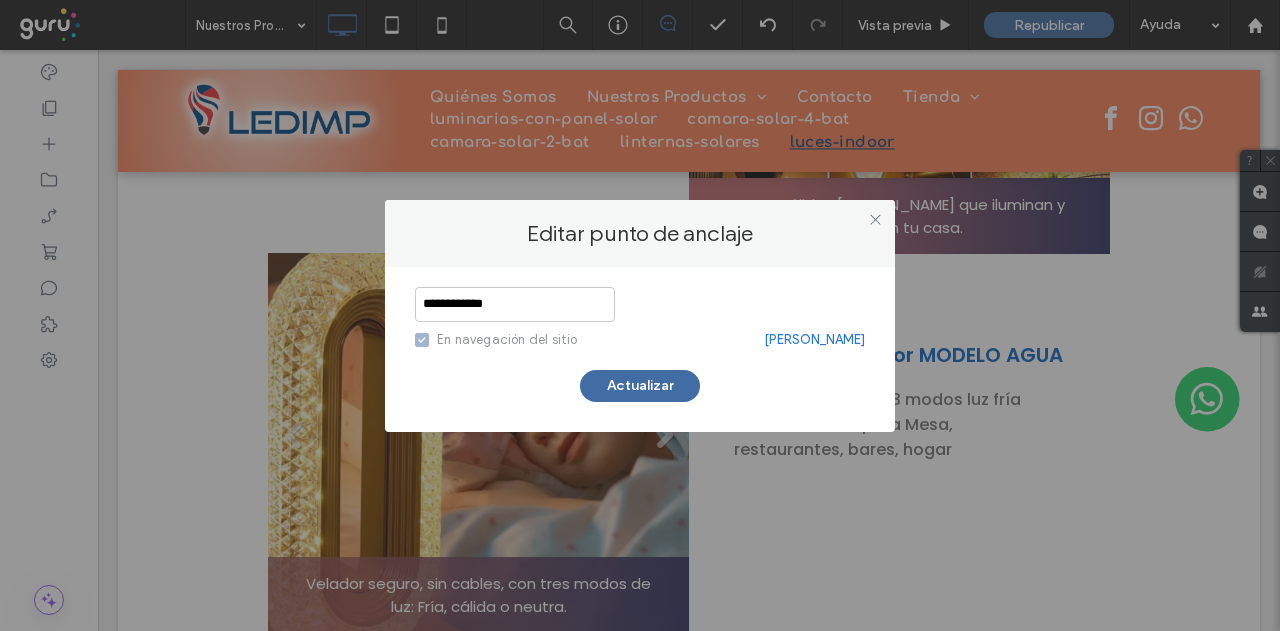 click on "Suprimir ancla" at bounding box center [814, 340] 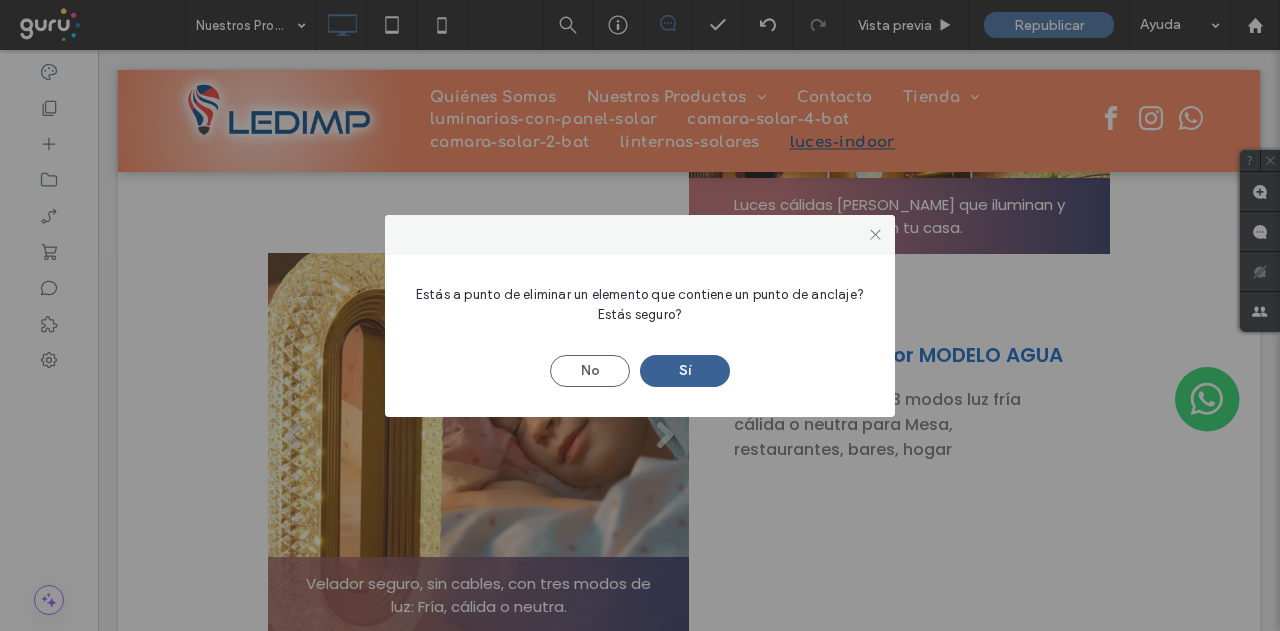 click on "Sí" at bounding box center [685, 371] 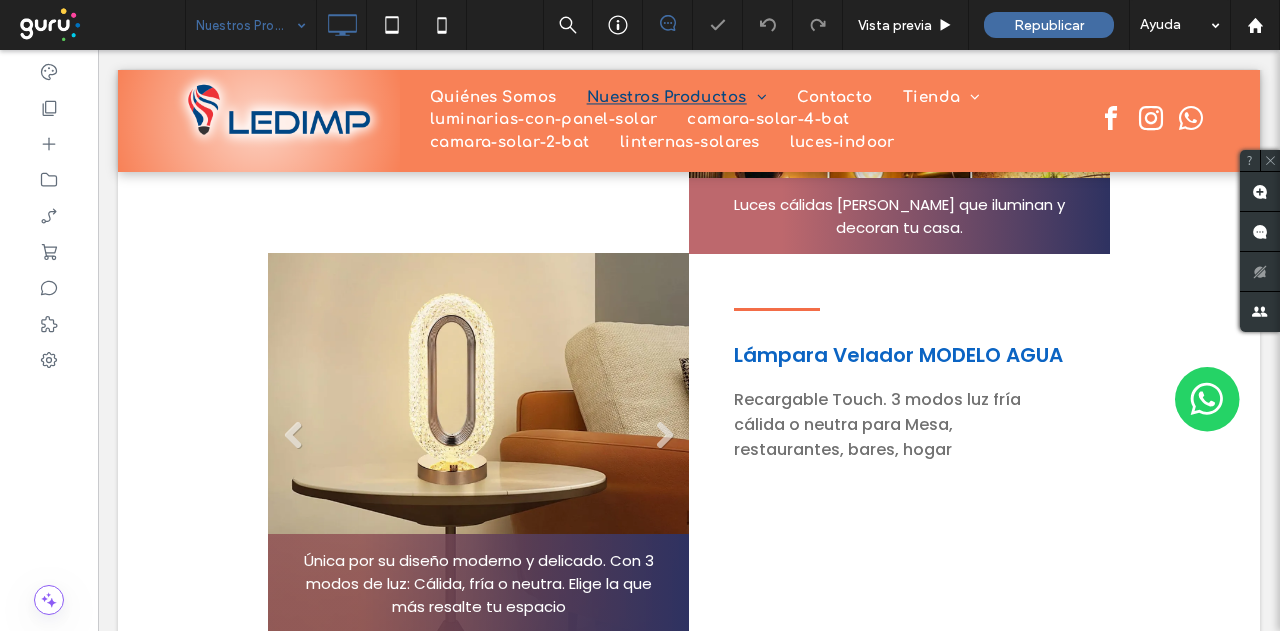 drag, startPoint x: 234, startPoint y: 110, endPoint x: 270, endPoint y: 124, distance: 38.626415 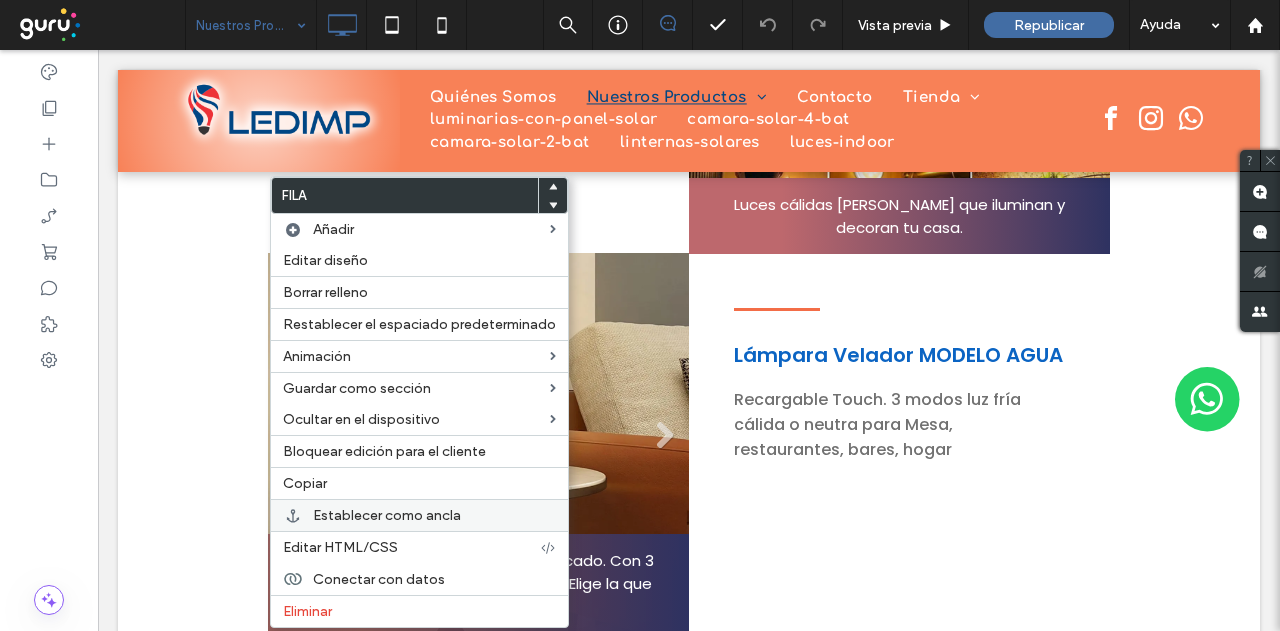 click on "Establecer como ancla" at bounding box center (387, 515) 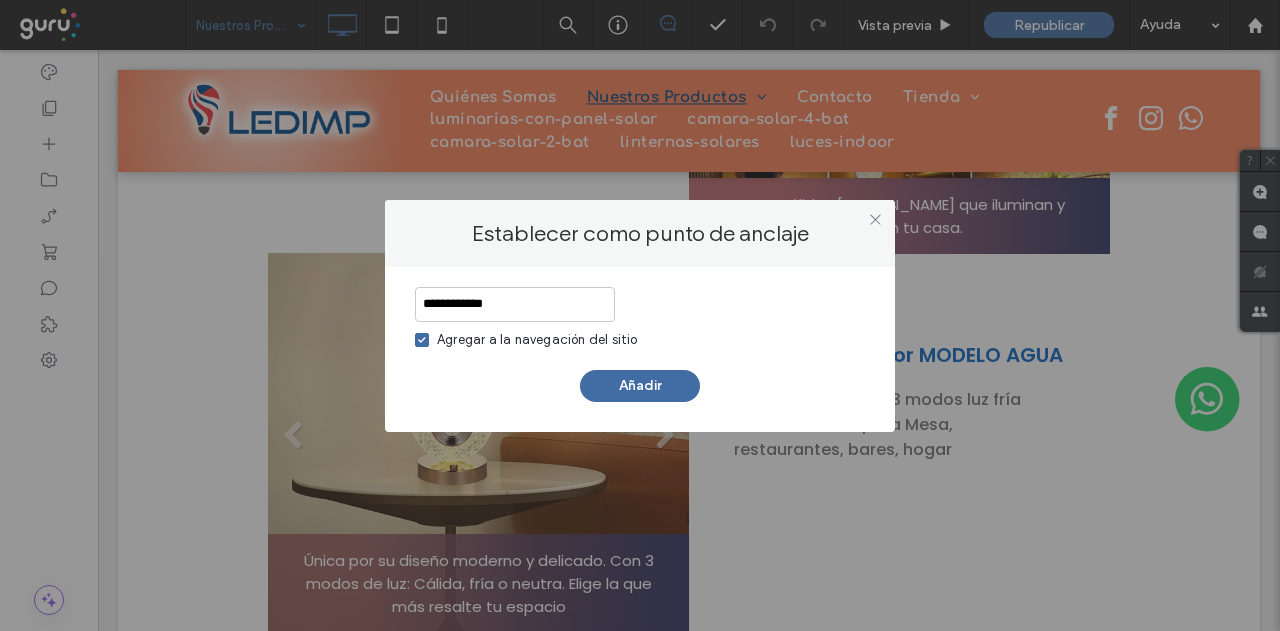 click on "**********" at bounding box center (515, 304) 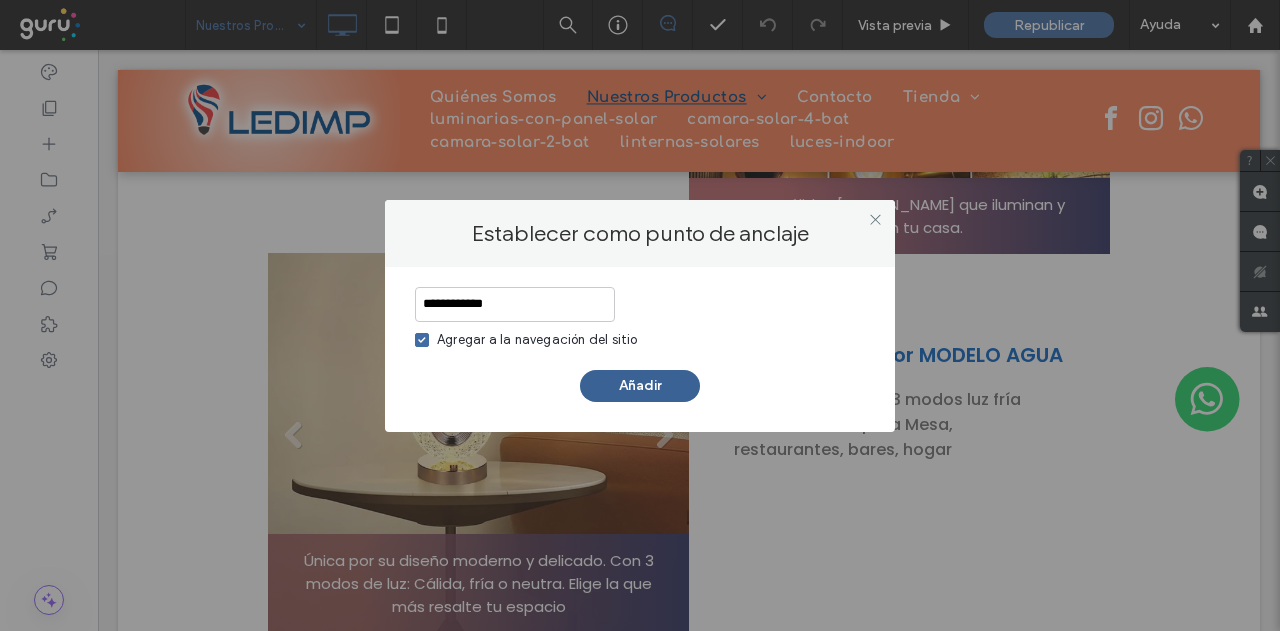 type on "**********" 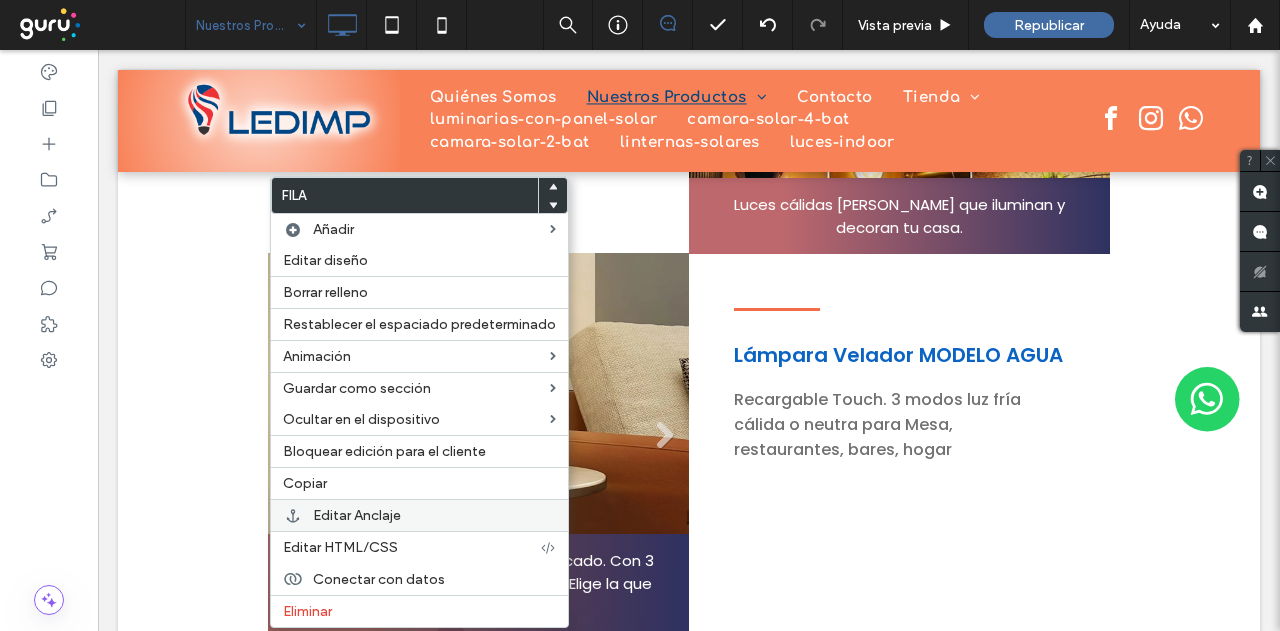 click on "Editar Anclaje" at bounding box center (357, 515) 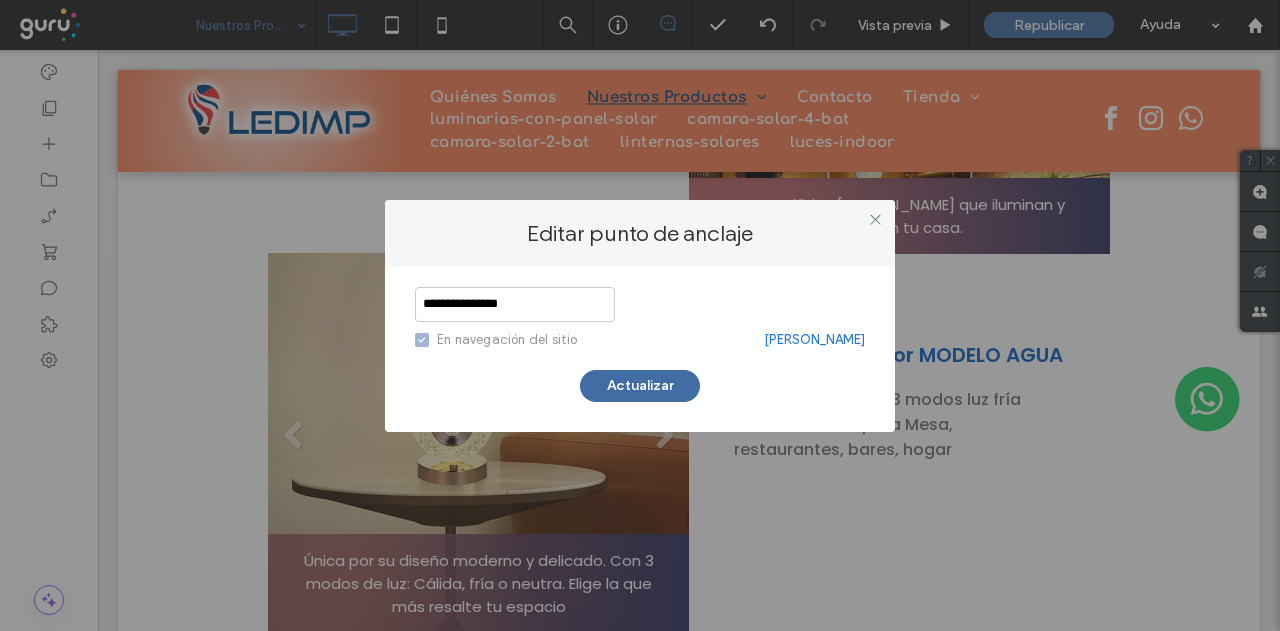 click on "Suprimir ancla" at bounding box center (814, 340) 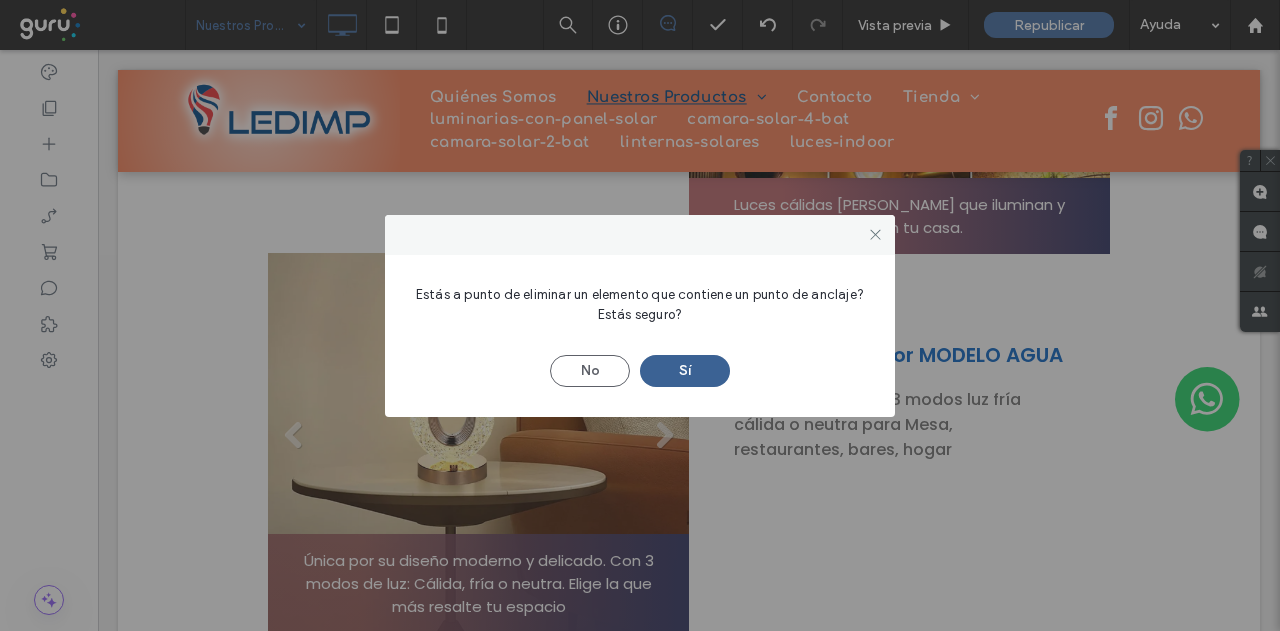 click on "Sí" at bounding box center [685, 371] 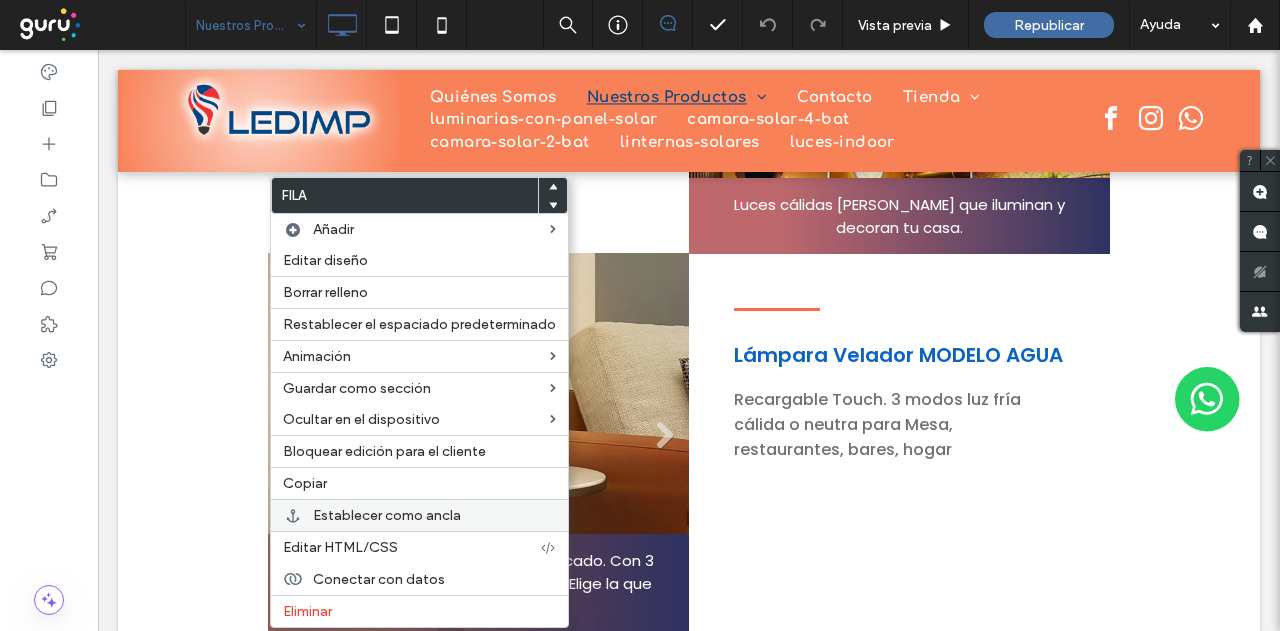 click on "Establecer como ancla" at bounding box center (387, 515) 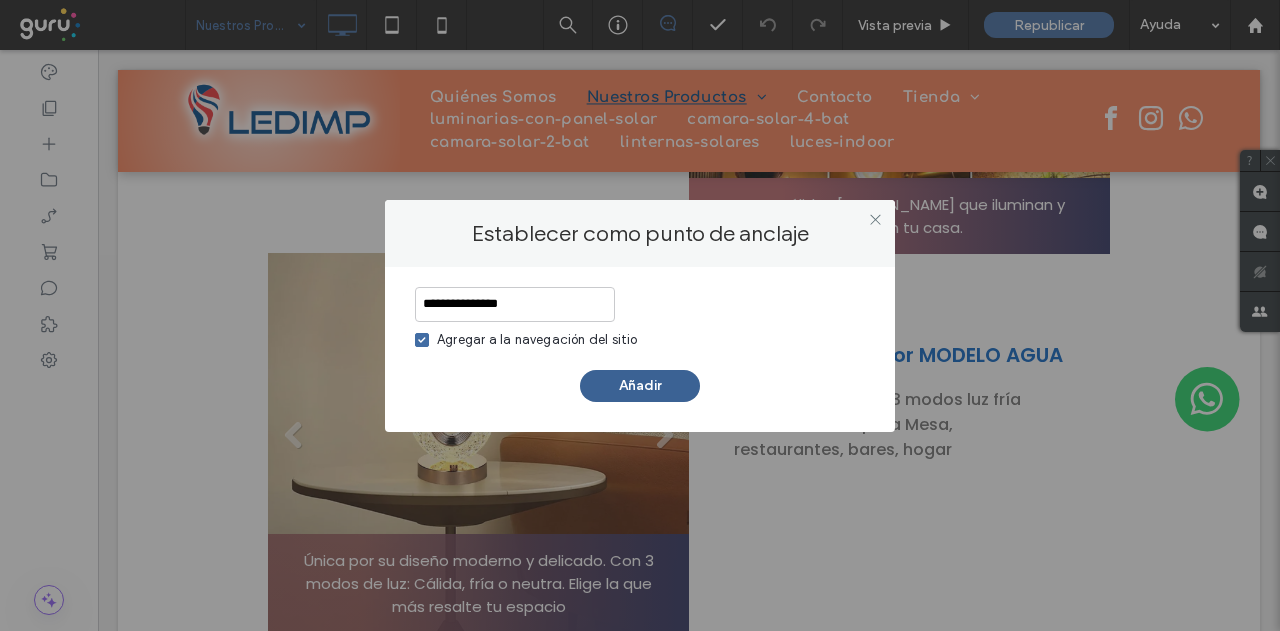type on "**********" 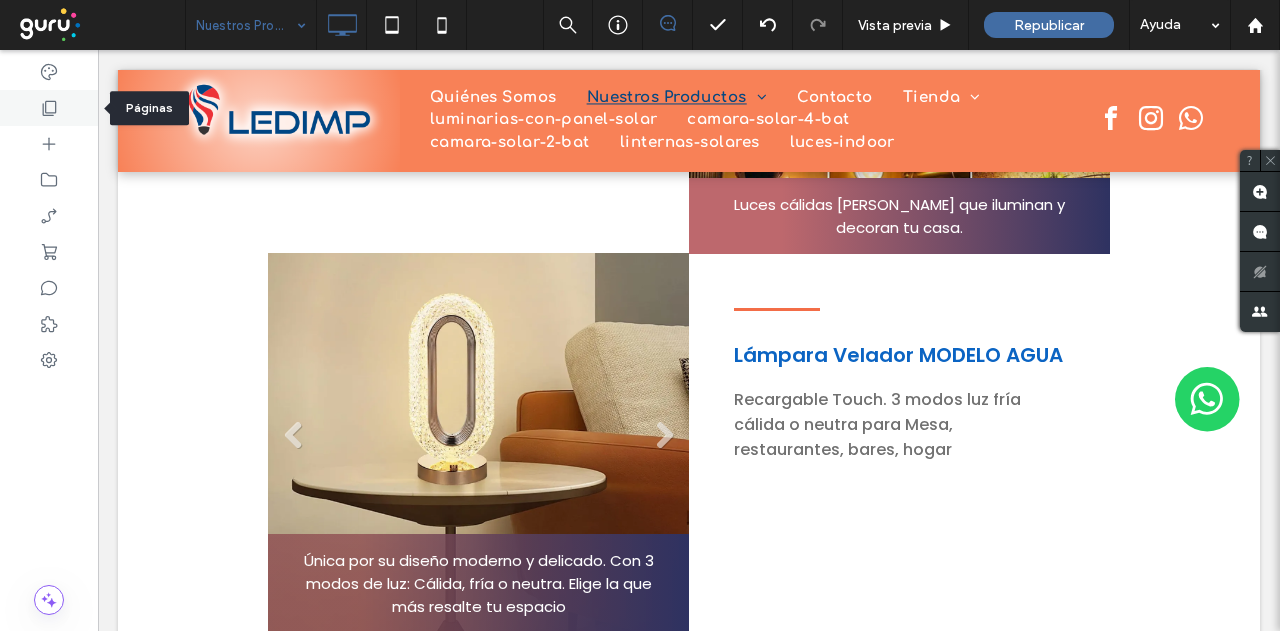 click at bounding box center [49, 108] 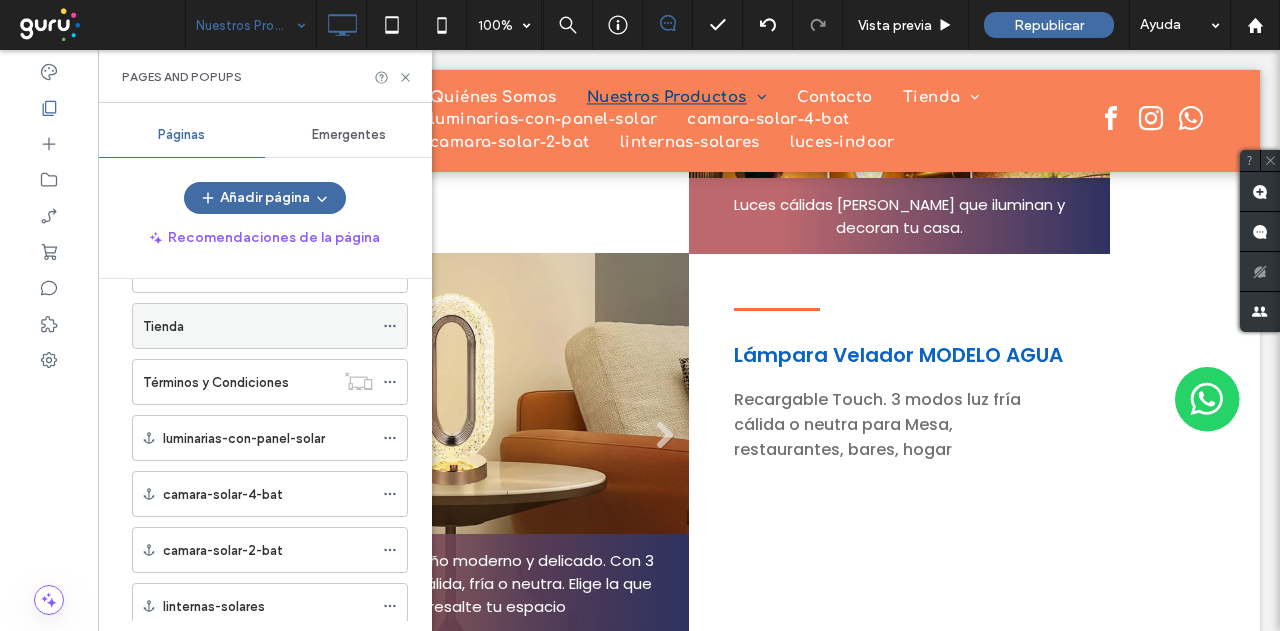 scroll, scrollTop: 300, scrollLeft: 0, axis: vertical 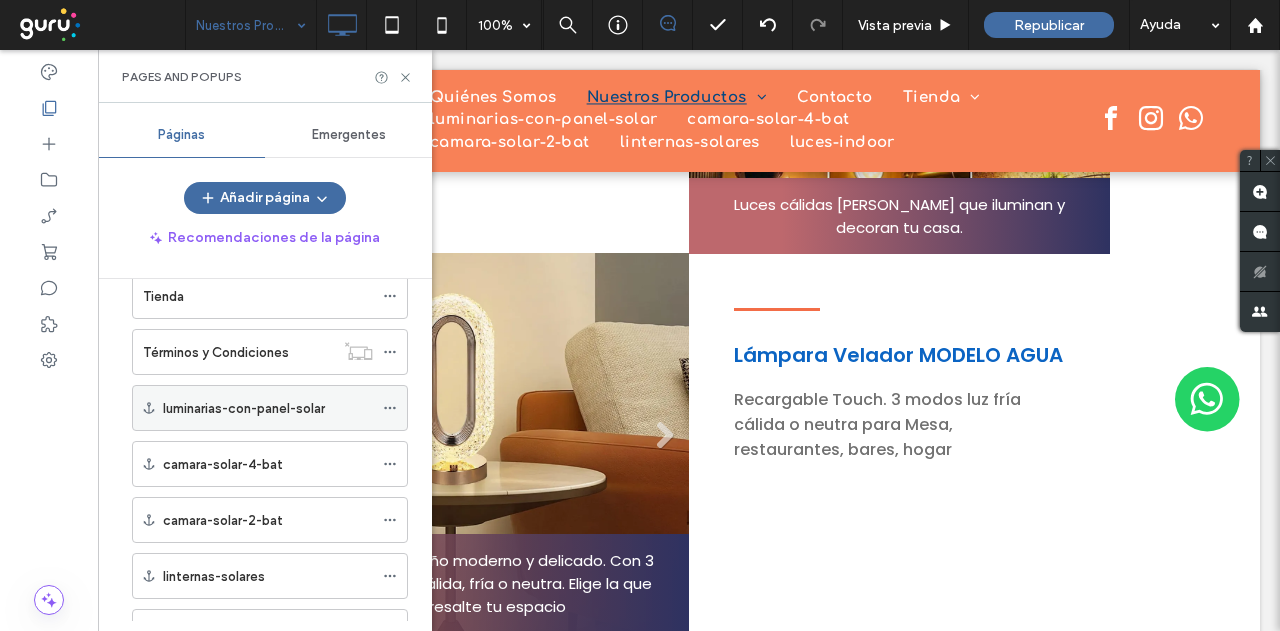 click 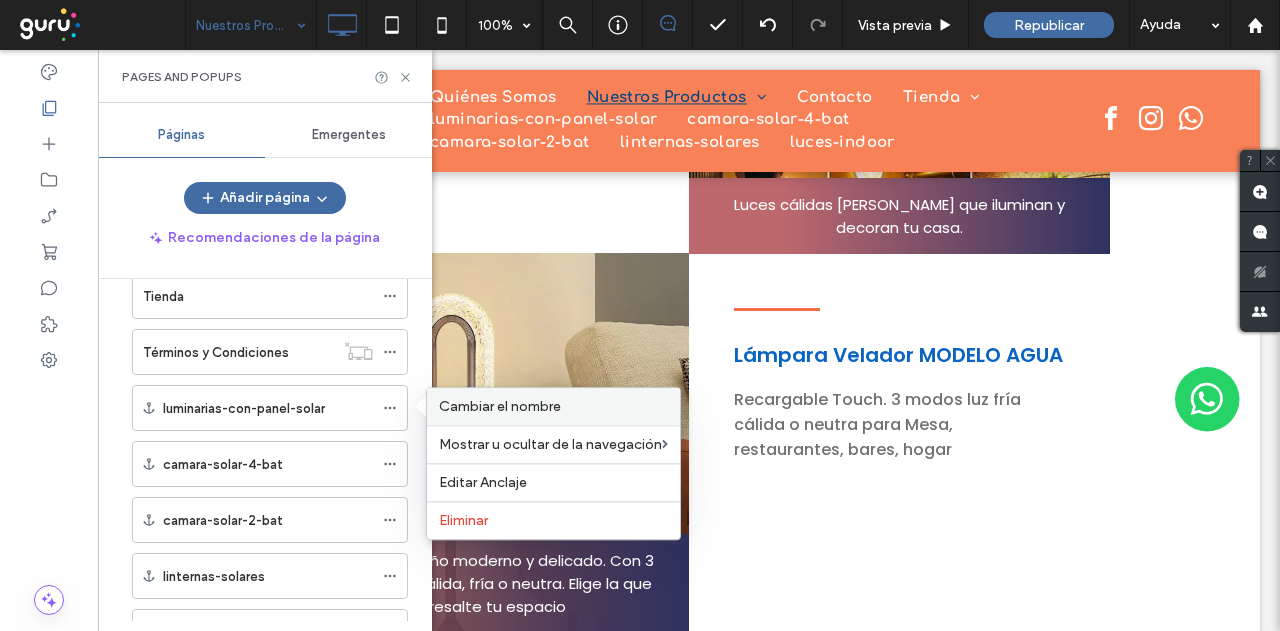 click on "Cambiar el nombre" at bounding box center (500, 406) 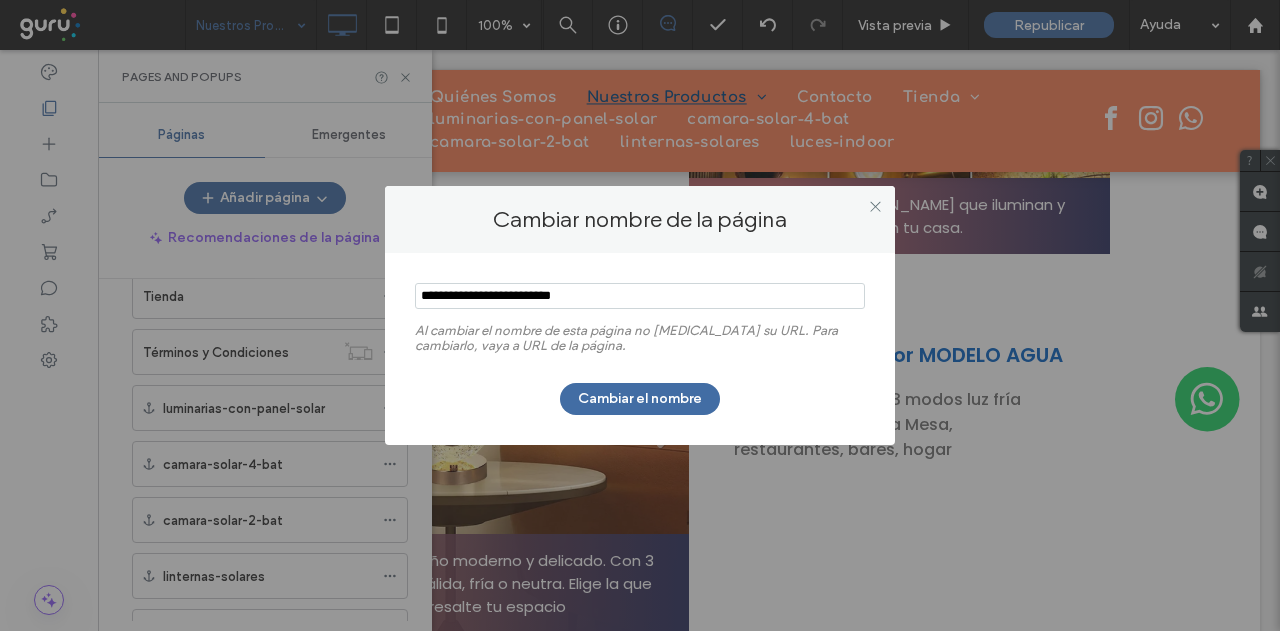 click at bounding box center [640, 296] 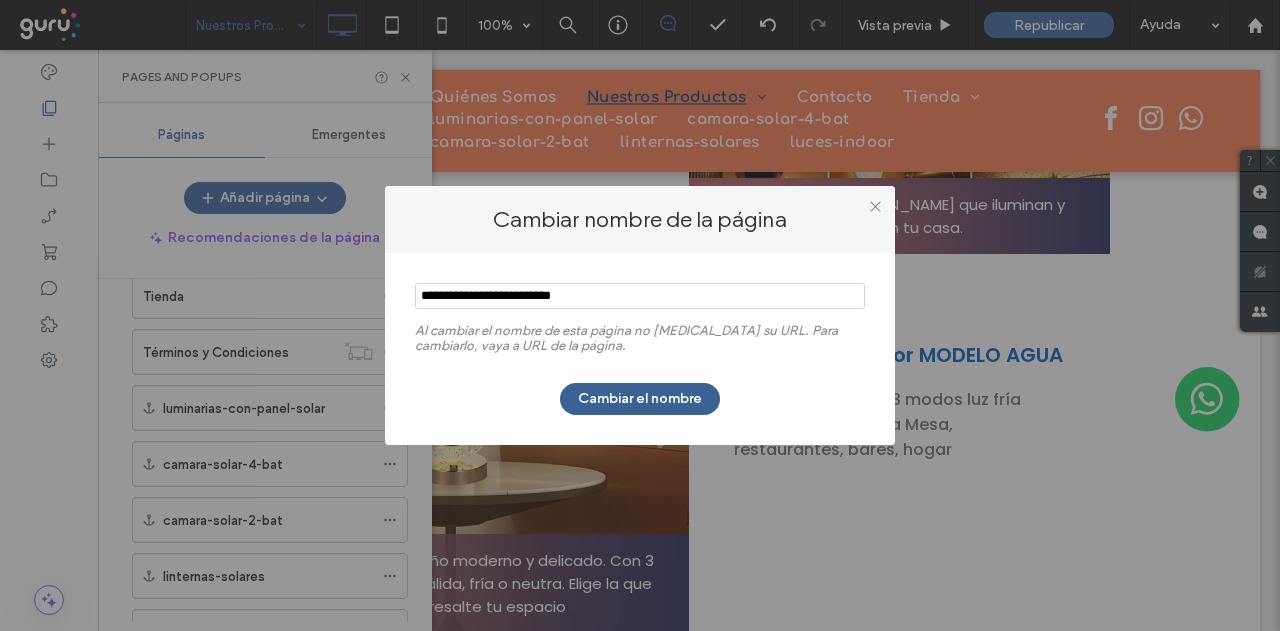 type on "**********" 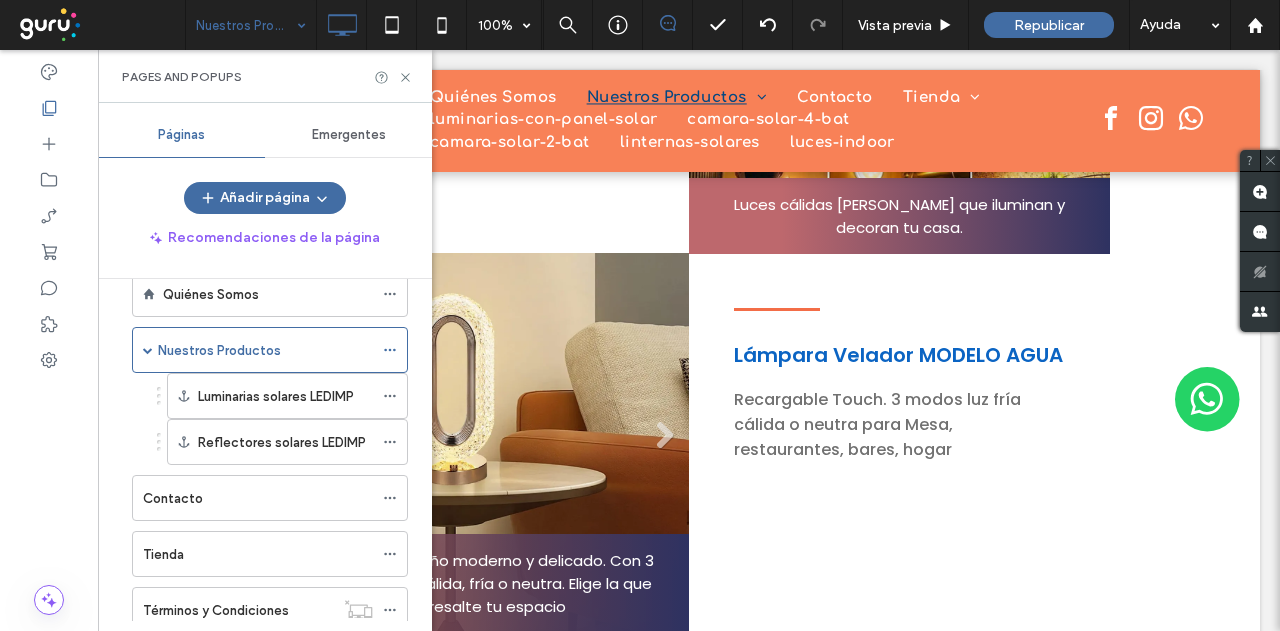 scroll, scrollTop: 0, scrollLeft: 0, axis: both 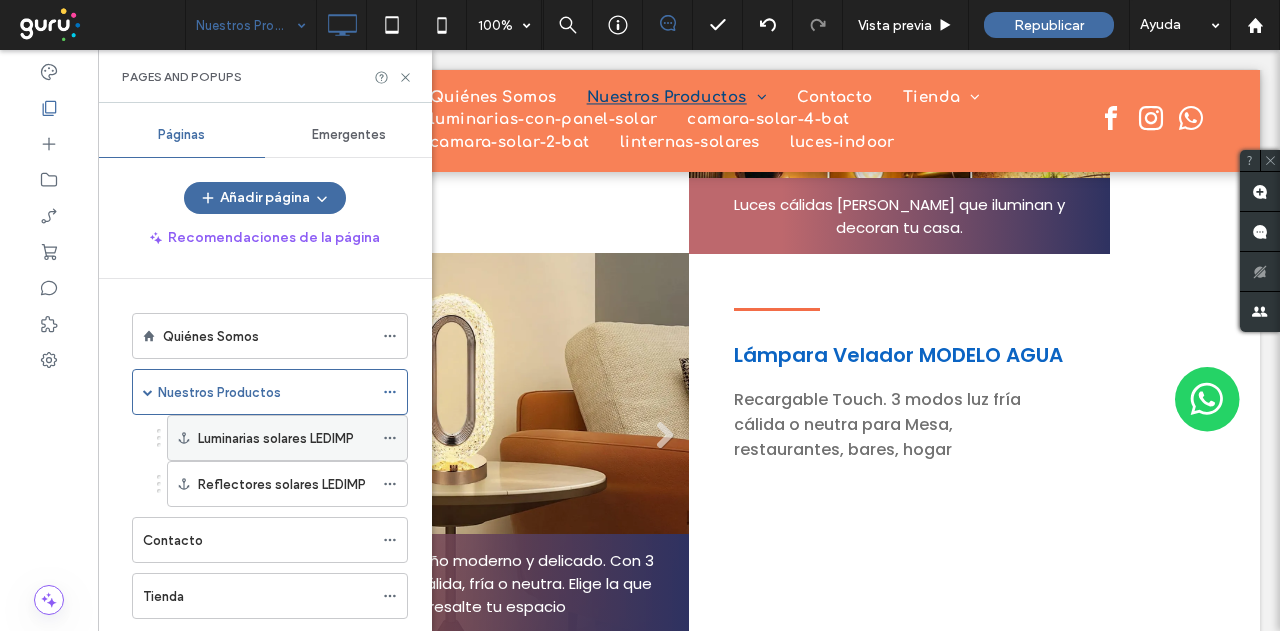 click 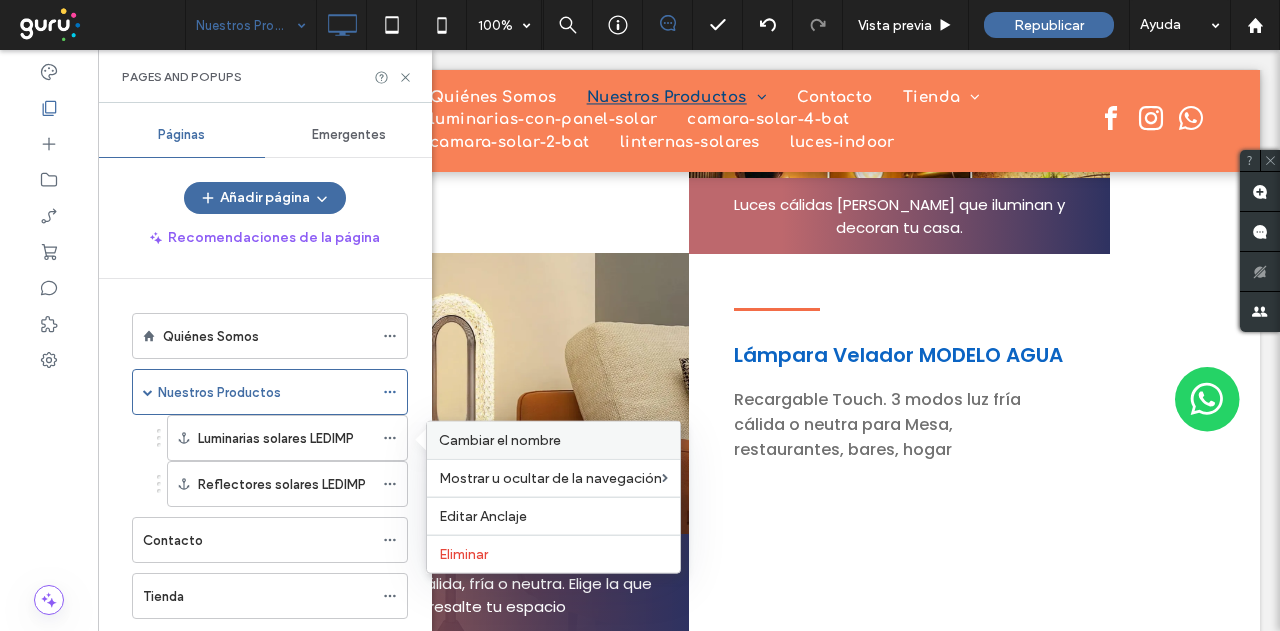 click on "Cambiar el nombre" at bounding box center [500, 440] 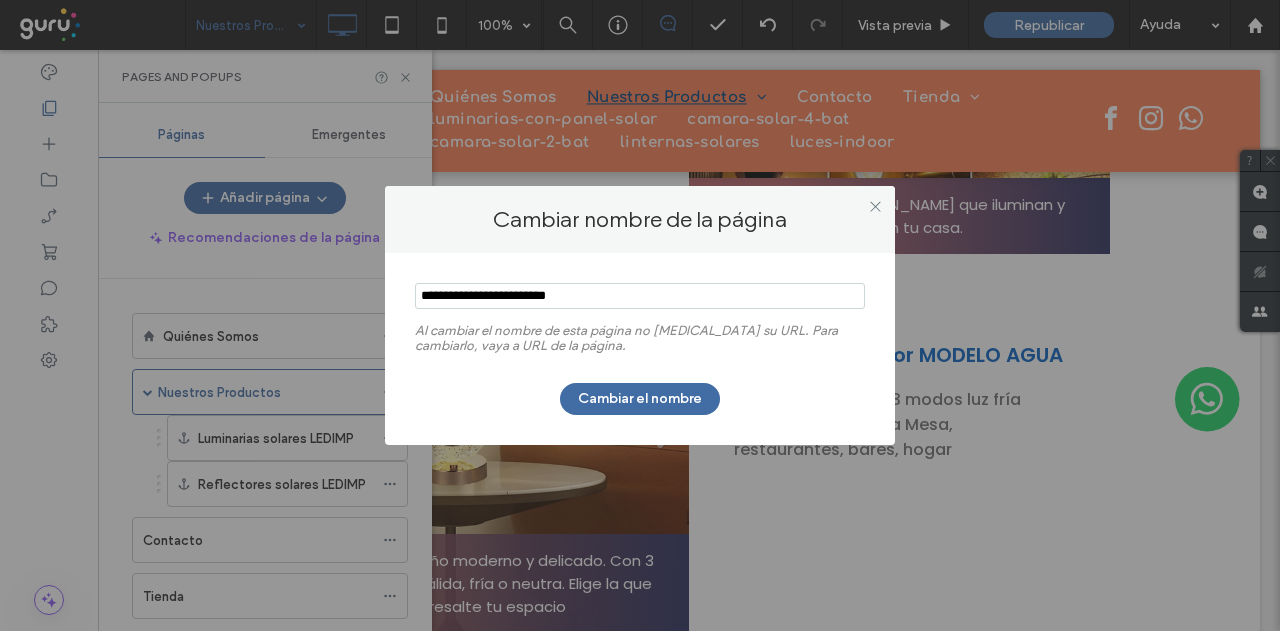 click at bounding box center (640, 296) 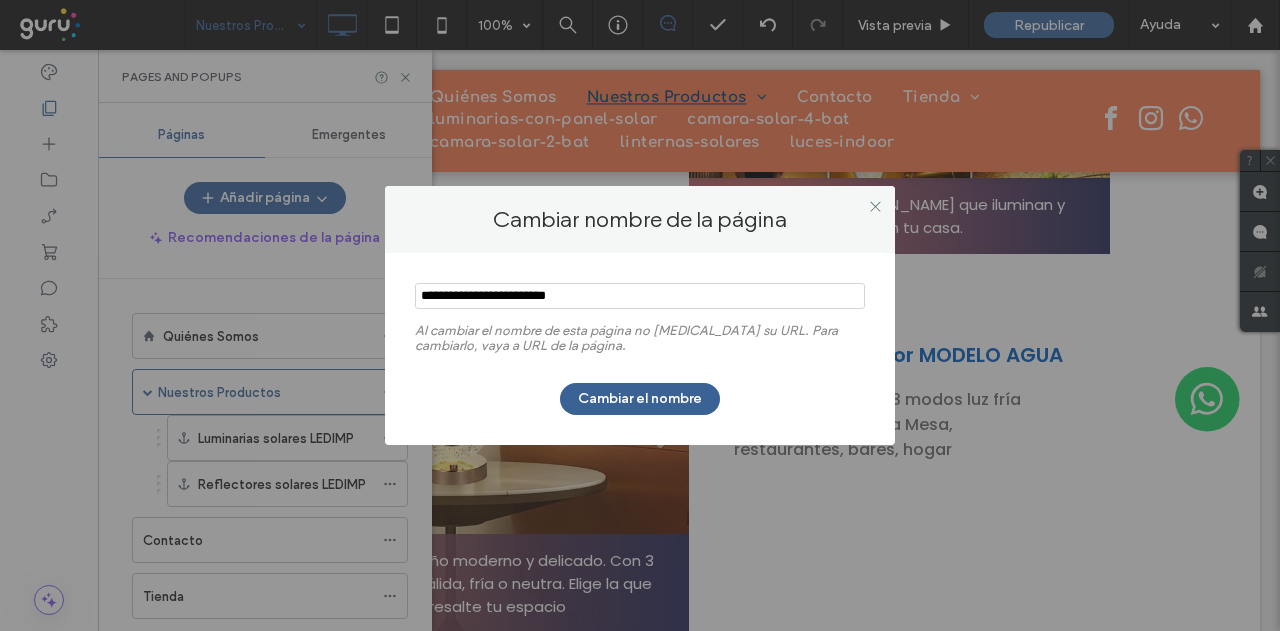 type on "**********" 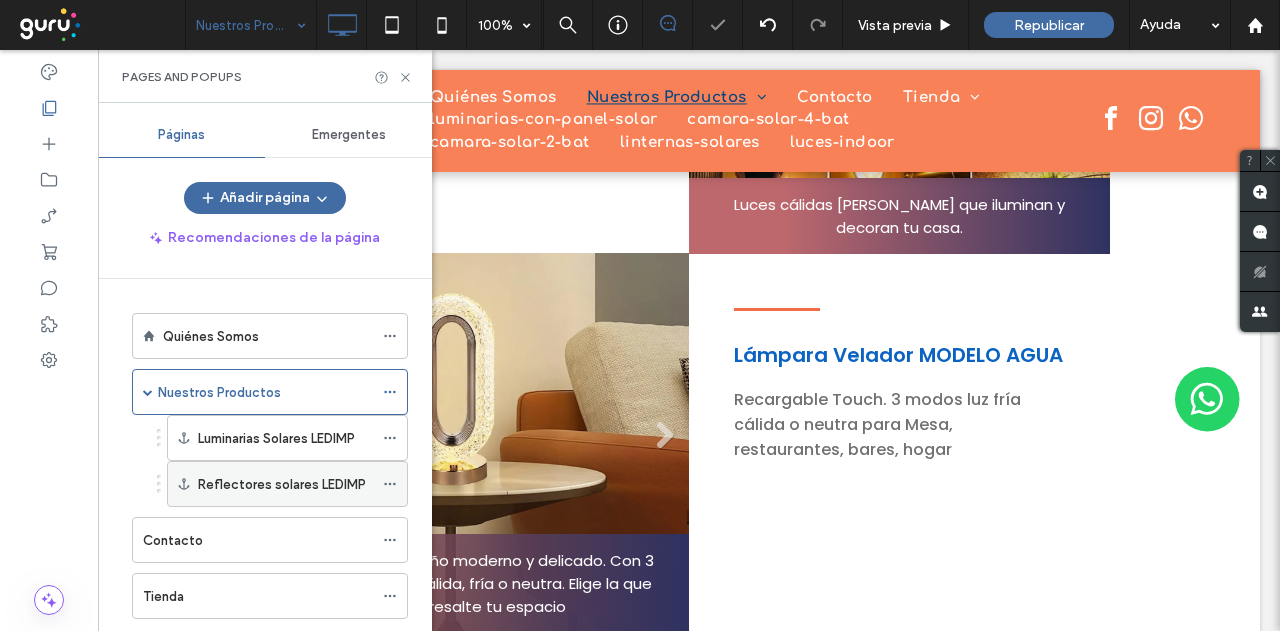 click 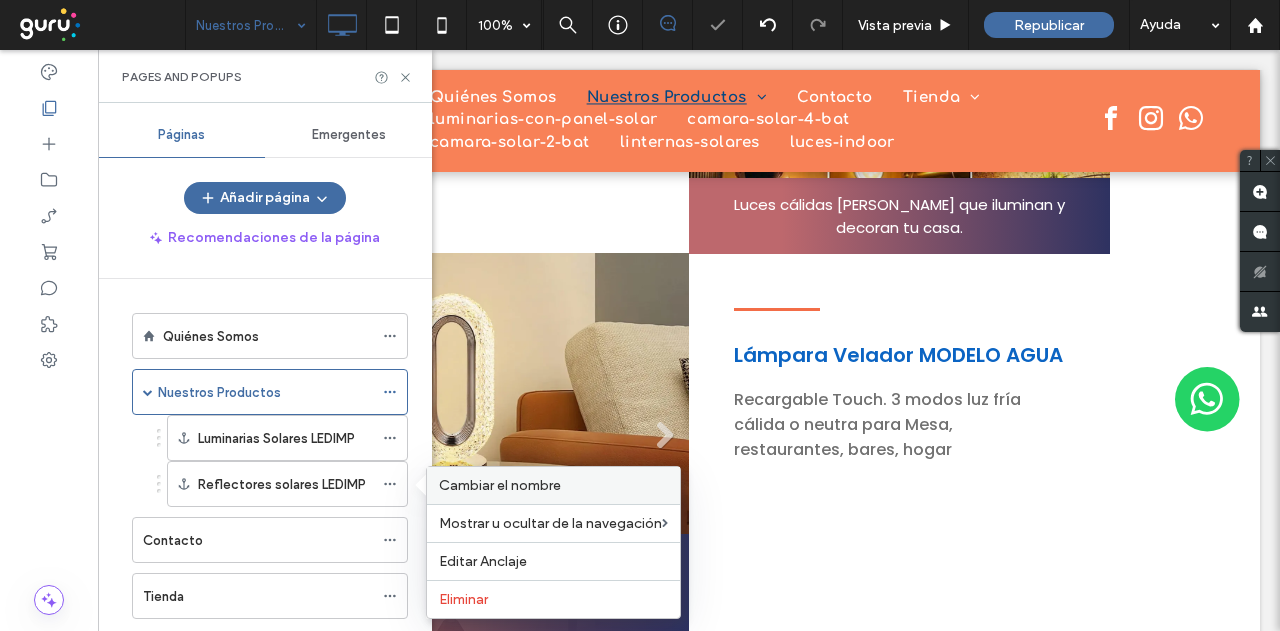 click on "Cambiar el nombre" at bounding box center (500, 485) 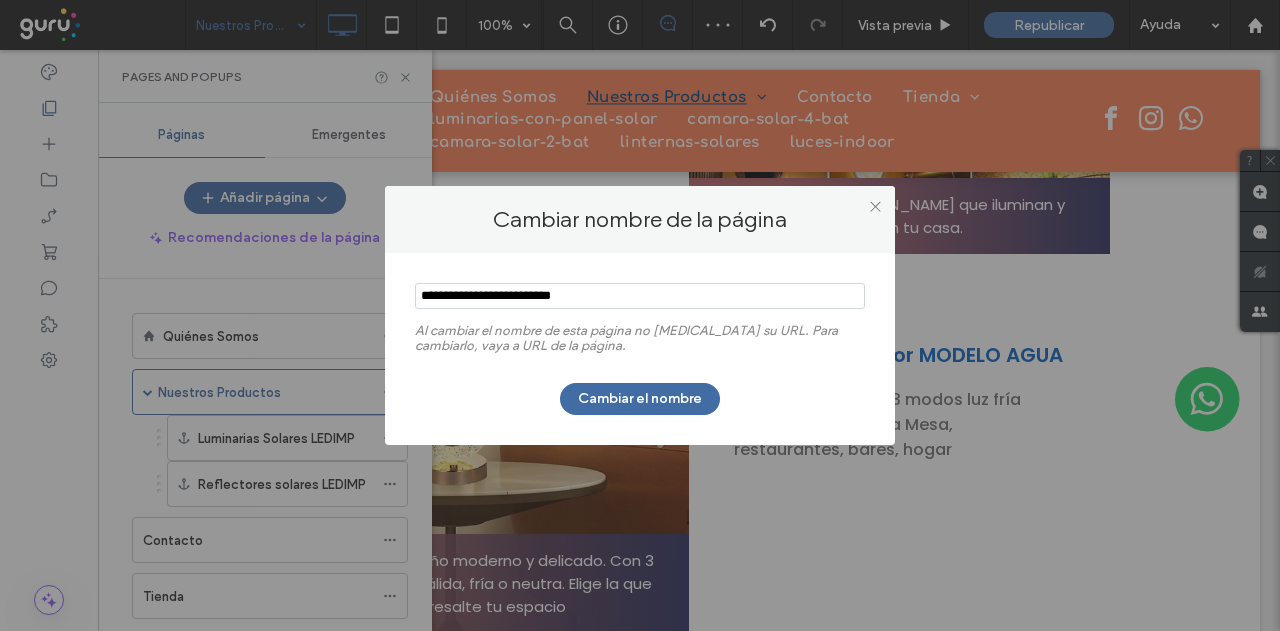 click at bounding box center [640, 296] 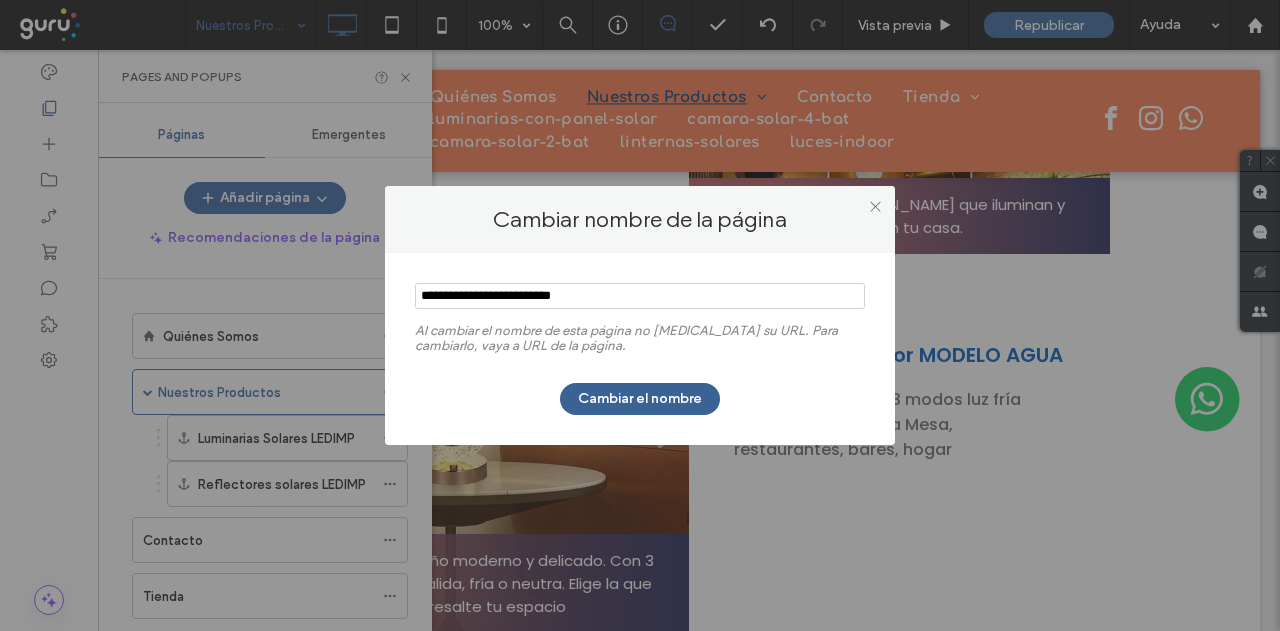 type on "**********" 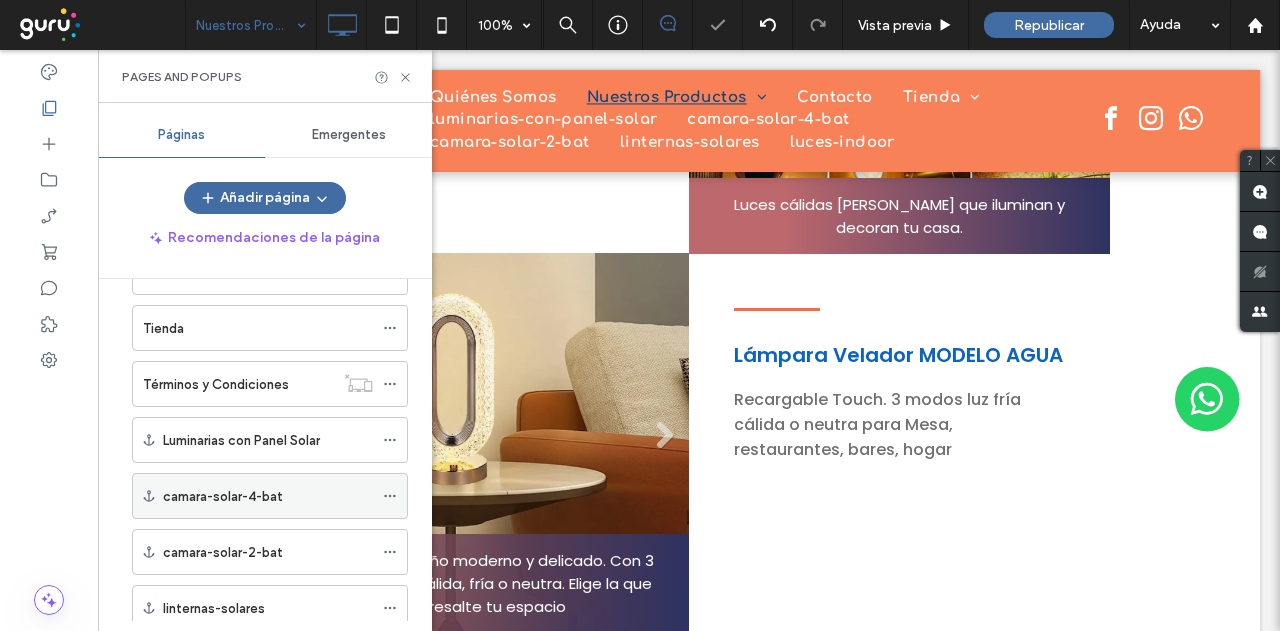 scroll, scrollTop: 300, scrollLeft: 0, axis: vertical 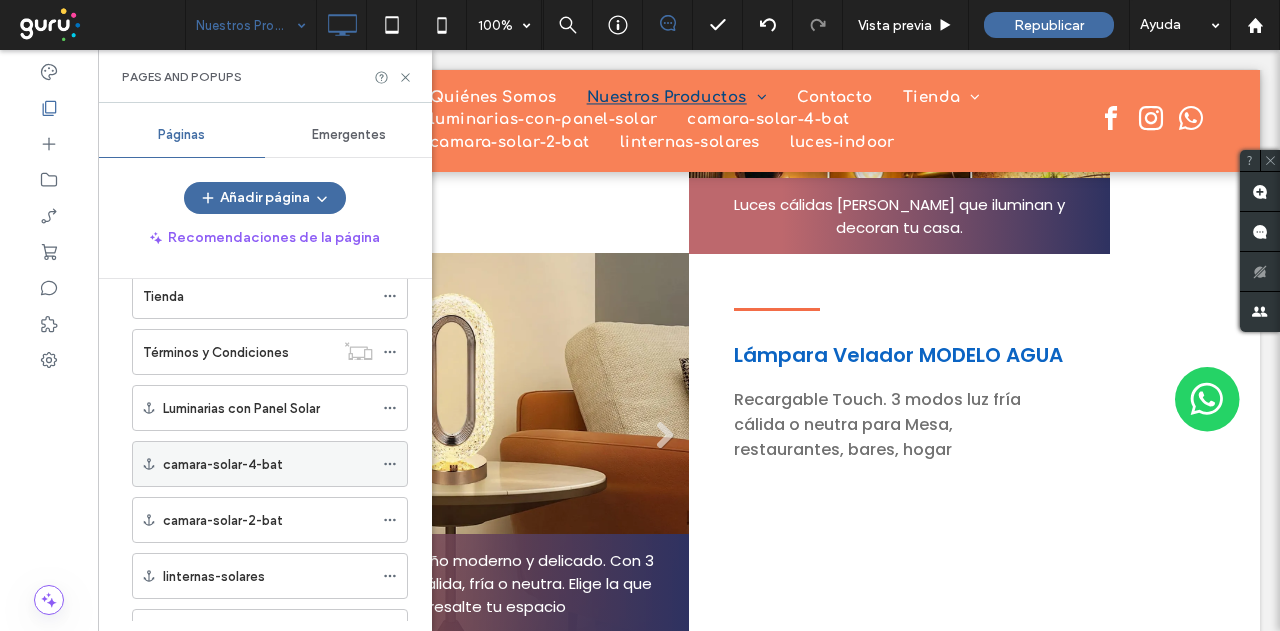 click 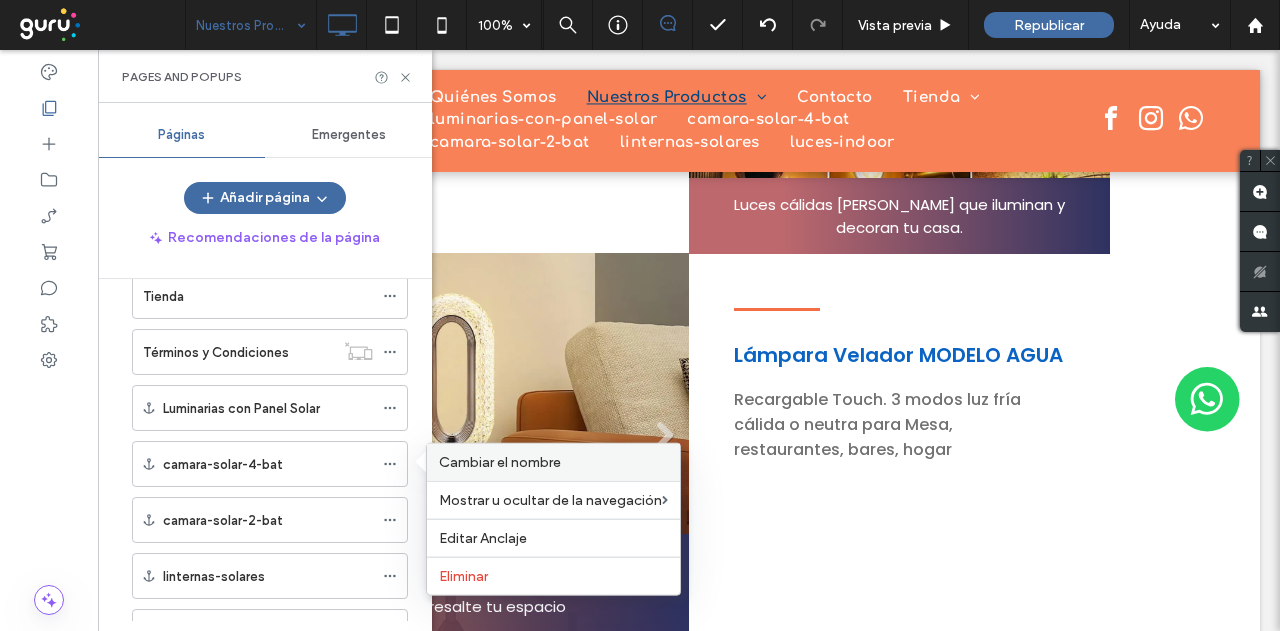 click on "Cambiar el nombre" at bounding box center [500, 462] 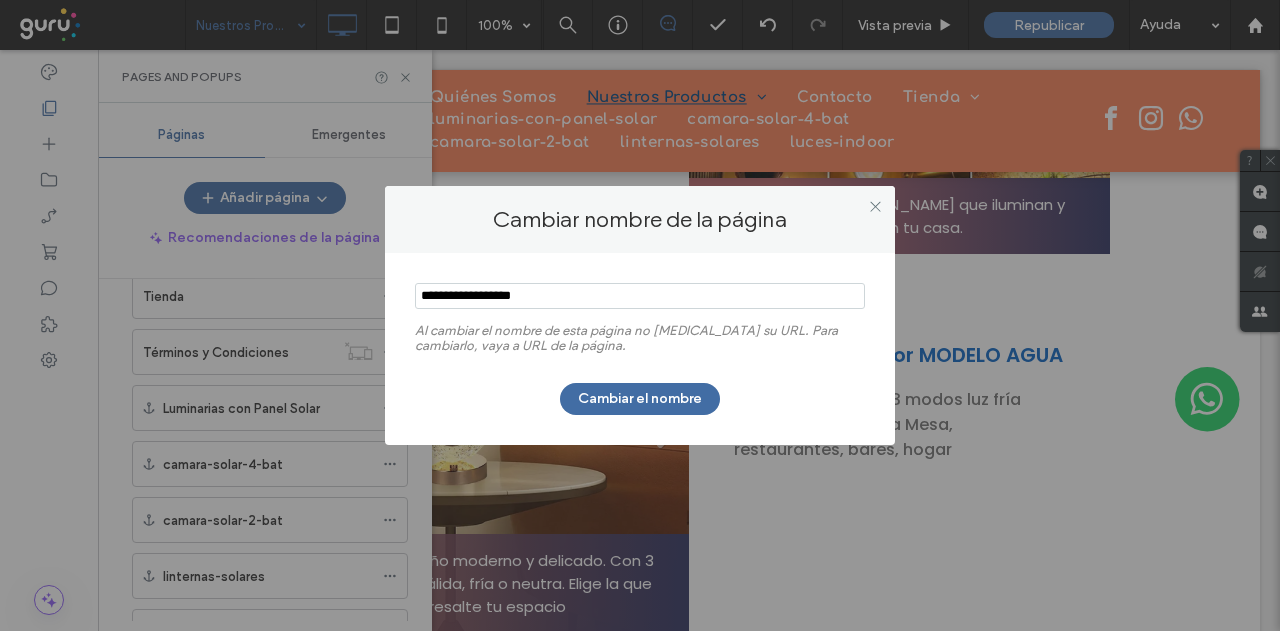 drag, startPoint x: 418, startPoint y: 296, endPoint x: 433, endPoint y: 297, distance: 15.033297 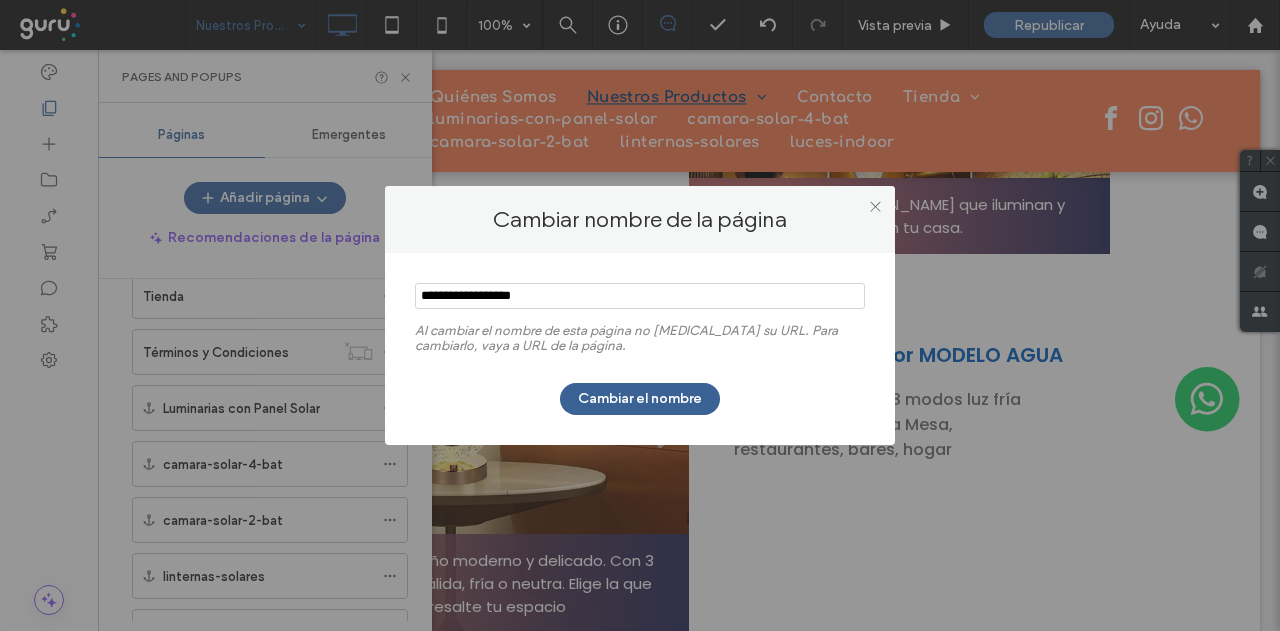 type on "**********" 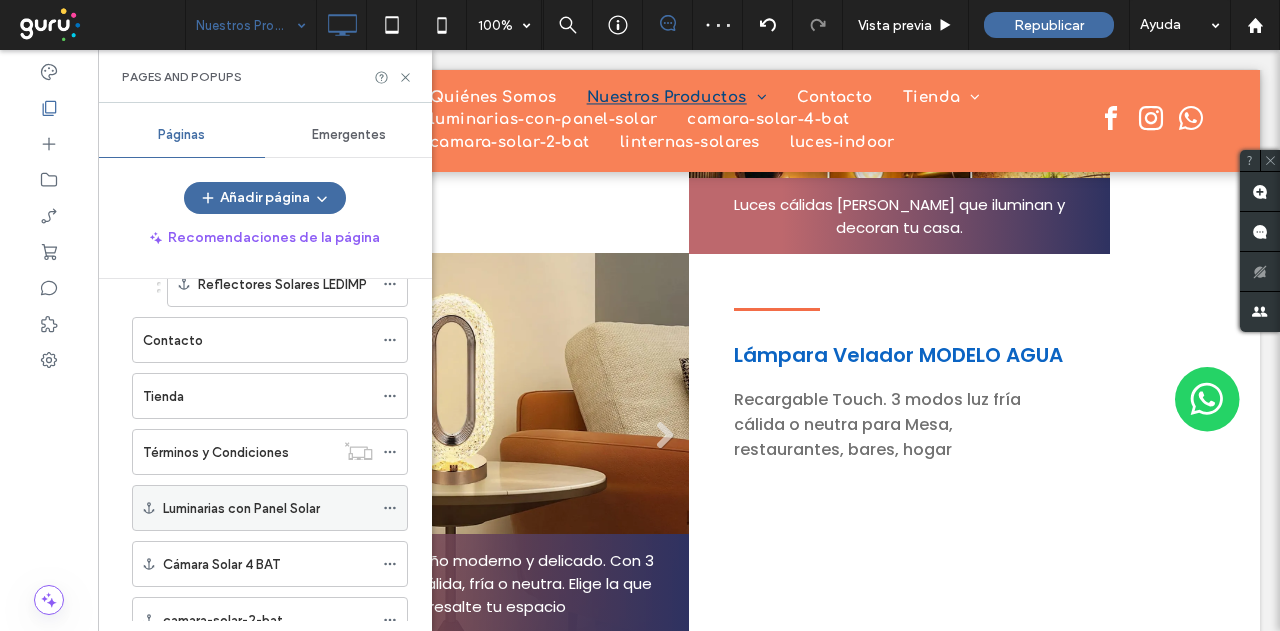 scroll, scrollTop: 100, scrollLeft: 0, axis: vertical 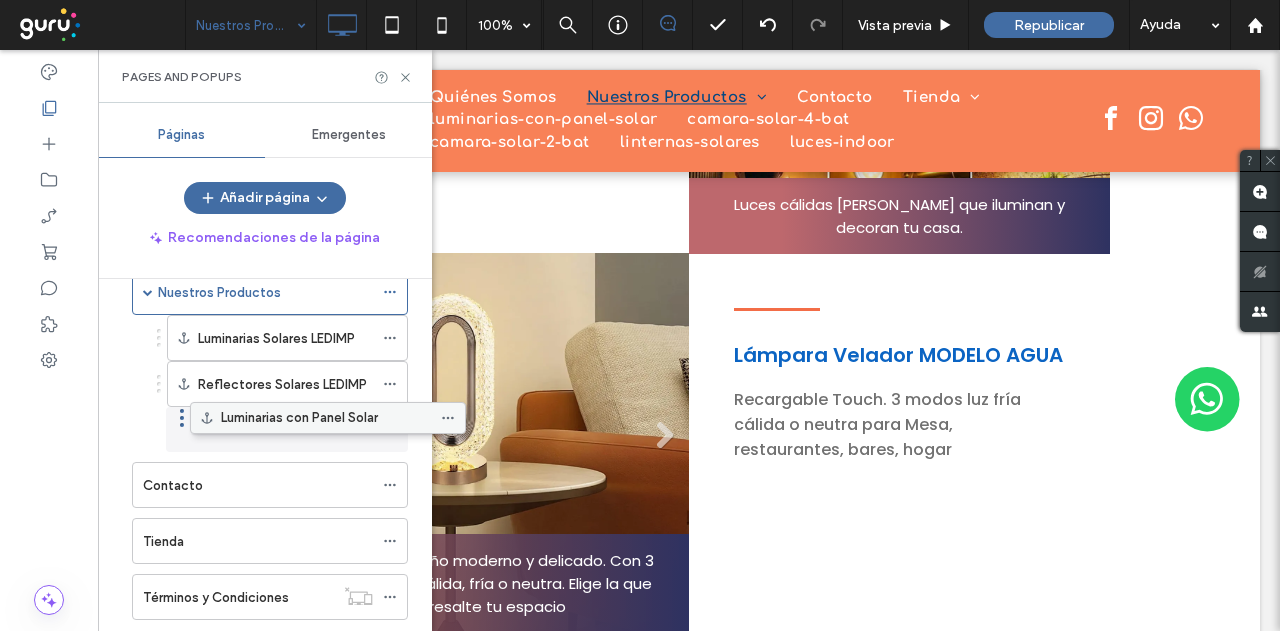 drag, startPoint x: 214, startPoint y: 597, endPoint x: 272, endPoint y: 419, distance: 187.2111 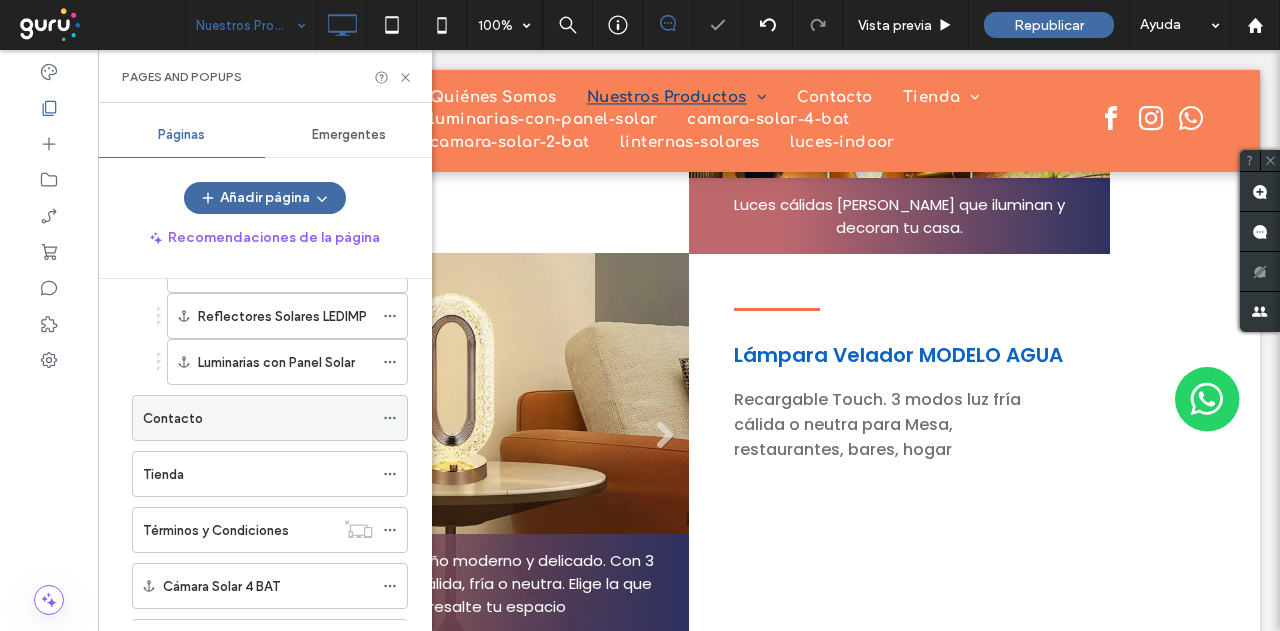 scroll, scrollTop: 200, scrollLeft: 0, axis: vertical 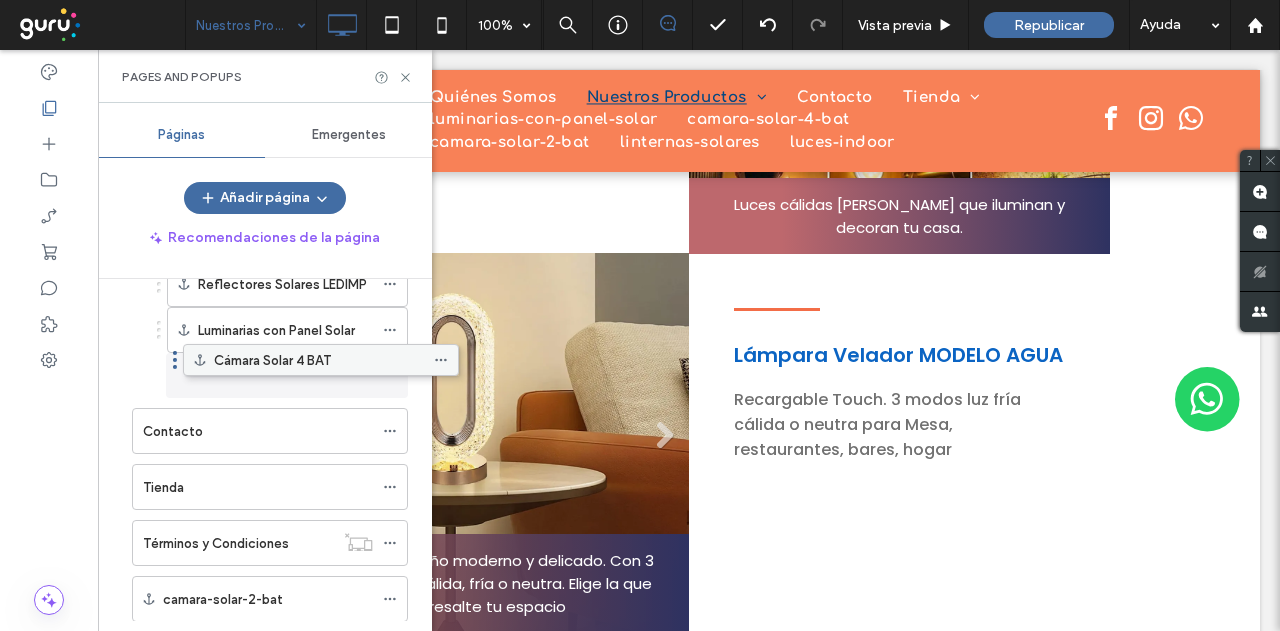drag, startPoint x: 223, startPoint y: 546, endPoint x: 274, endPoint y: 365, distance: 188.04787 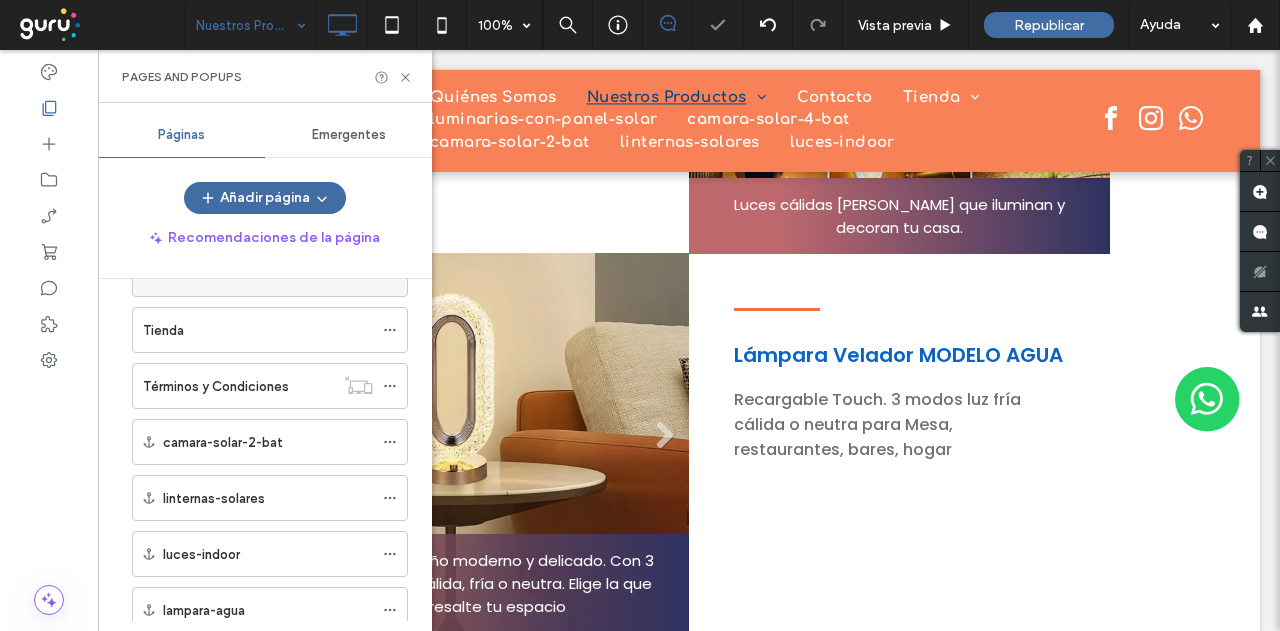 scroll, scrollTop: 400, scrollLeft: 0, axis: vertical 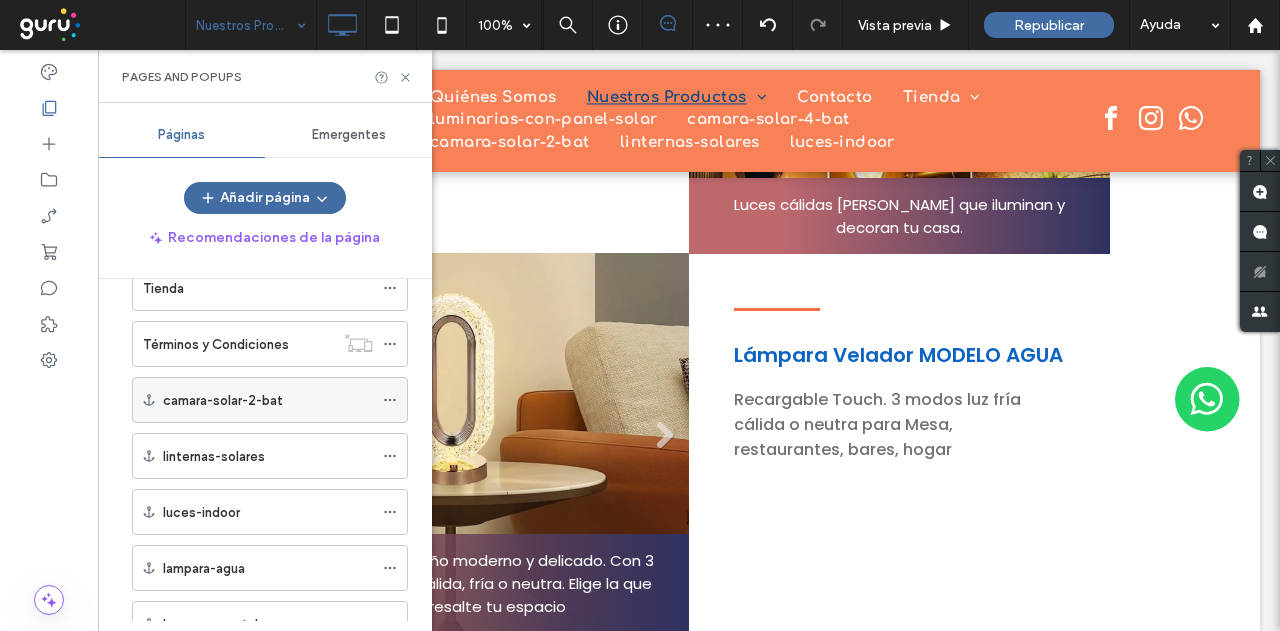 click 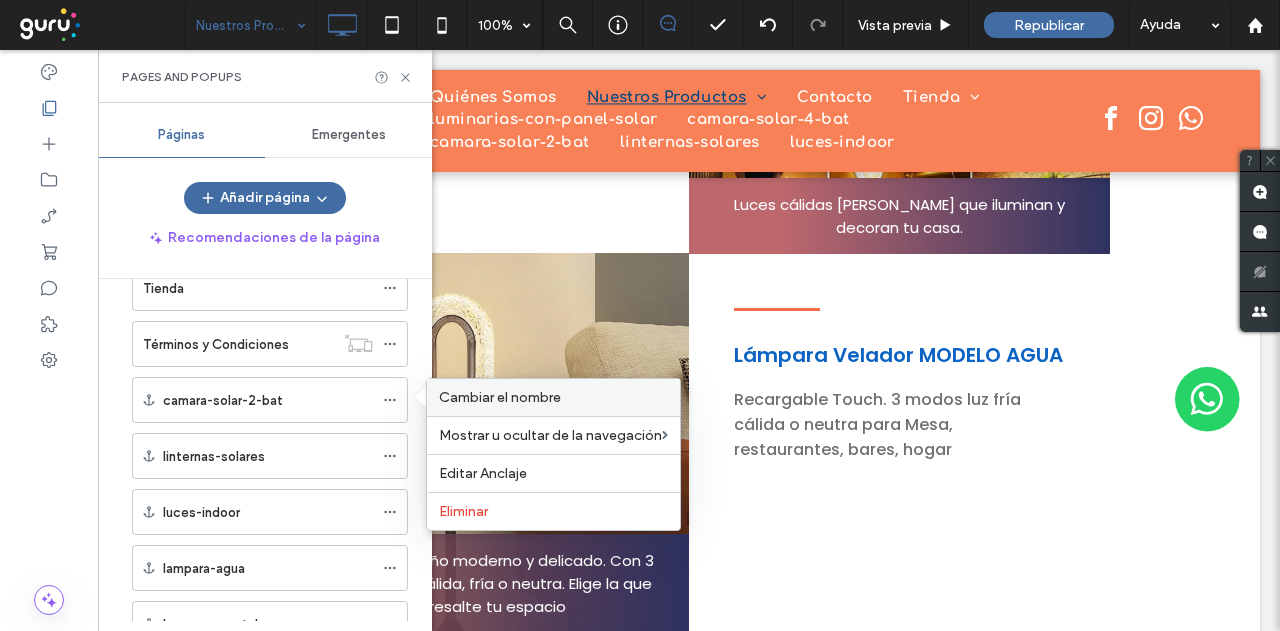 click on "Cambiar el nombre" at bounding box center (500, 397) 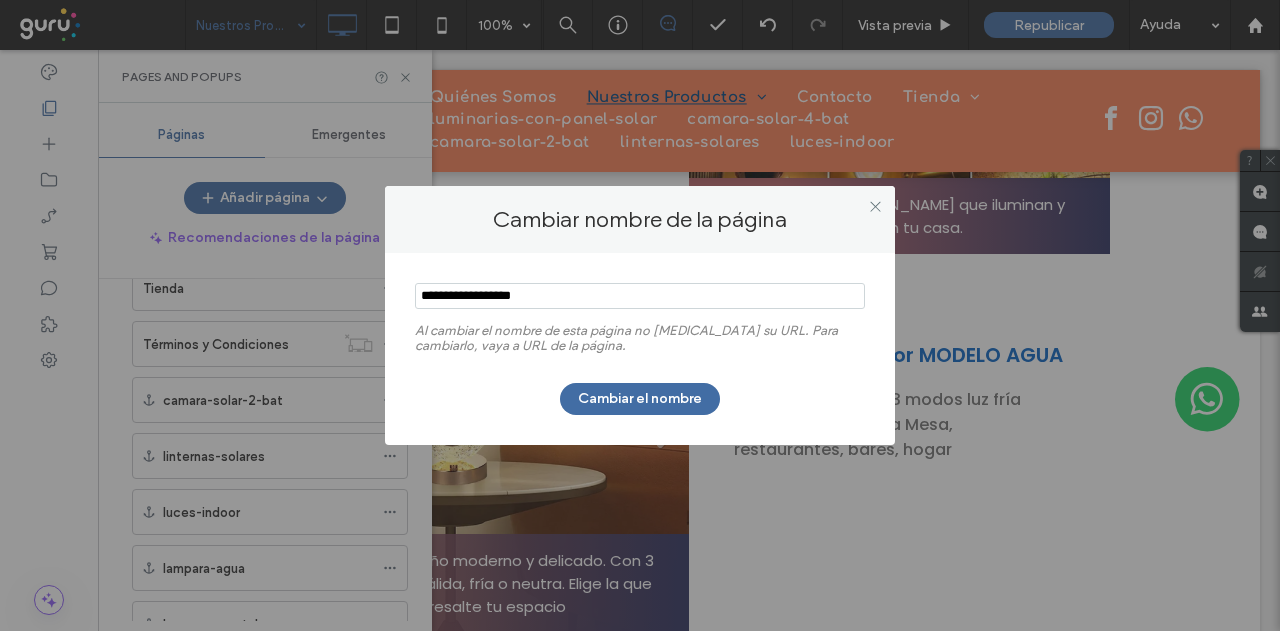 drag, startPoint x: 422, startPoint y: 297, endPoint x: 432, endPoint y: 294, distance: 10.440307 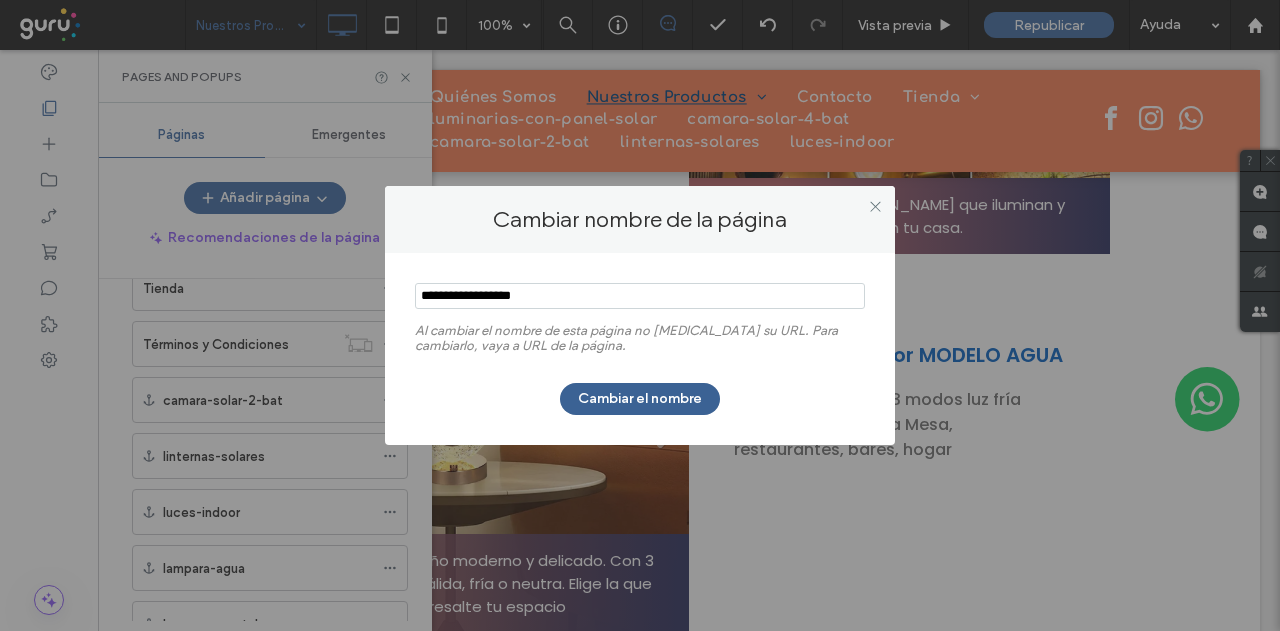 type on "**********" 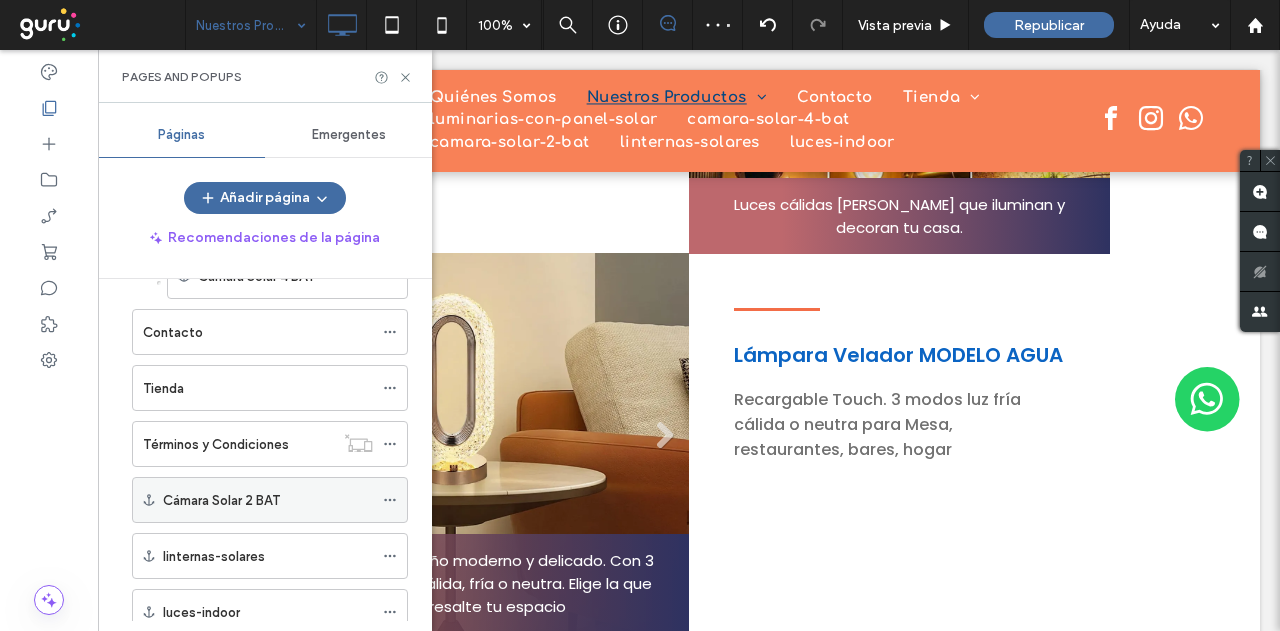 scroll, scrollTop: 200, scrollLeft: 0, axis: vertical 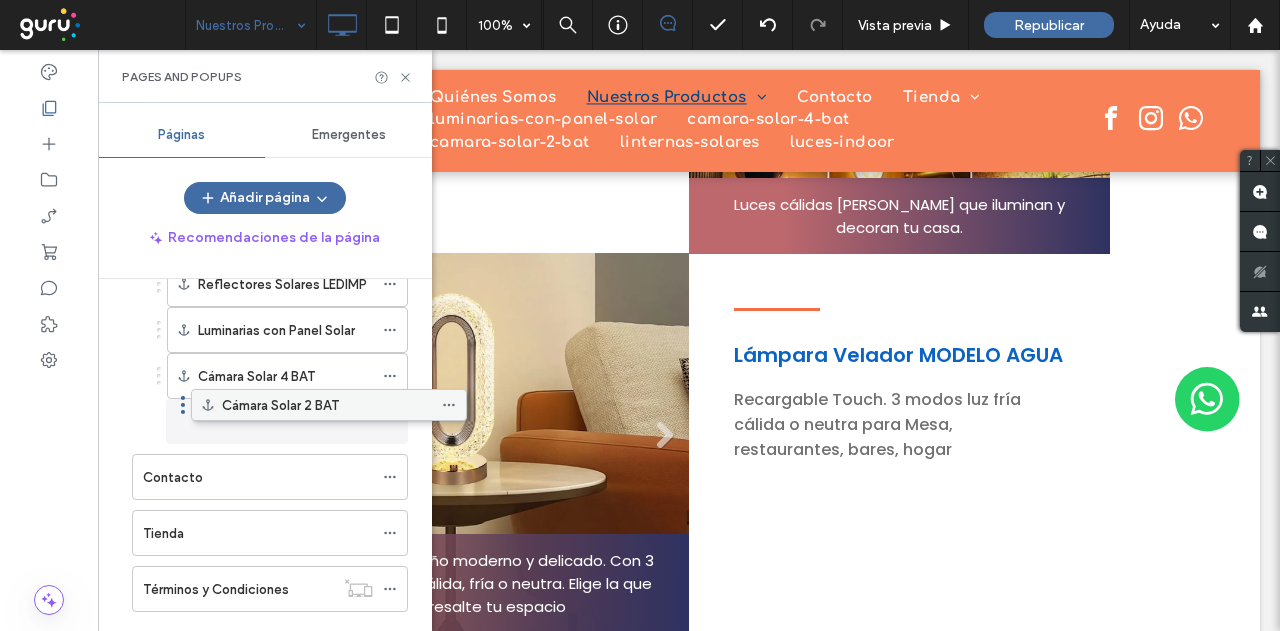 drag, startPoint x: 210, startPoint y: 585, endPoint x: 269, endPoint y: 404, distance: 190.37332 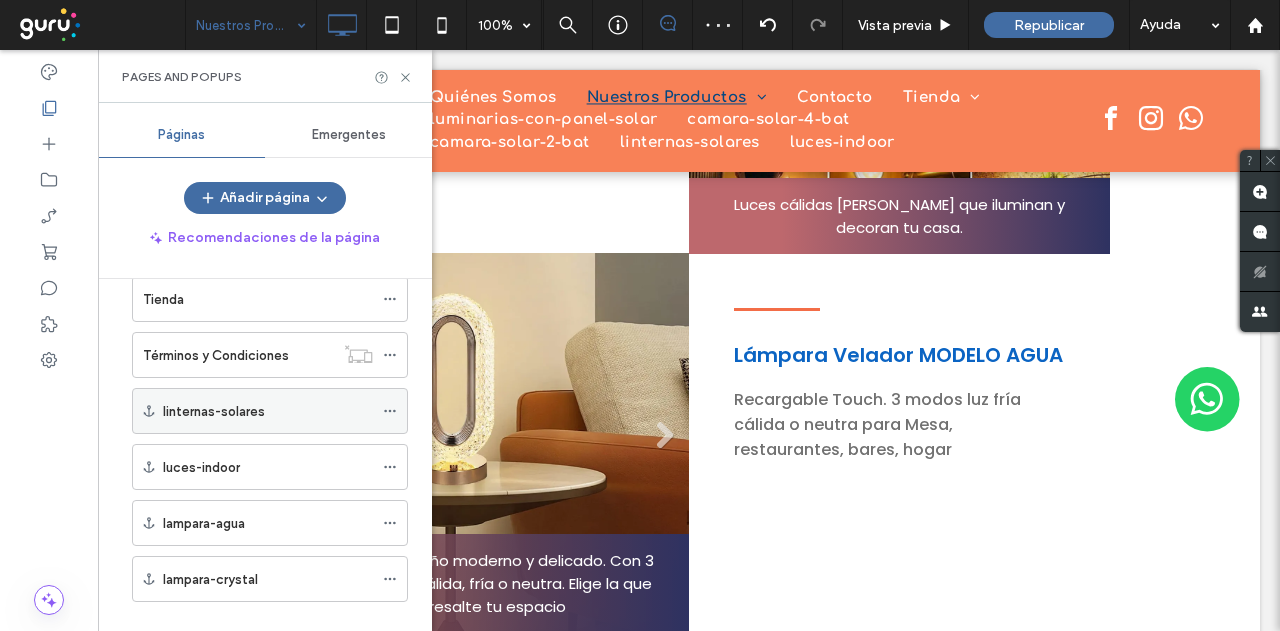 scroll, scrollTop: 455, scrollLeft: 0, axis: vertical 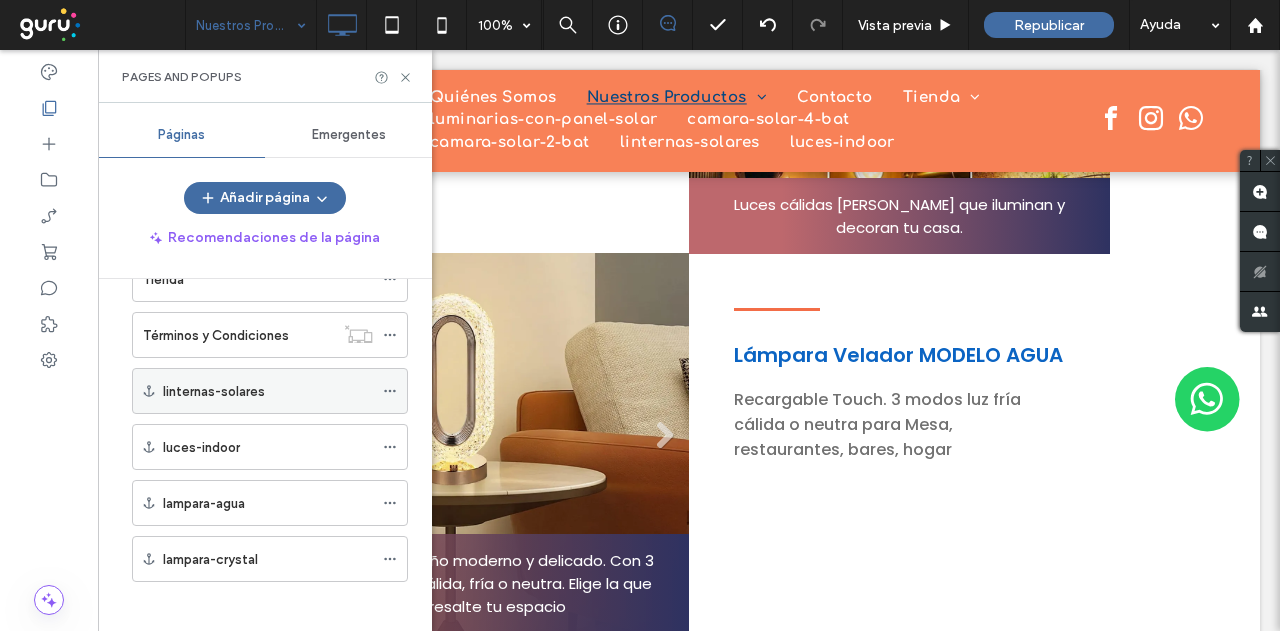 click 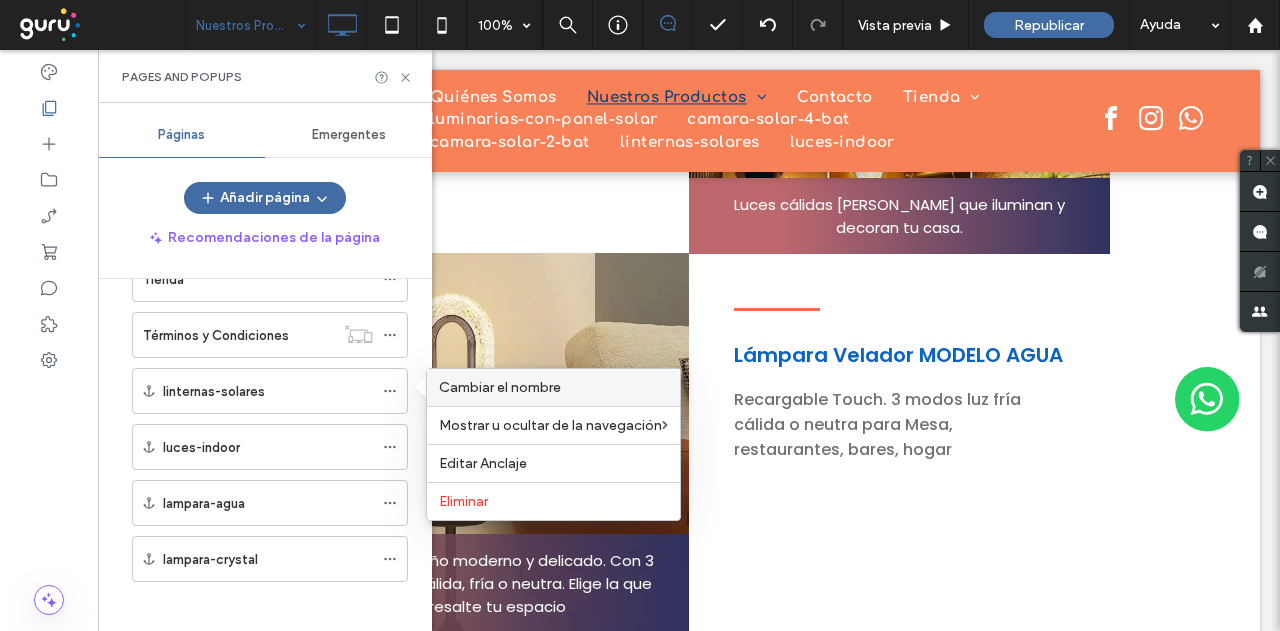 click on "Cambiar el nombre" at bounding box center (500, 387) 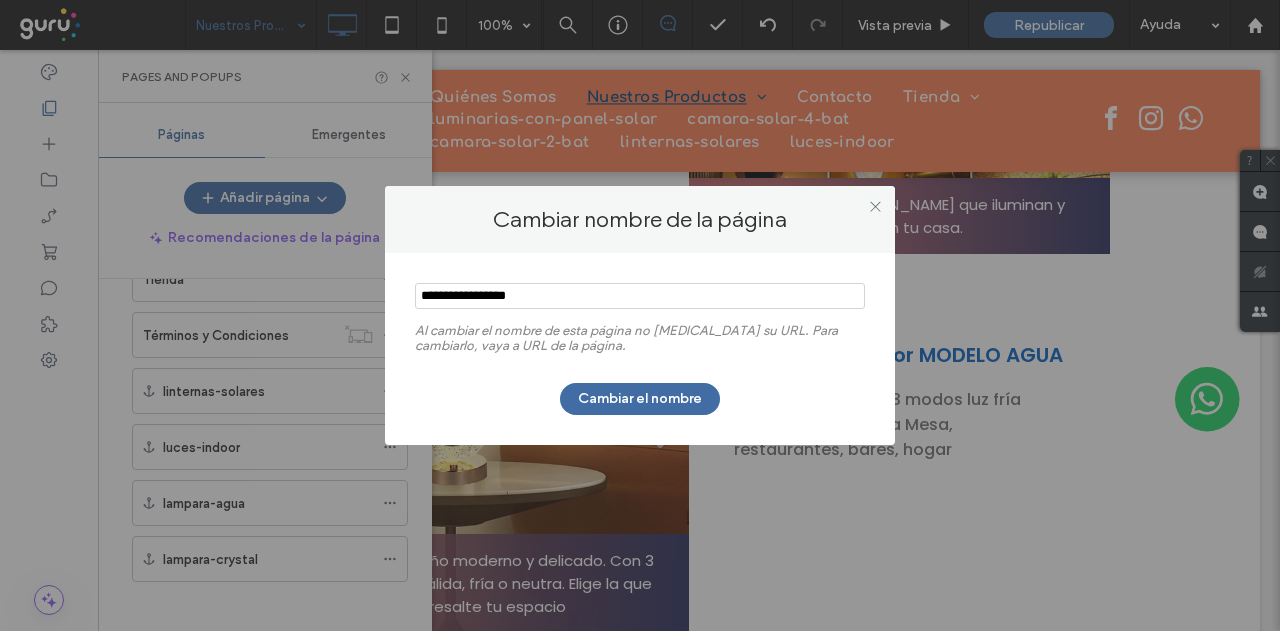 click at bounding box center [640, 296] 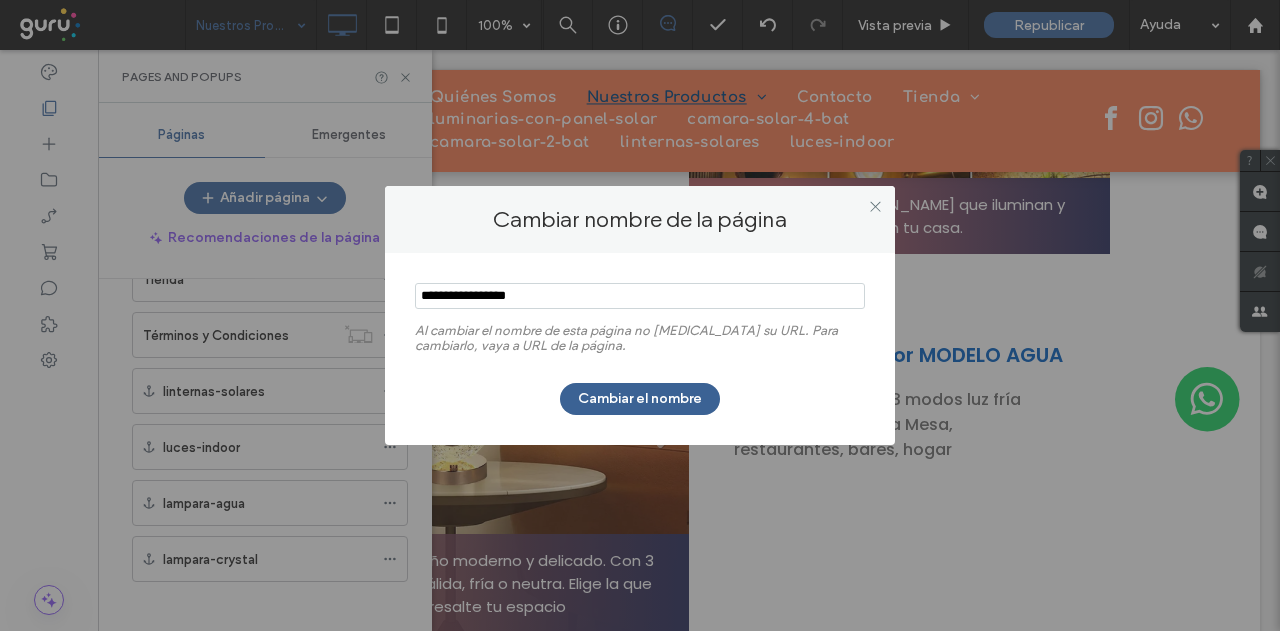 type on "**********" 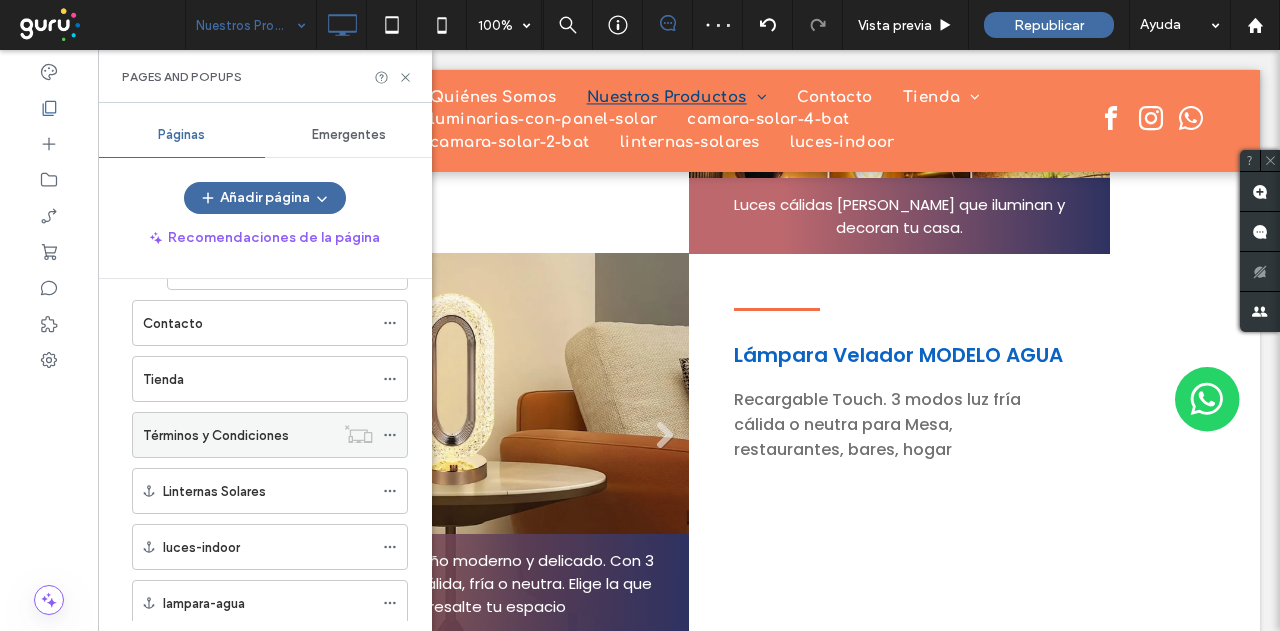 scroll, scrollTop: 255, scrollLeft: 0, axis: vertical 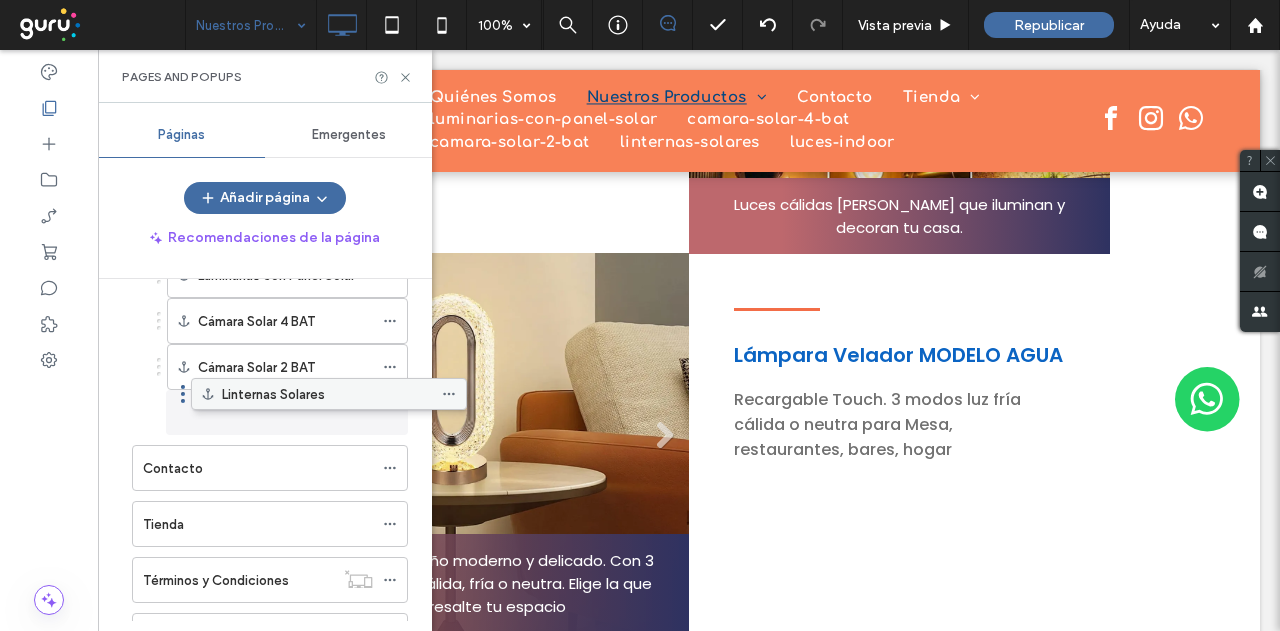 drag, startPoint x: 219, startPoint y: 580, endPoint x: 277, endPoint y: 398, distance: 191.01833 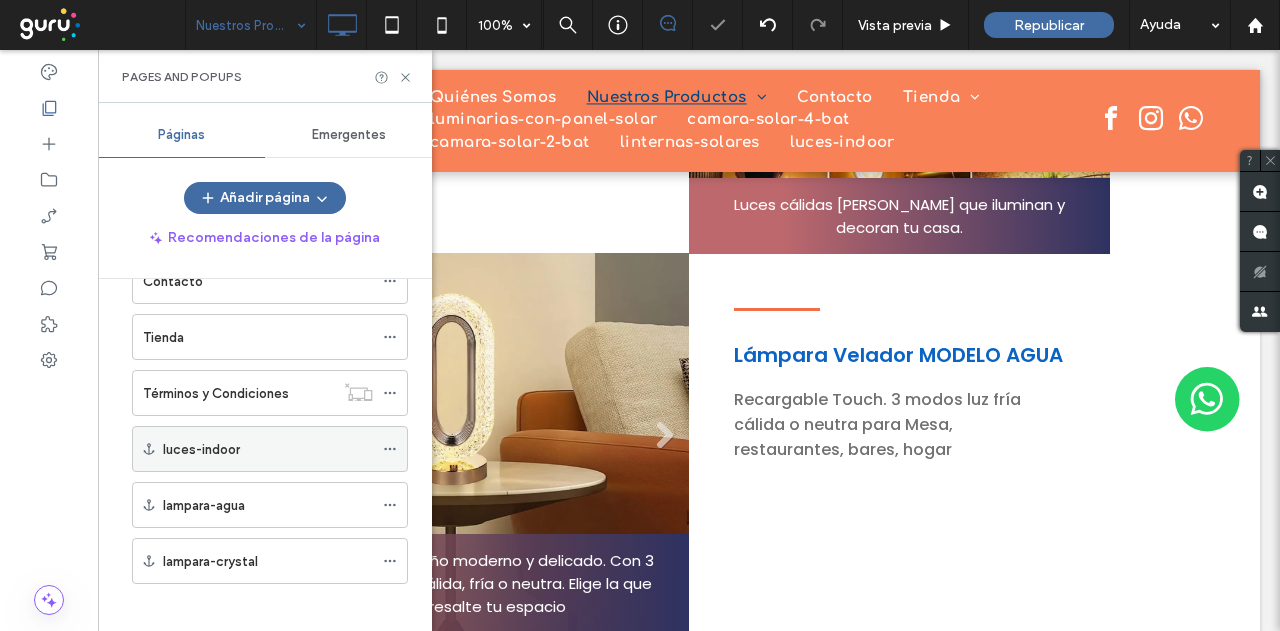 scroll, scrollTop: 445, scrollLeft: 0, axis: vertical 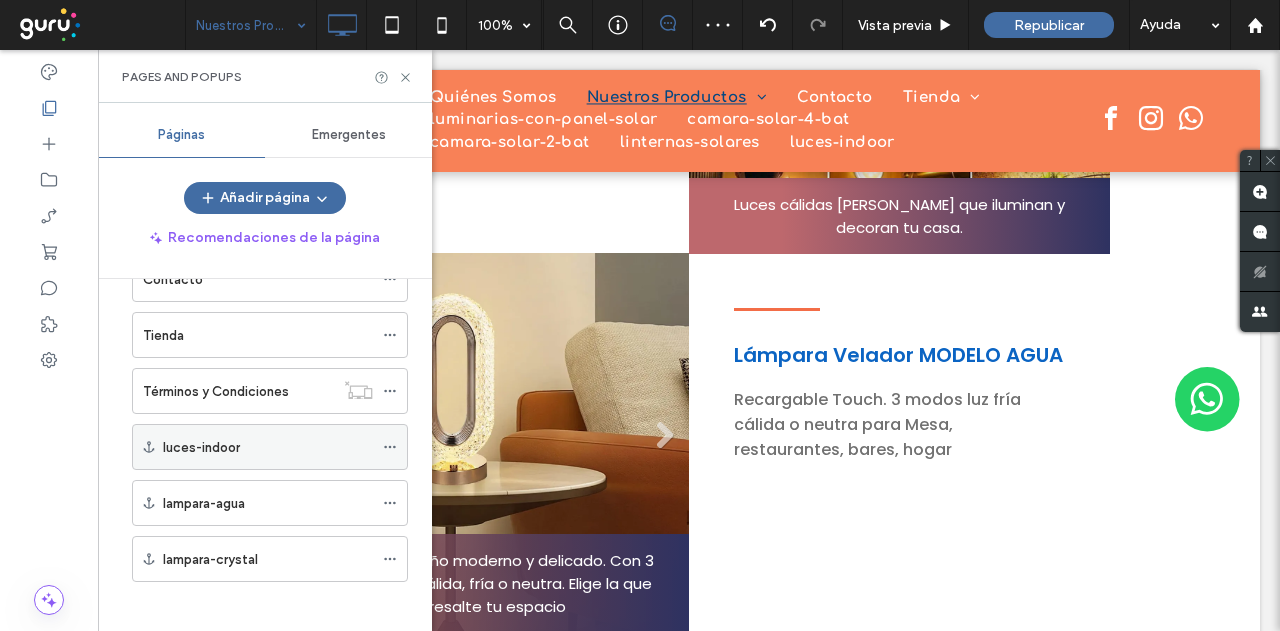 click 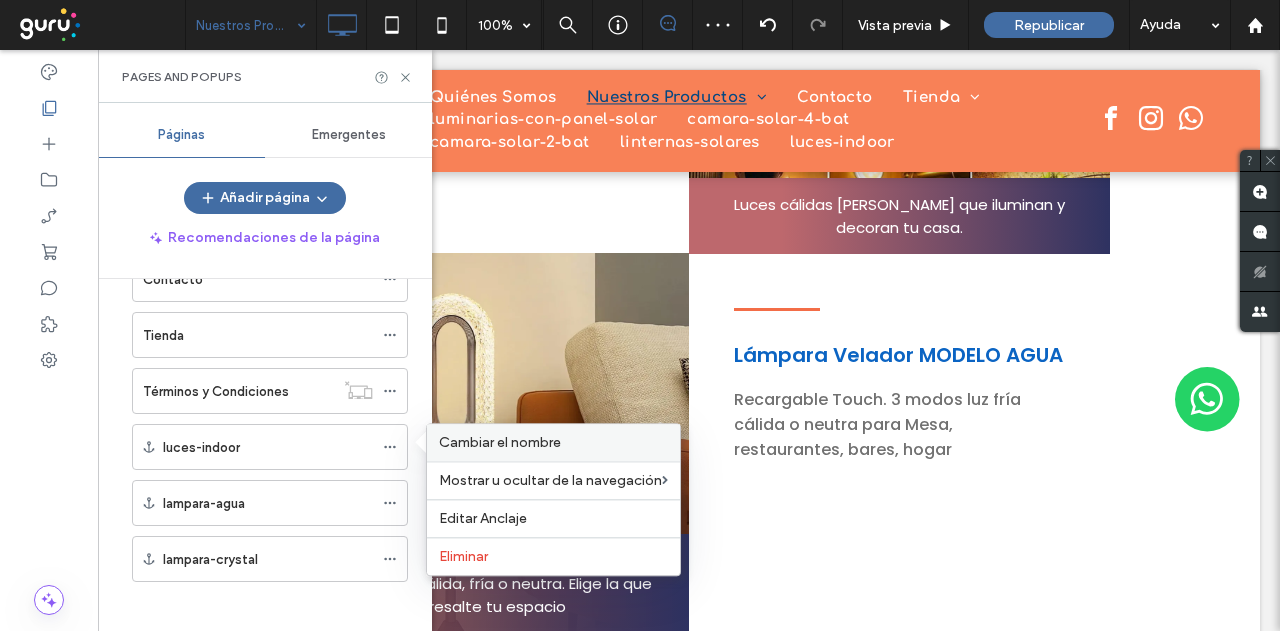 click on "Cambiar el nombre" at bounding box center [500, 442] 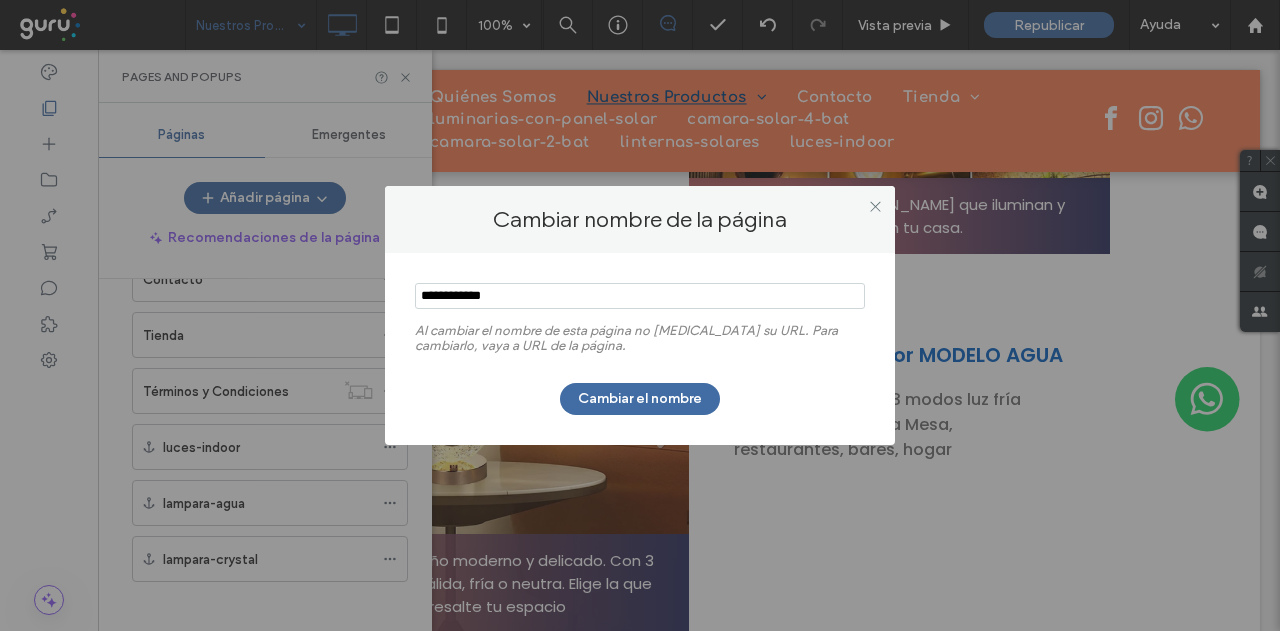 click at bounding box center [640, 296] 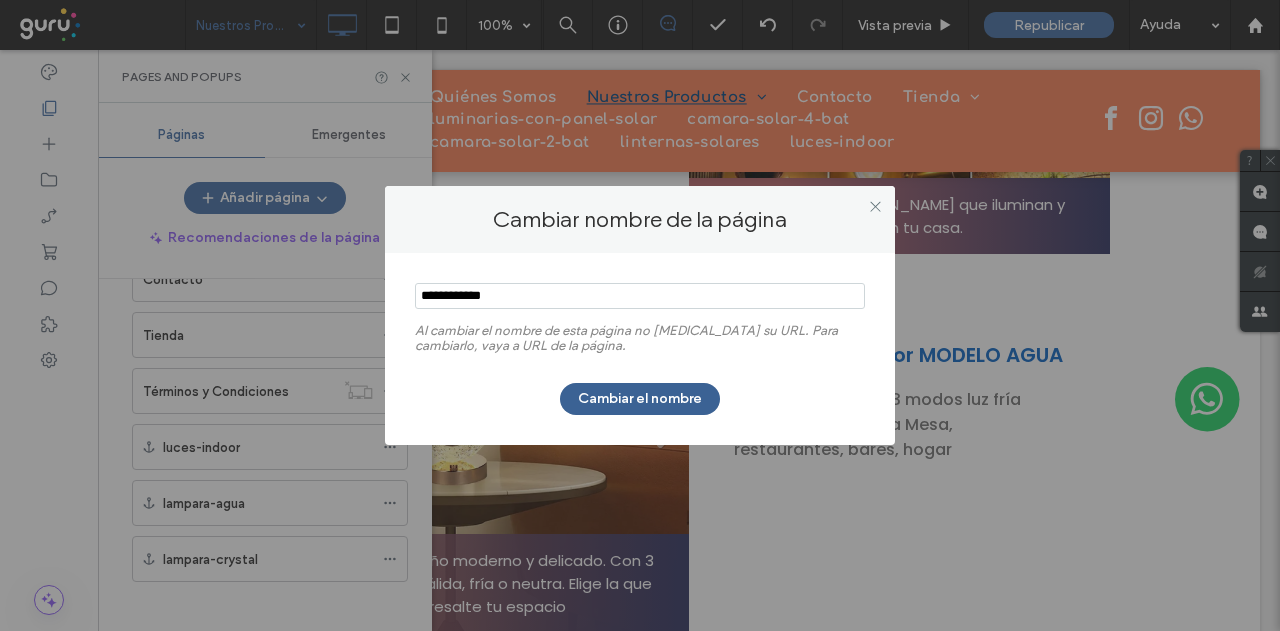 type on "**********" 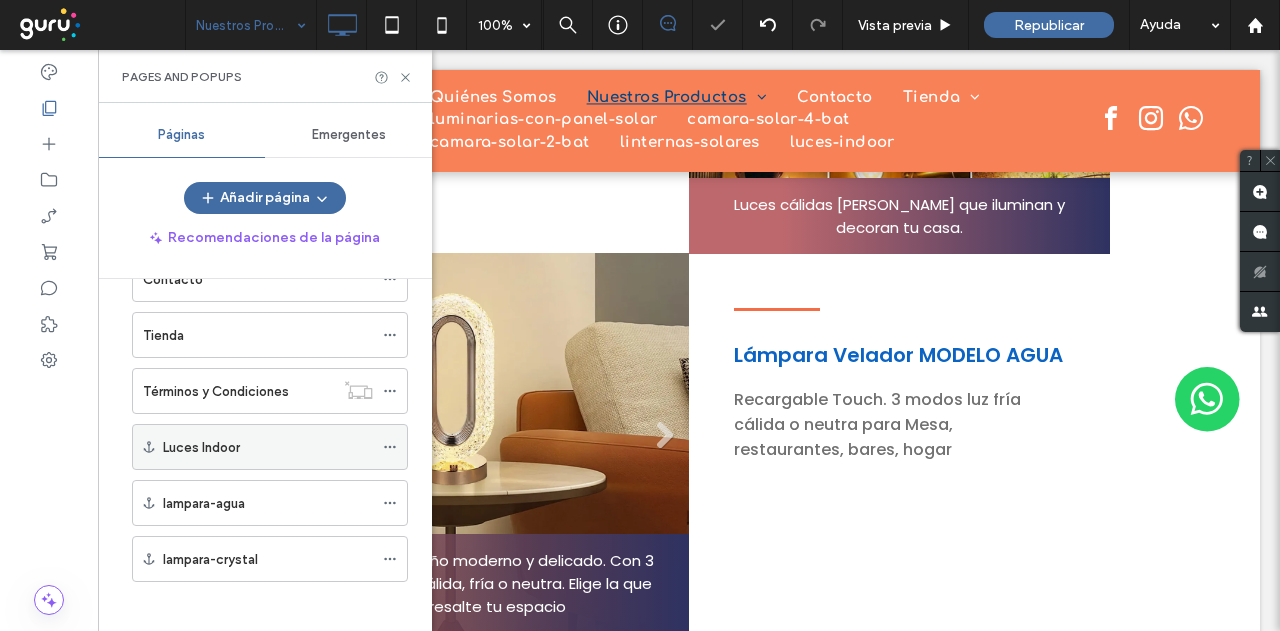scroll, scrollTop: 345, scrollLeft: 0, axis: vertical 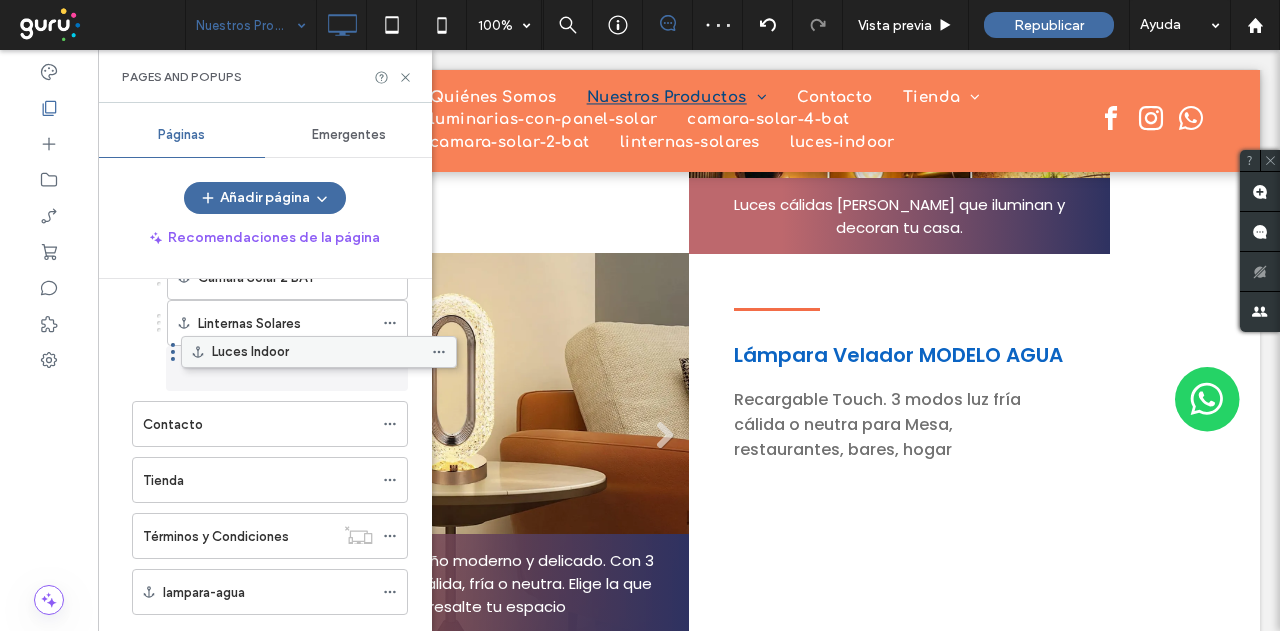 drag, startPoint x: 269, startPoint y: 535, endPoint x: 318, endPoint y: 355, distance: 186.55026 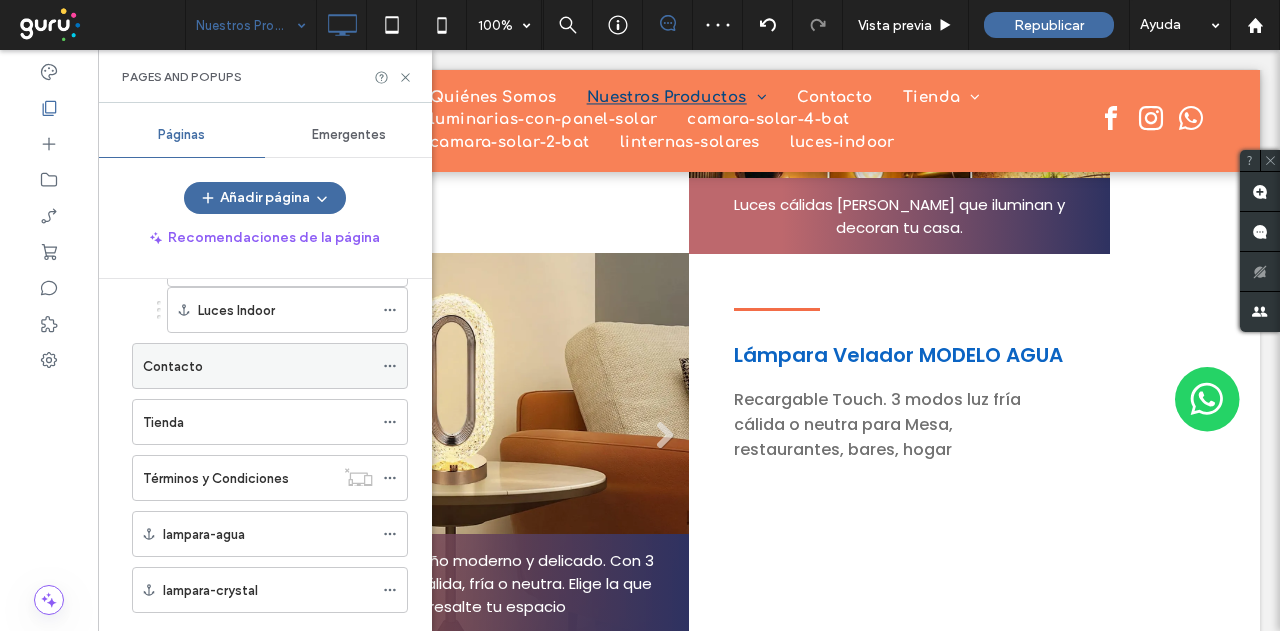 scroll, scrollTop: 435, scrollLeft: 0, axis: vertical 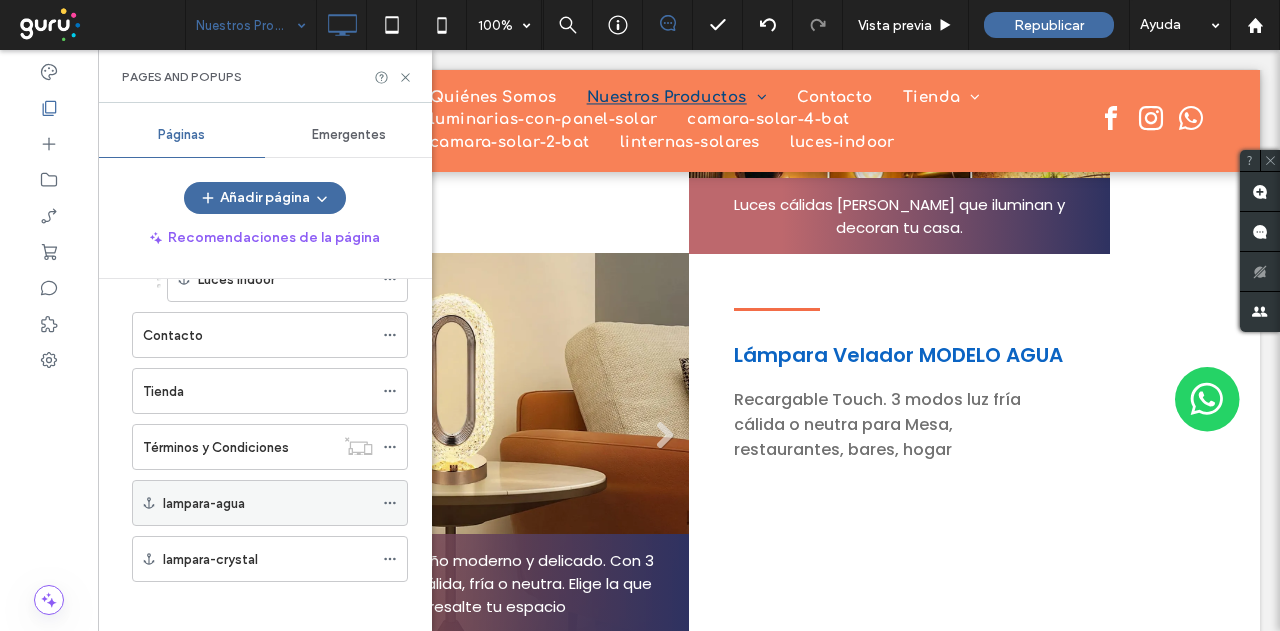click 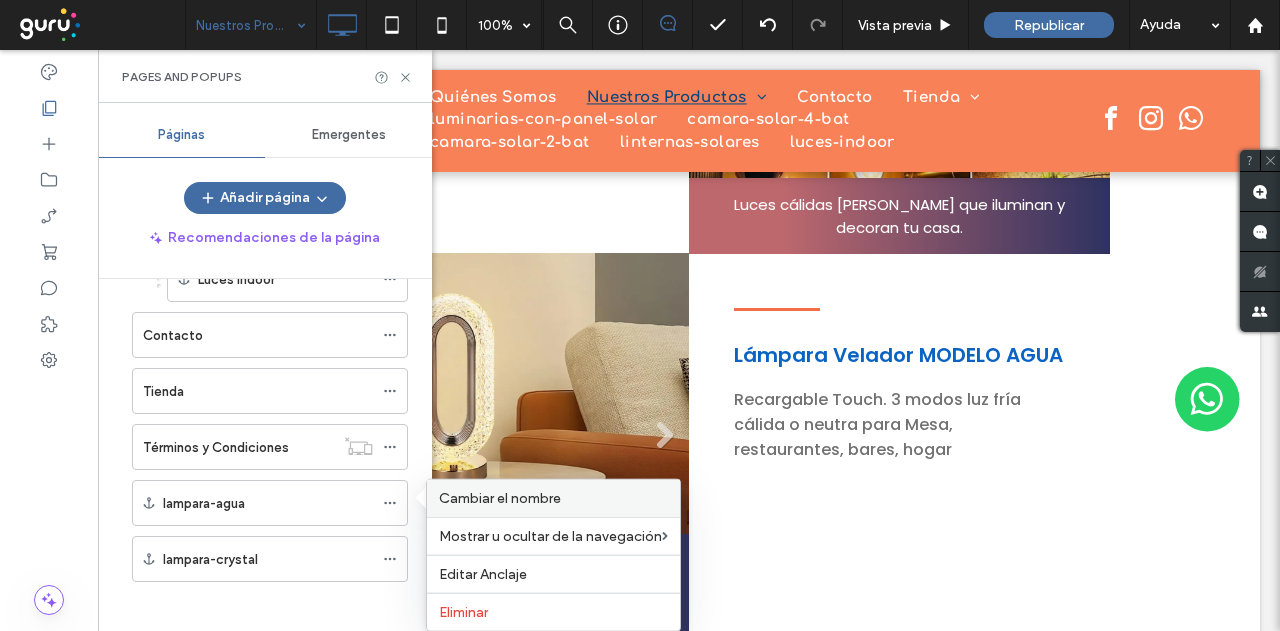 click on "Cambiar el nombre" at bounding box center [500, 498] 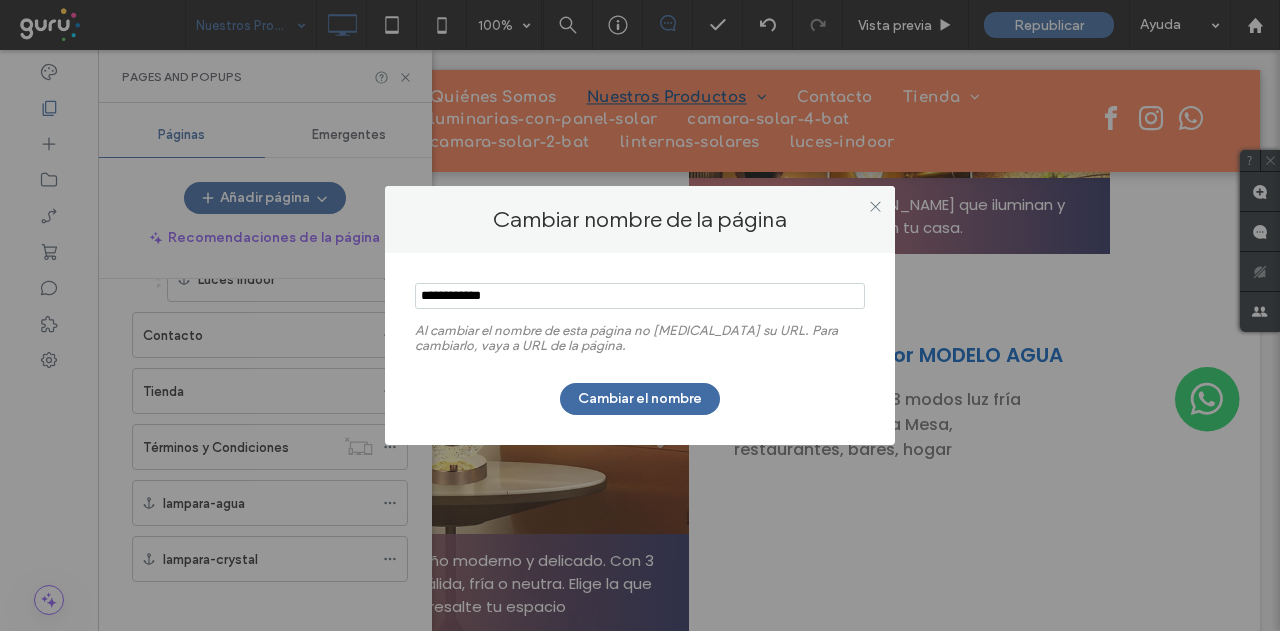 drag, startPoint x: 418, startPoint y: 293, endPoint x: 434, endPoint y: 294, distance: 16.03122 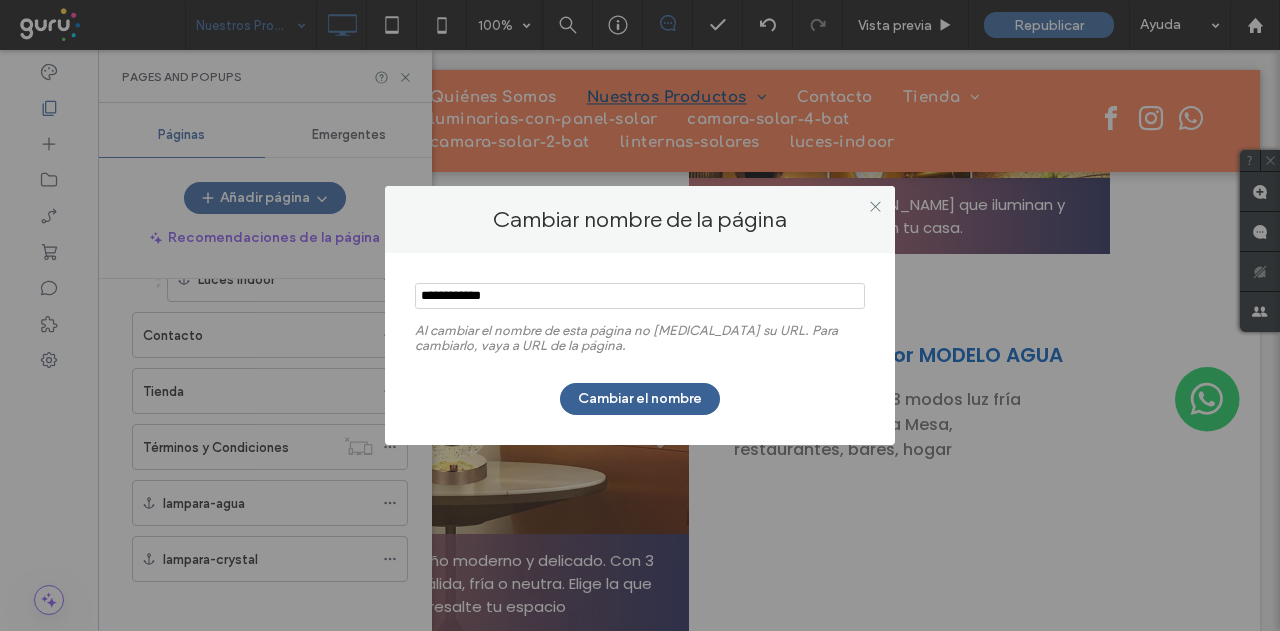 type on "**********" 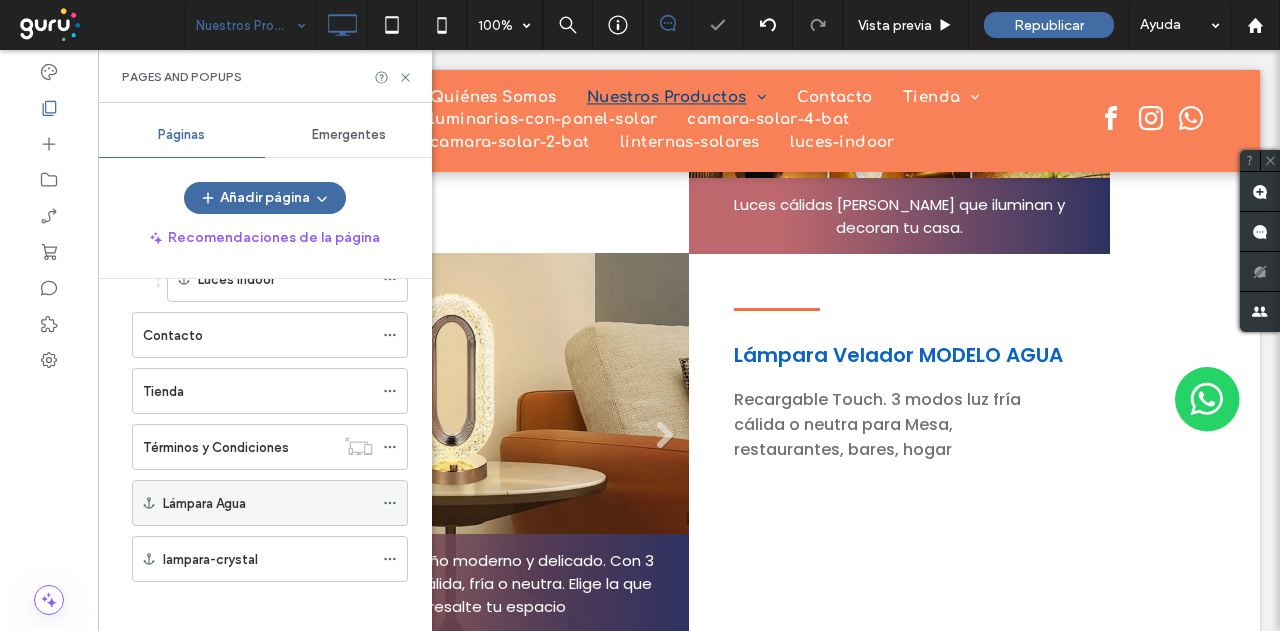 scroll, scrollTop: 335, scrollLeft: 0, axis: vertical 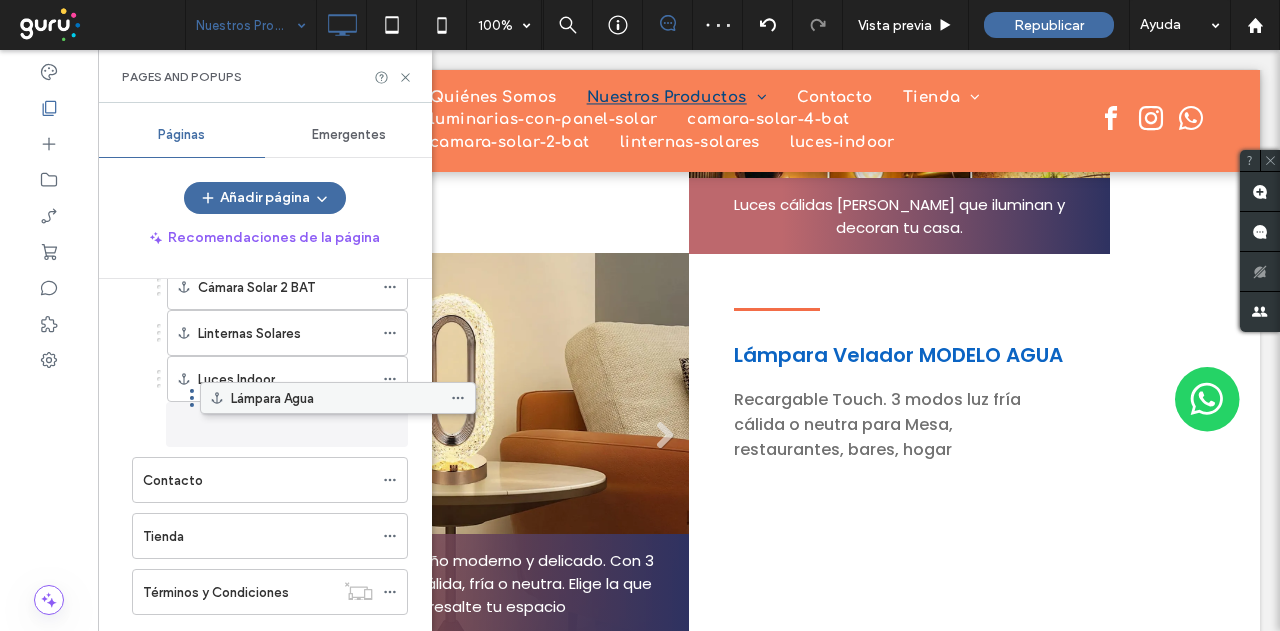drag, startPoint x: 217, startPoint y: 591, endPoint x: 285, endPoint y: 402, distance: 200.86064 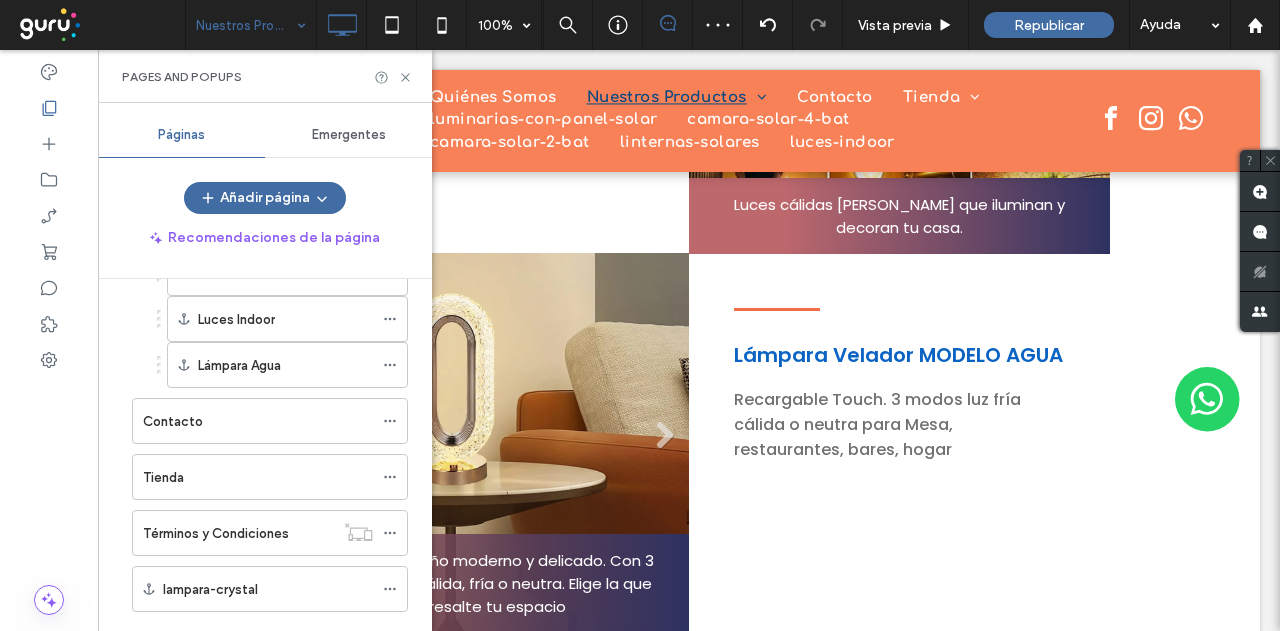 scroll, scrollTop: 425, scrollLeft: 0, axis: vertical 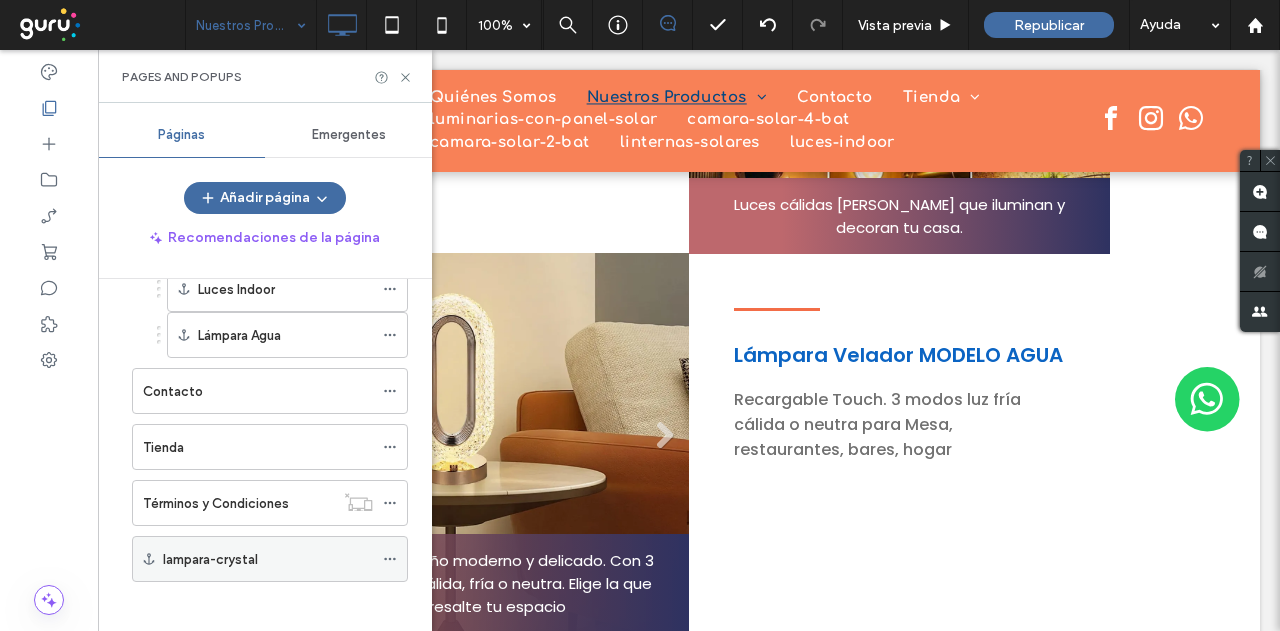 click 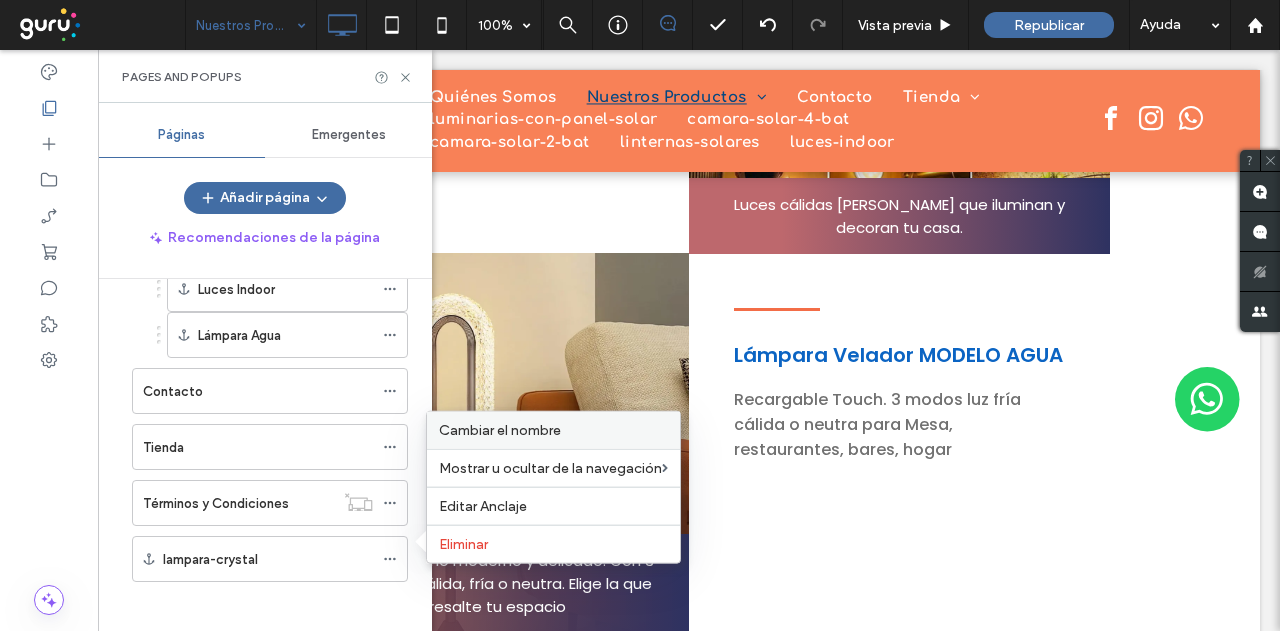 click on "Cambiar el nombre" at bounding box center [500, 430] 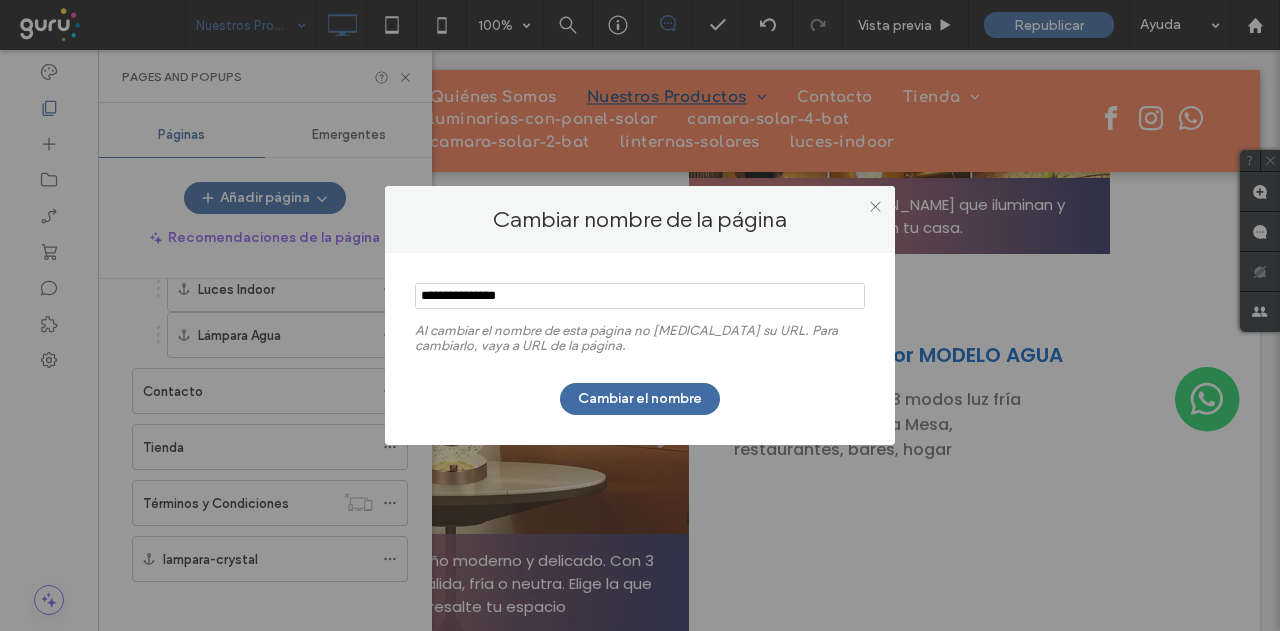 drag, startPoint x: 419, startPoint y: 295, endPoint x: 430, endPoint y: 294, distance: 11.045361 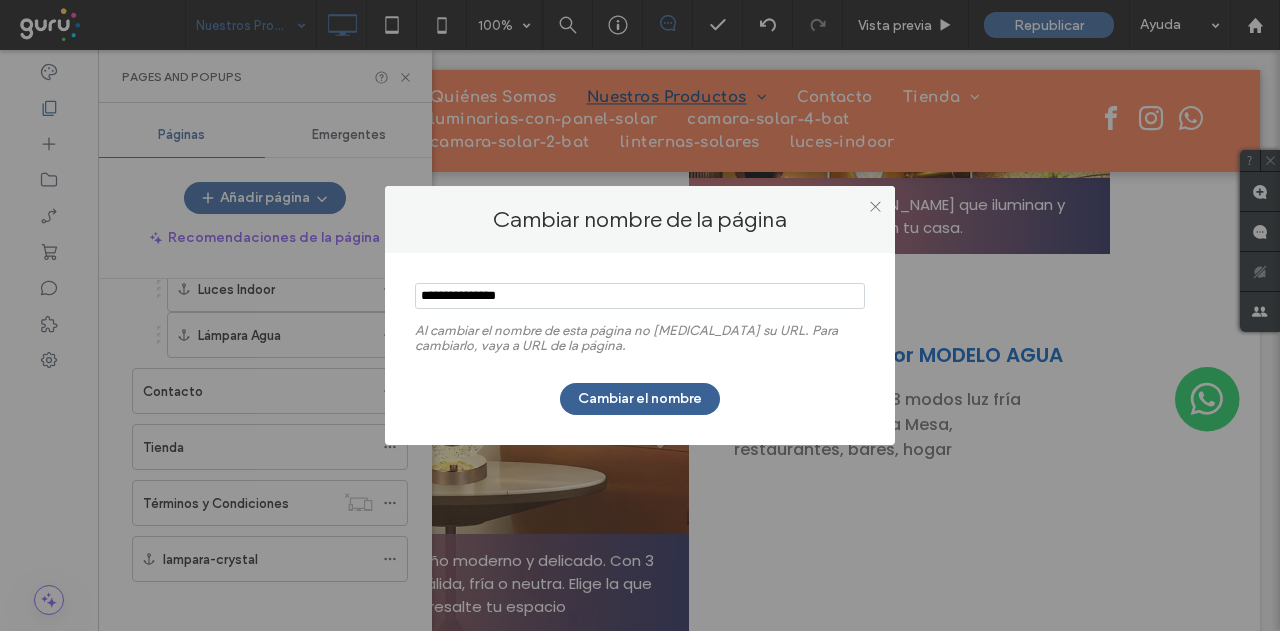 type on "**********" 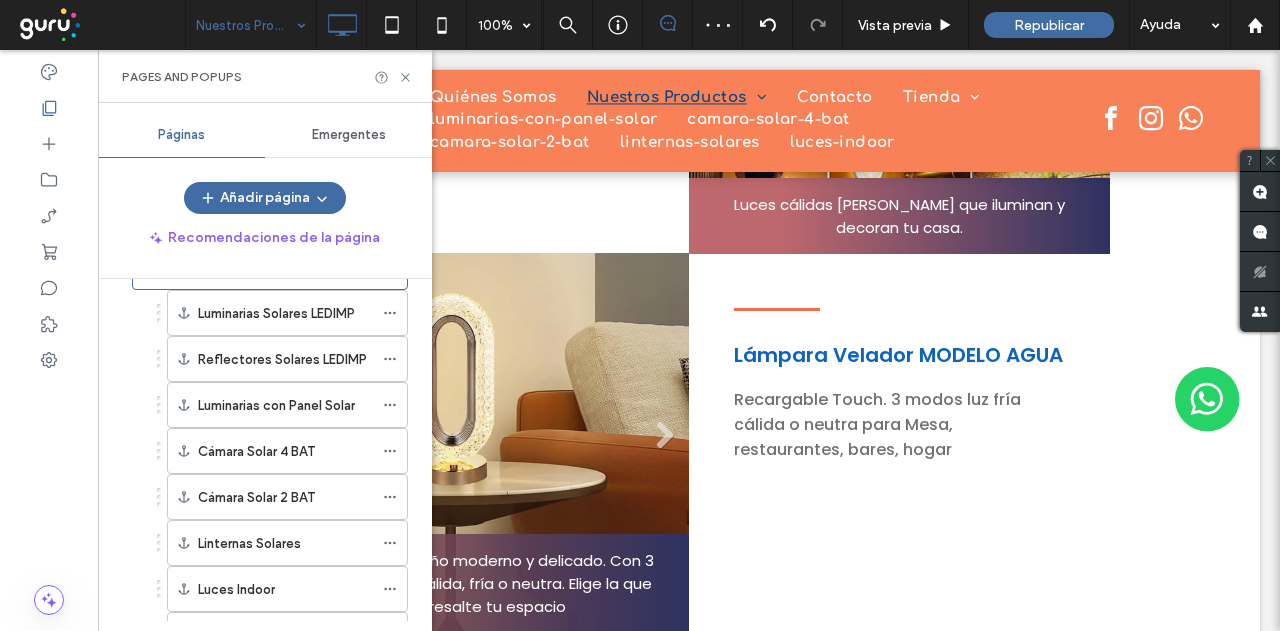 scroll, scrollTop: 425, scrollLeft: 0, axis: vertical 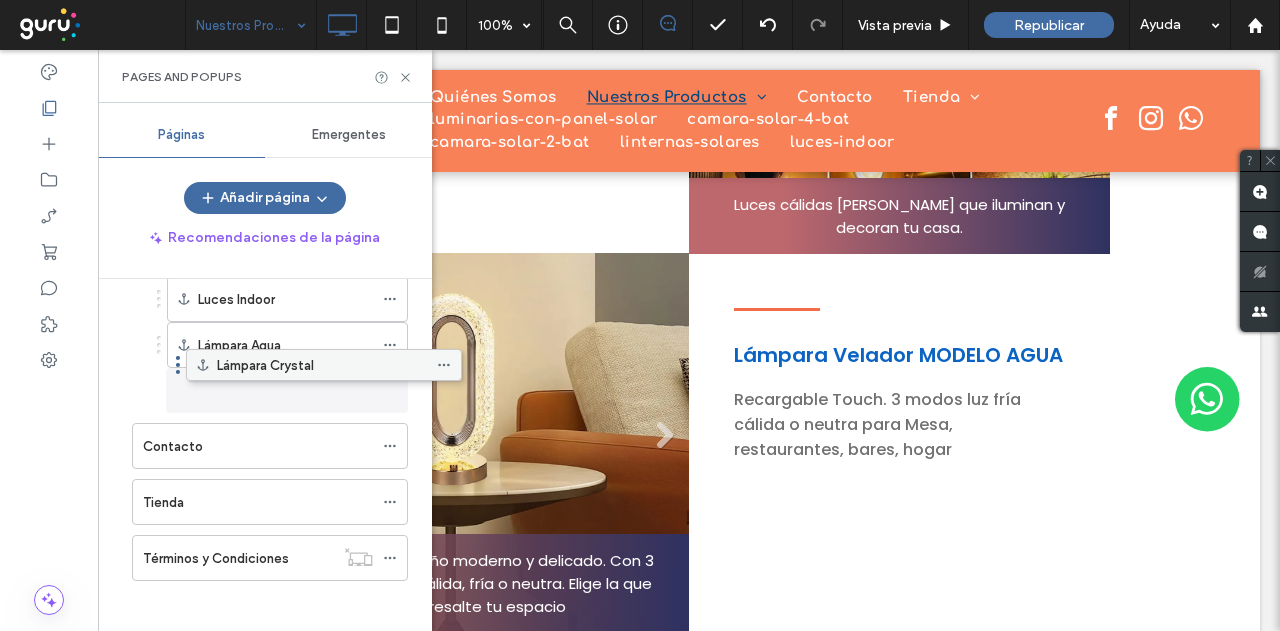 drag, startPoint x: 184, startPoint y: 547, endPoint x: 236, endPoint y: 372, distance: 182.56232 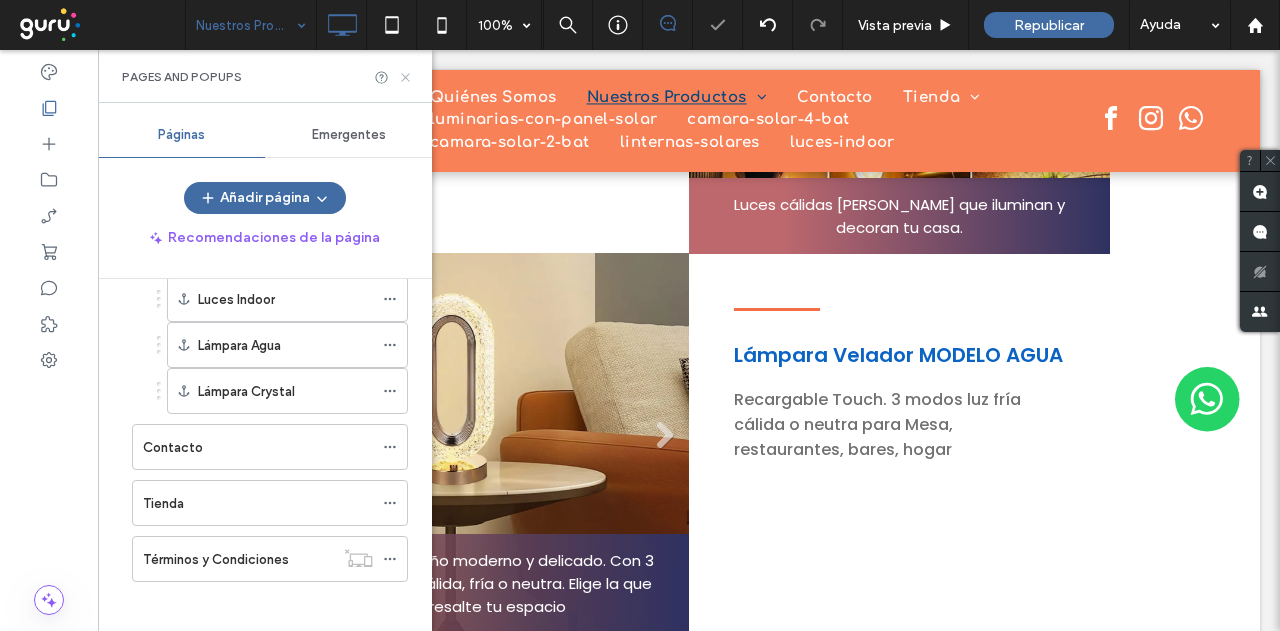 click 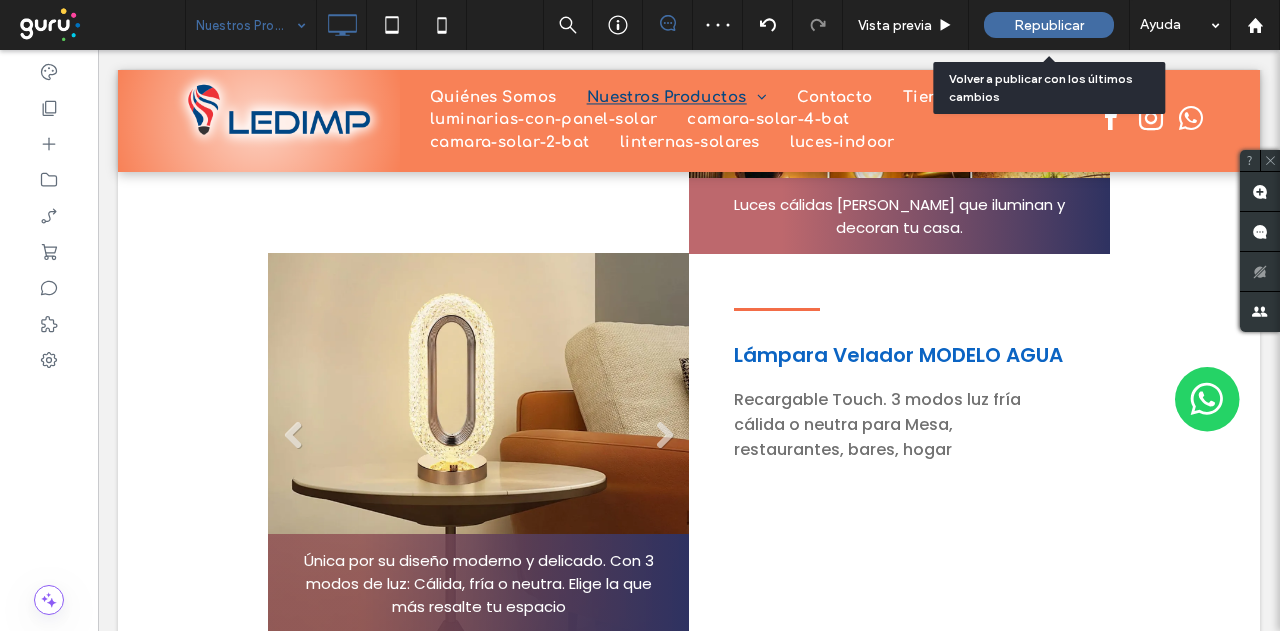 click on "Republicar" at bounding box center (1049, 25) 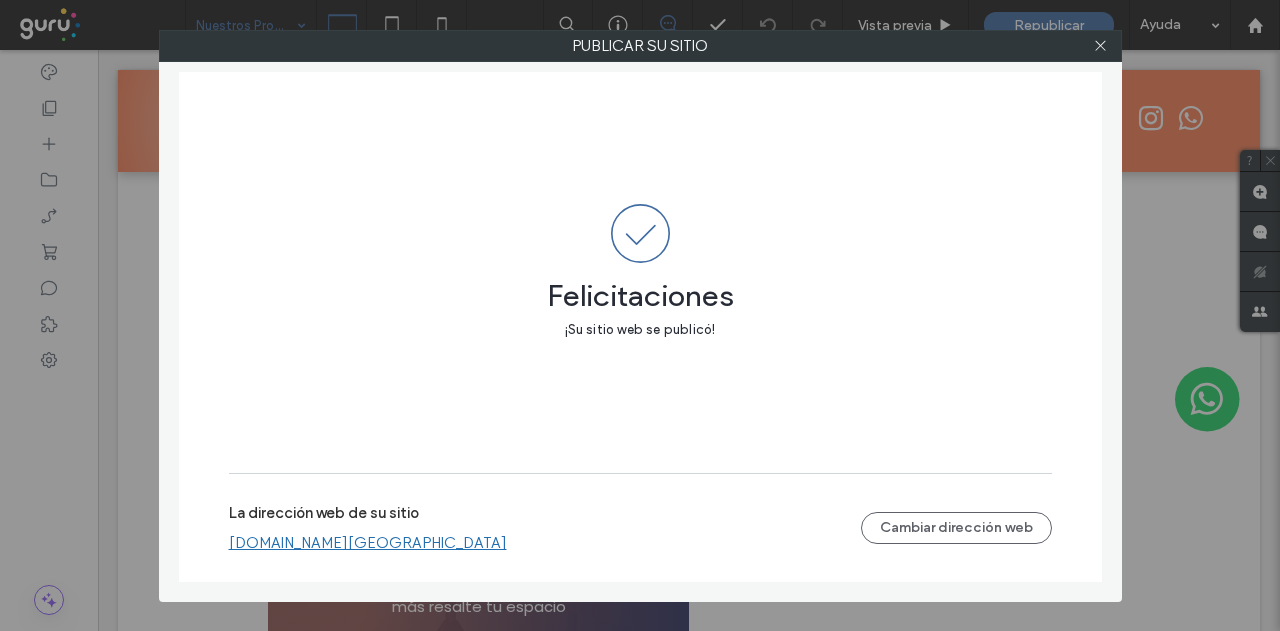 click on "ledimp.argentina.publicar.guru" at bounding box center (368, 543) 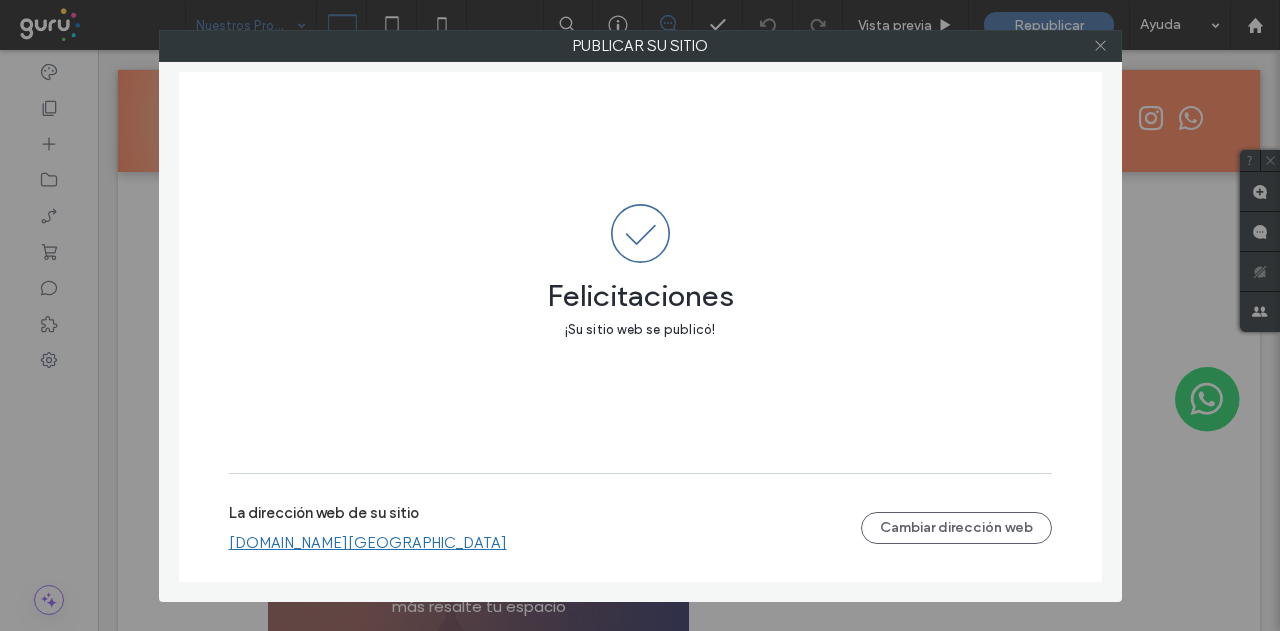 click 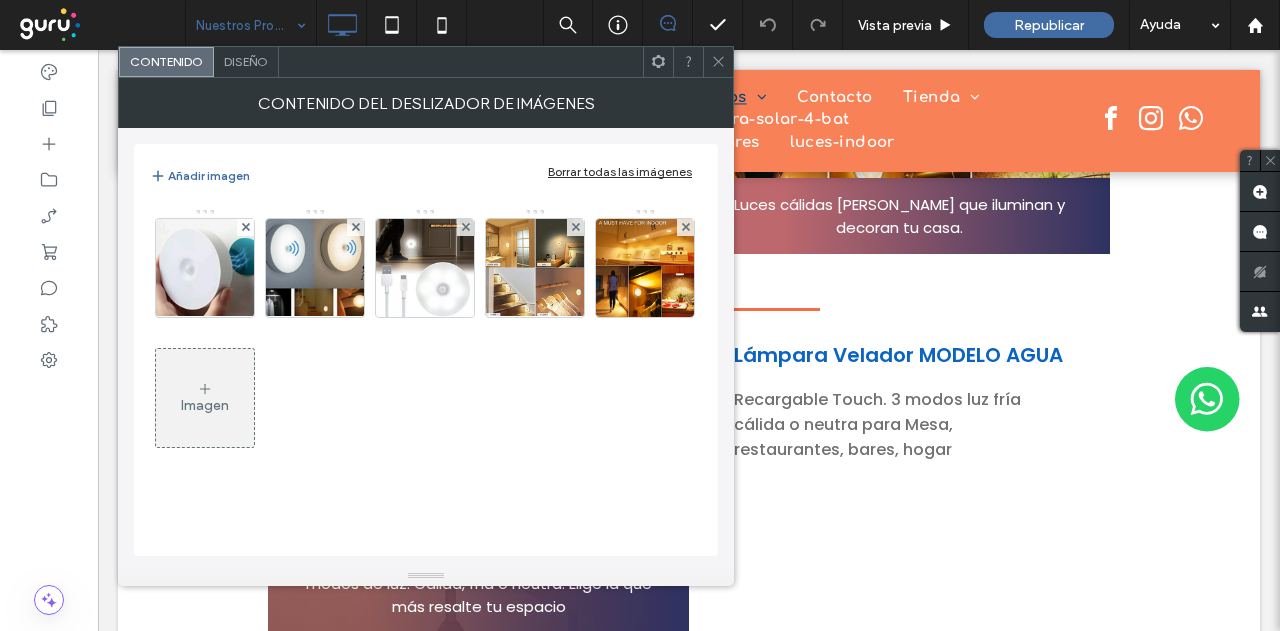 click 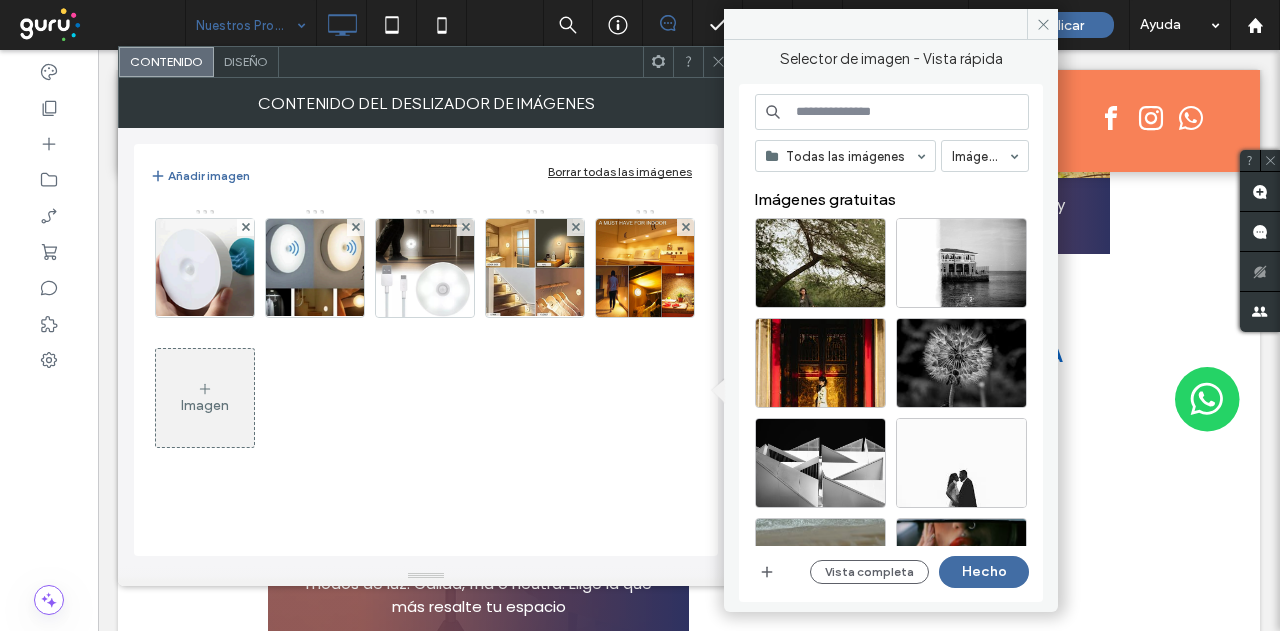 scroll, scrollTop: 4165, scrollLeft: 0, axis: vertical 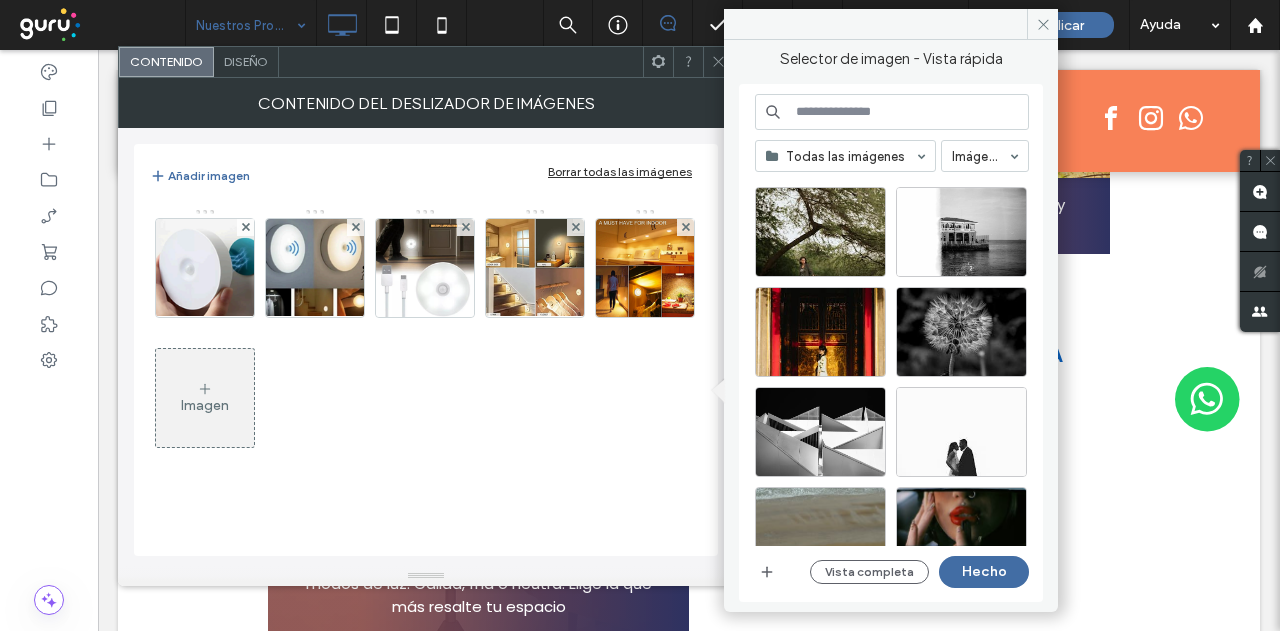 click on "Imagen" at bounding box center (425, 338) 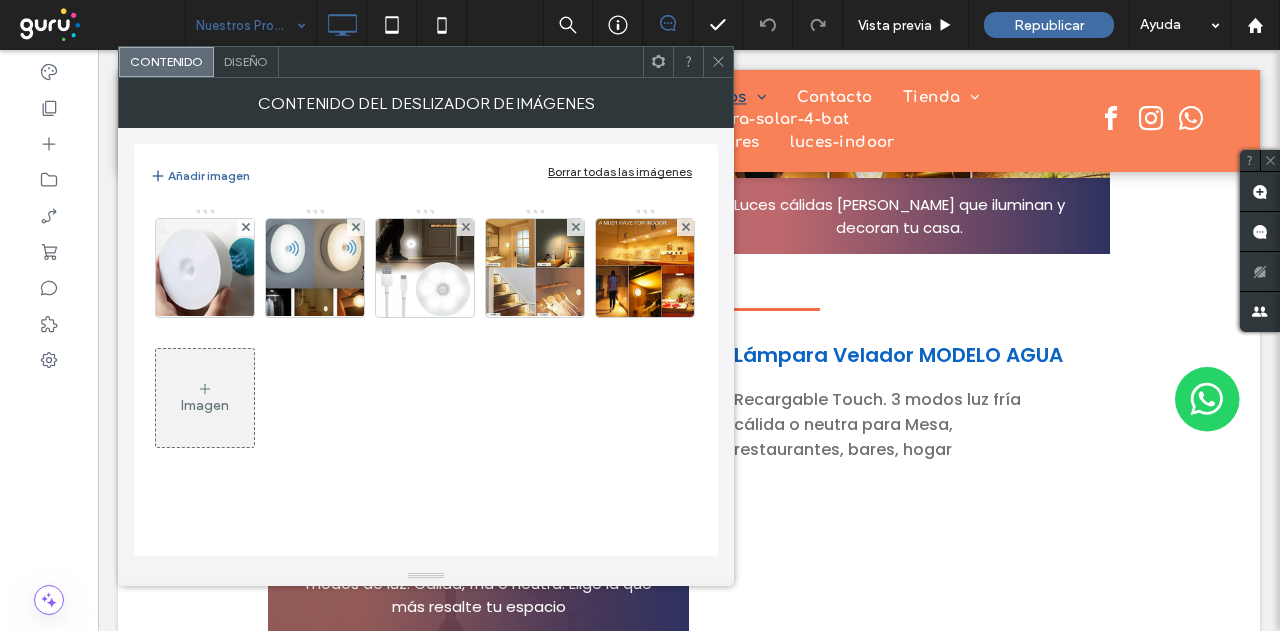 click 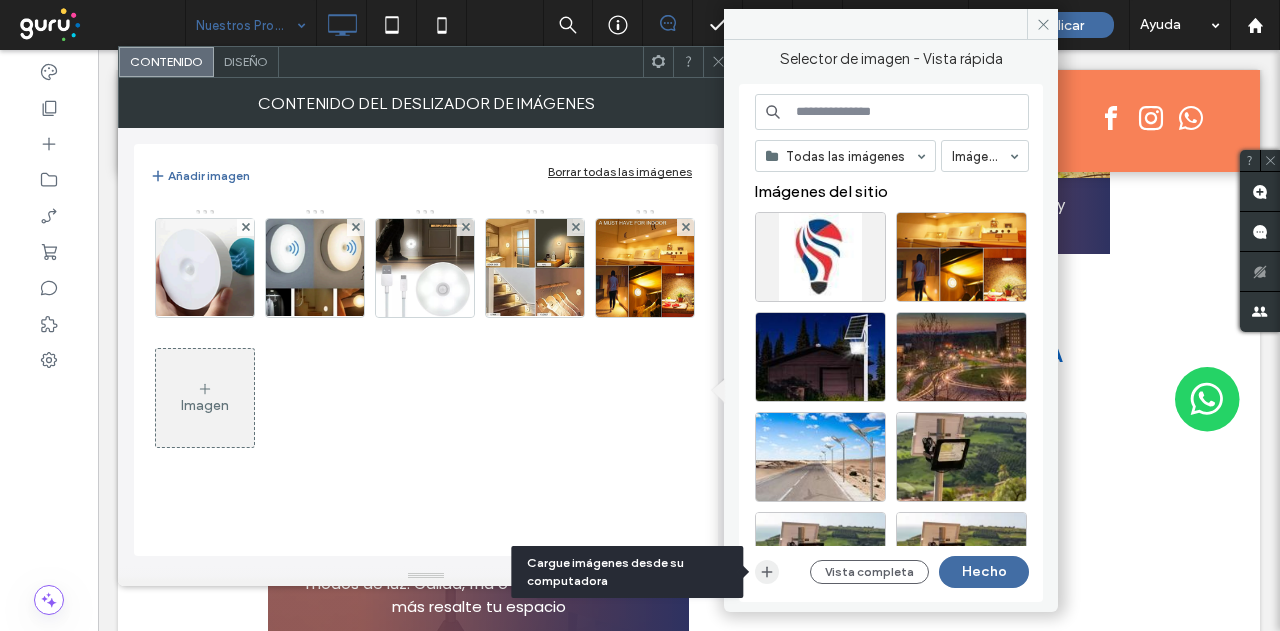 click 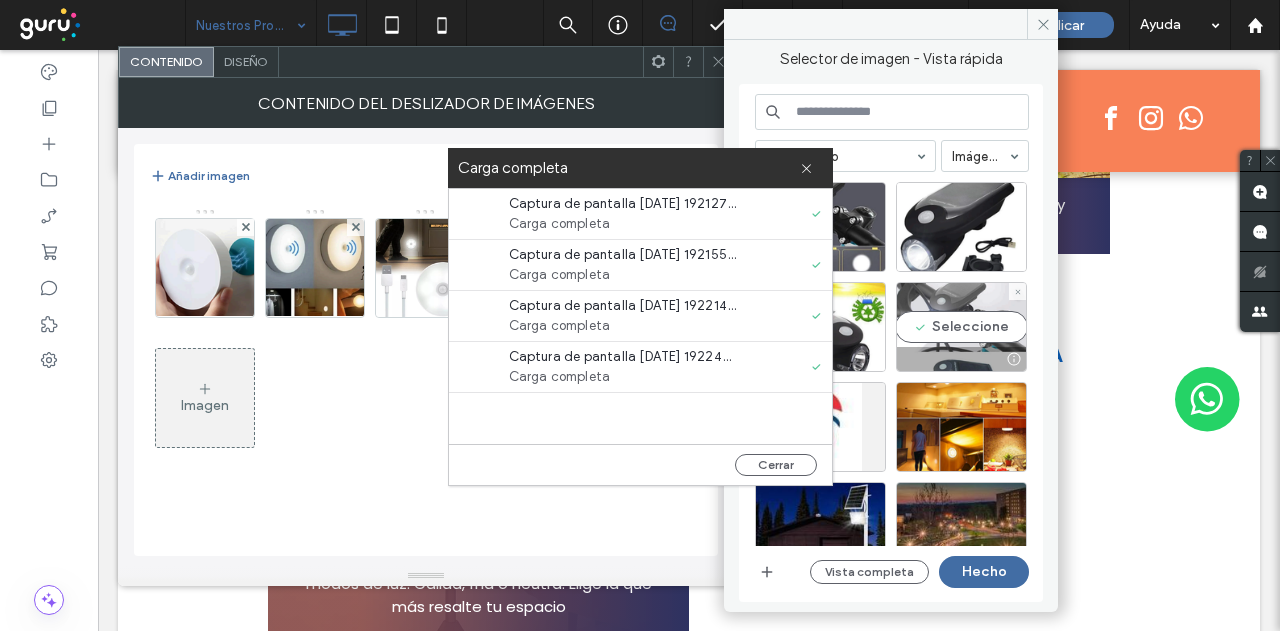 click on "Seleccione" at bounding box center (961, 327) 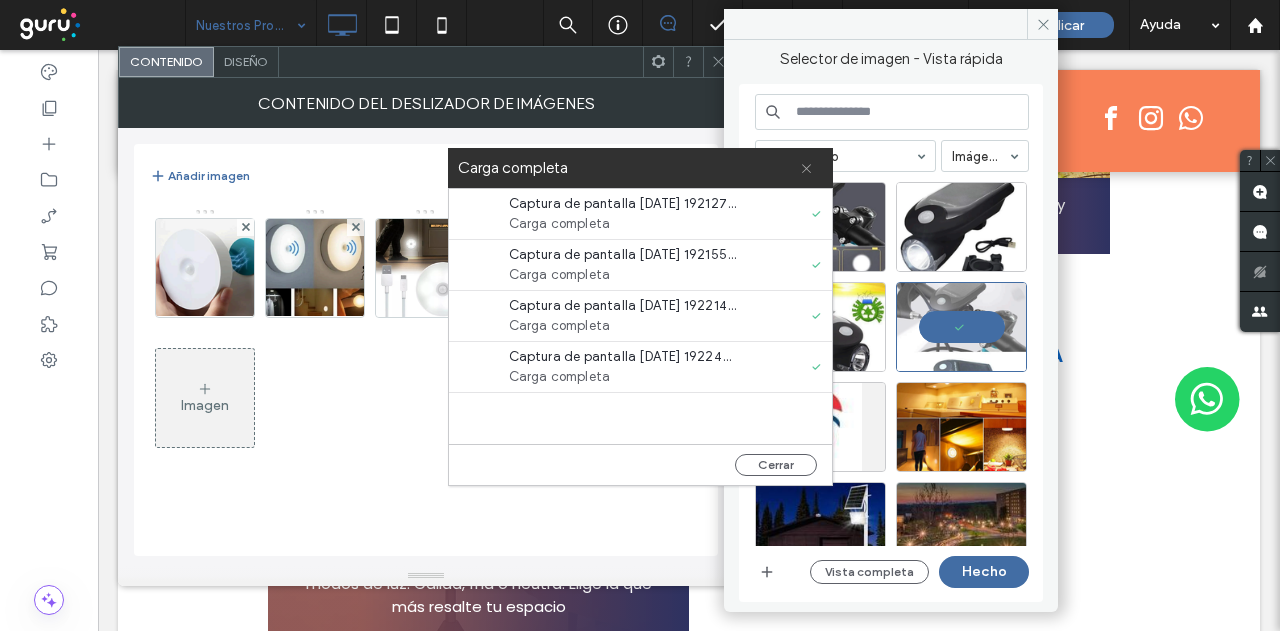 click 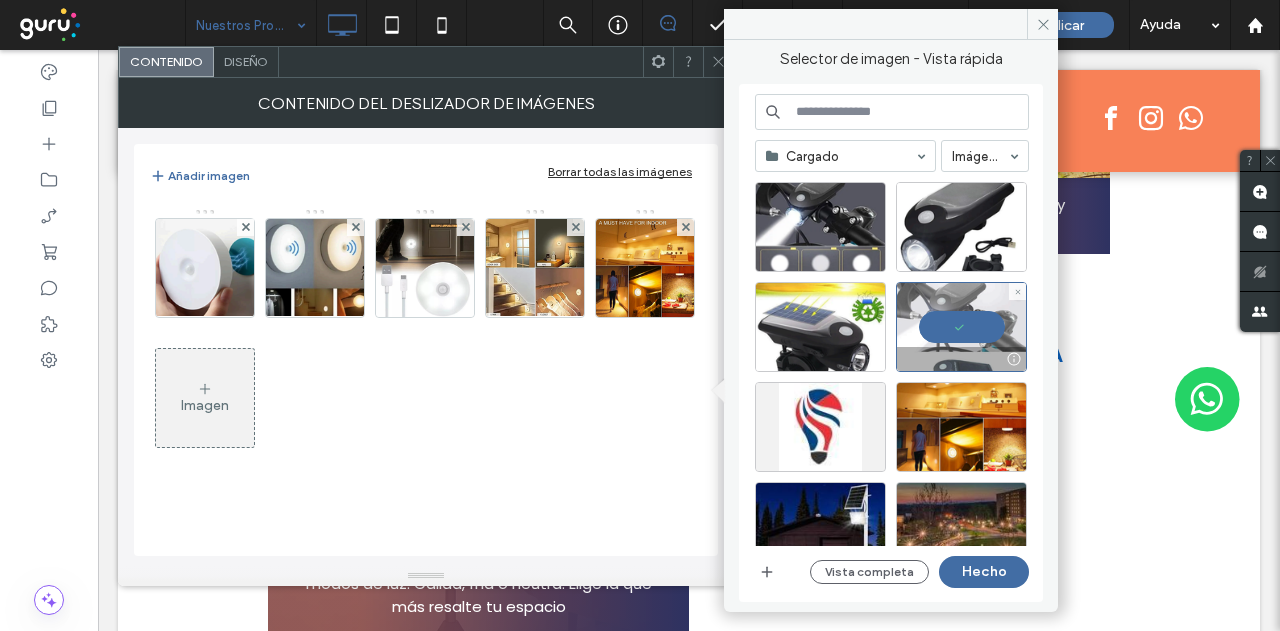 click at bounding box center [961, 327] 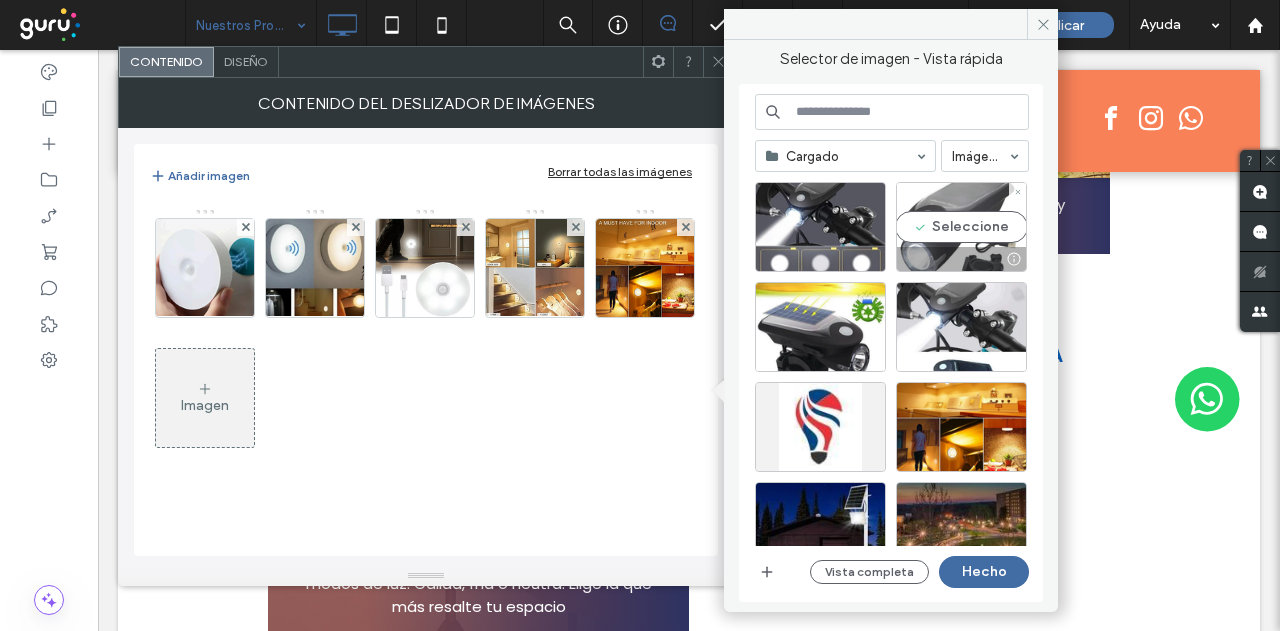 click on "Seleccione" at bounding box center [961, 227] 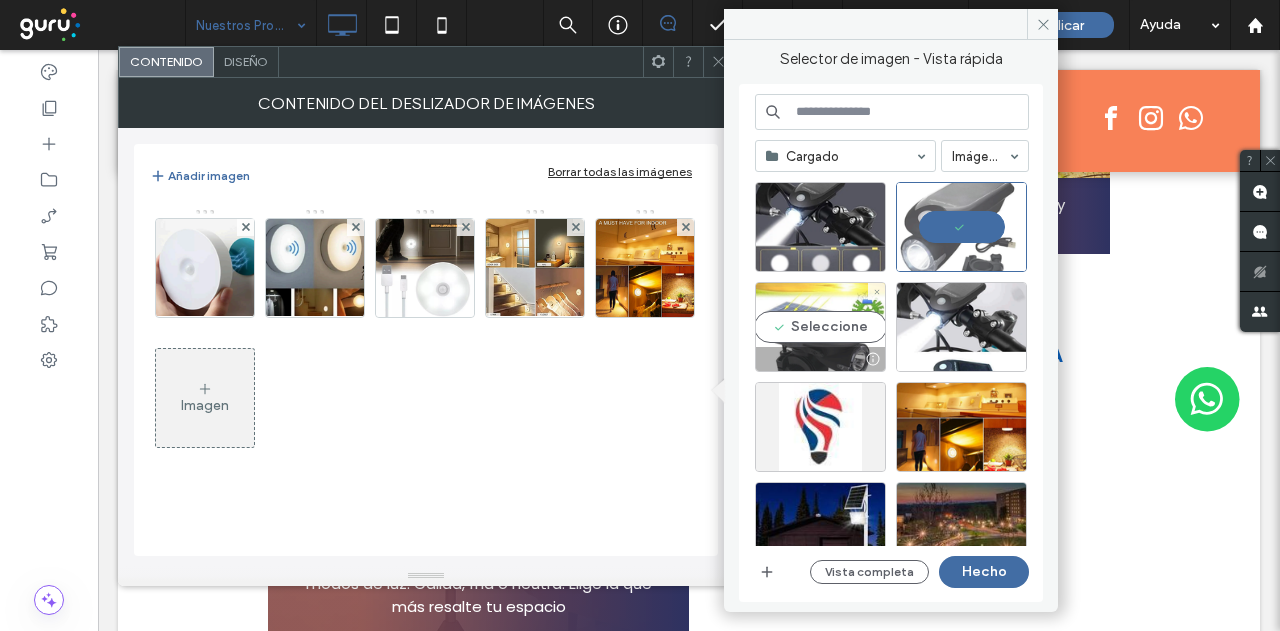 click on "Seleccione" at bounding box center (820, 327) 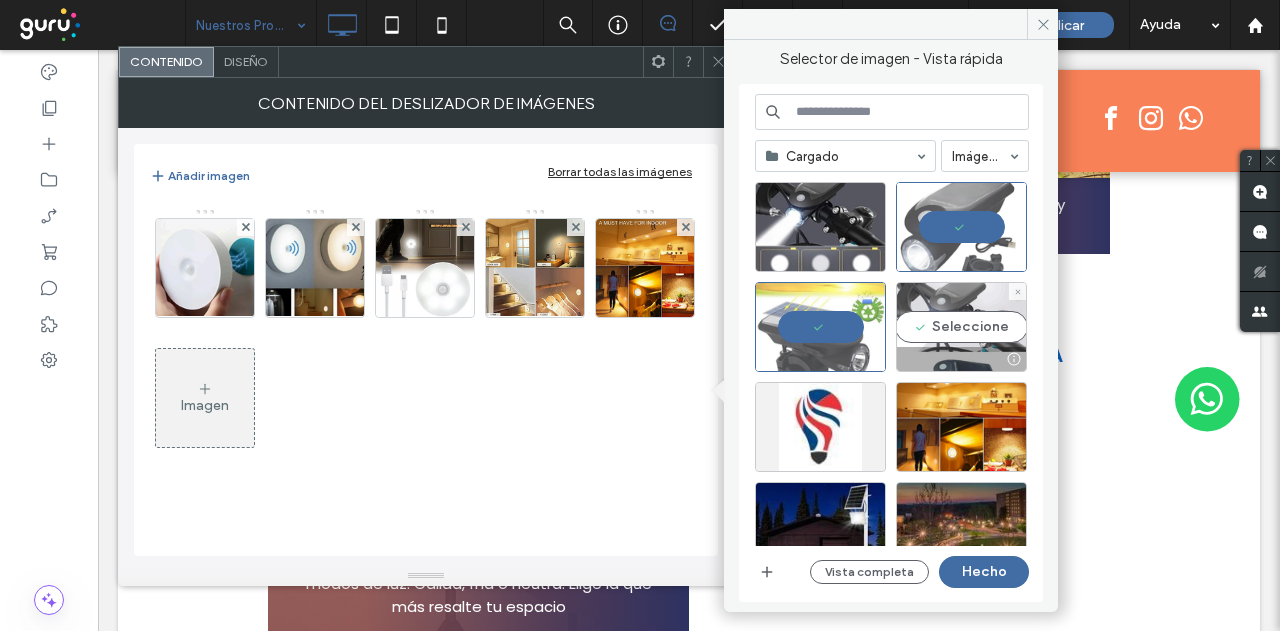 click on "Seleccione" at bounding box center (961, 327) 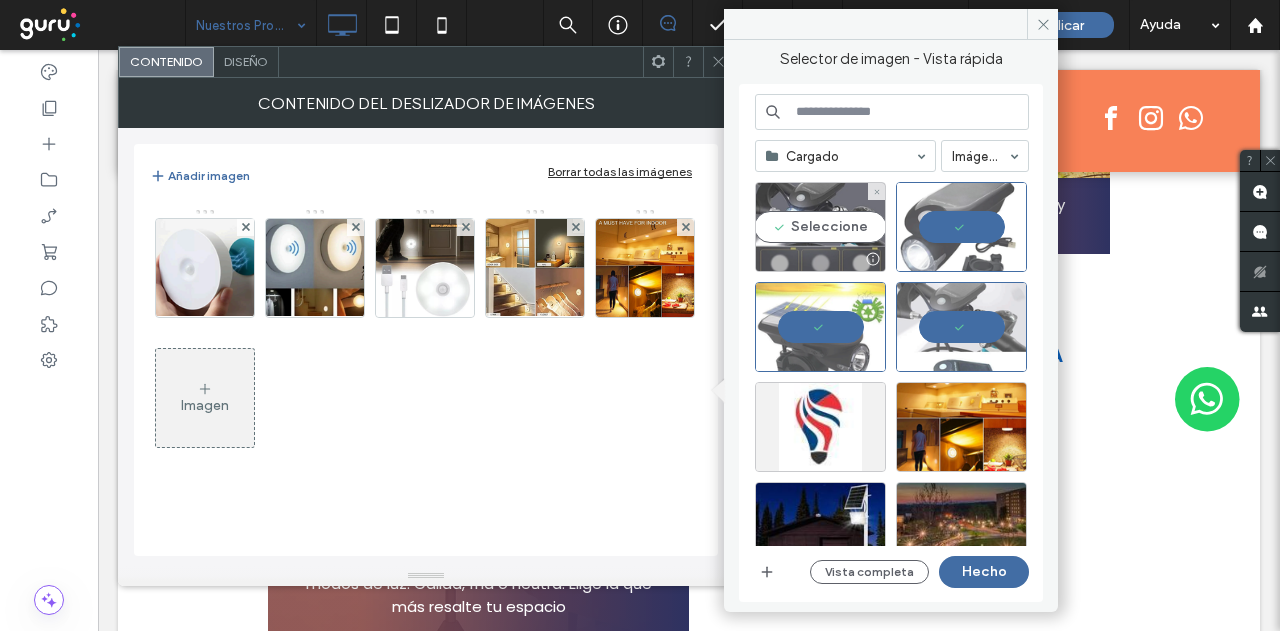 click on "Seleccione" at bounding box center (820, 227) 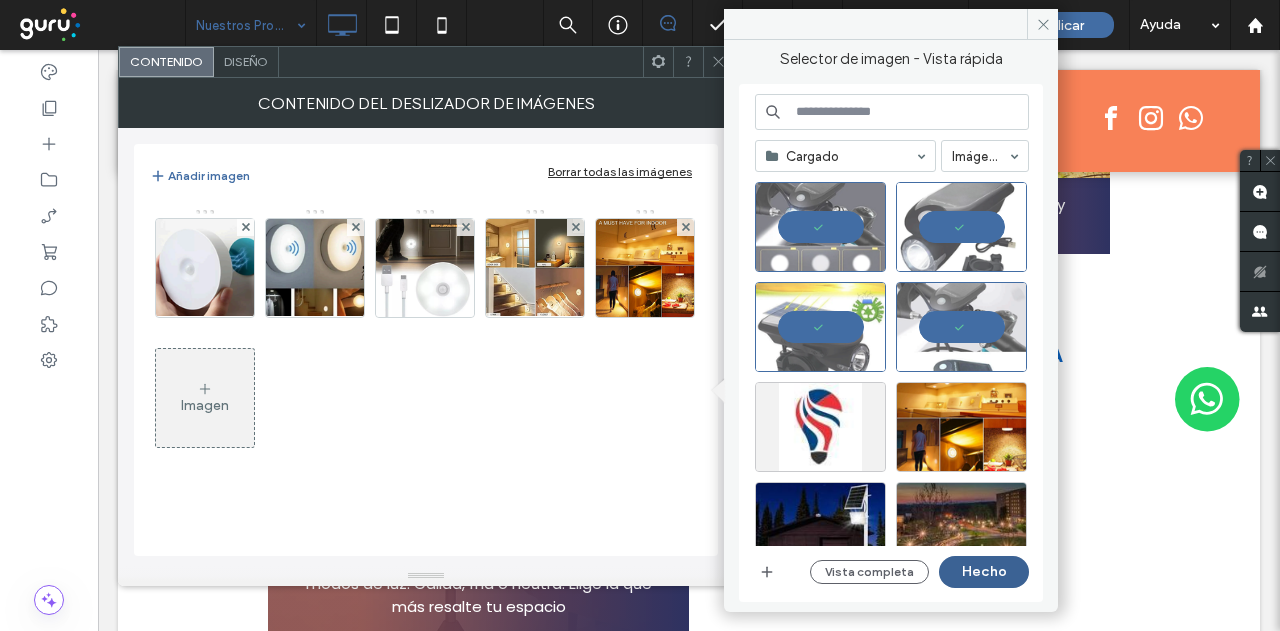 click on "Hecho" at bounding box center (984, 572) 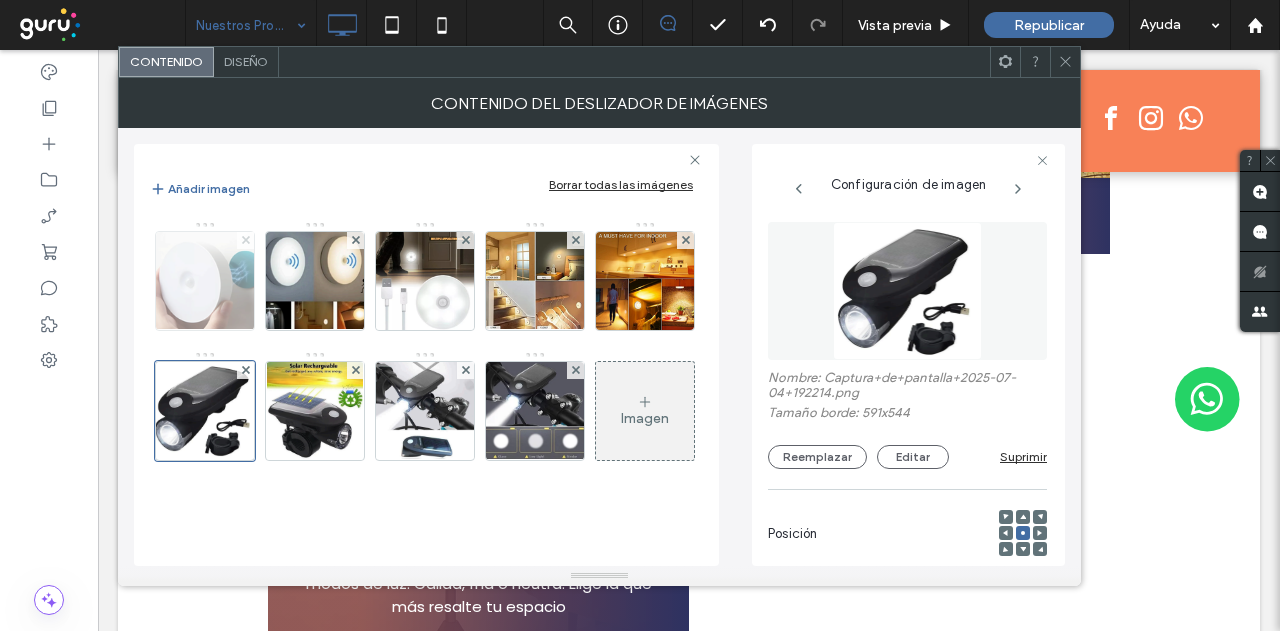 click 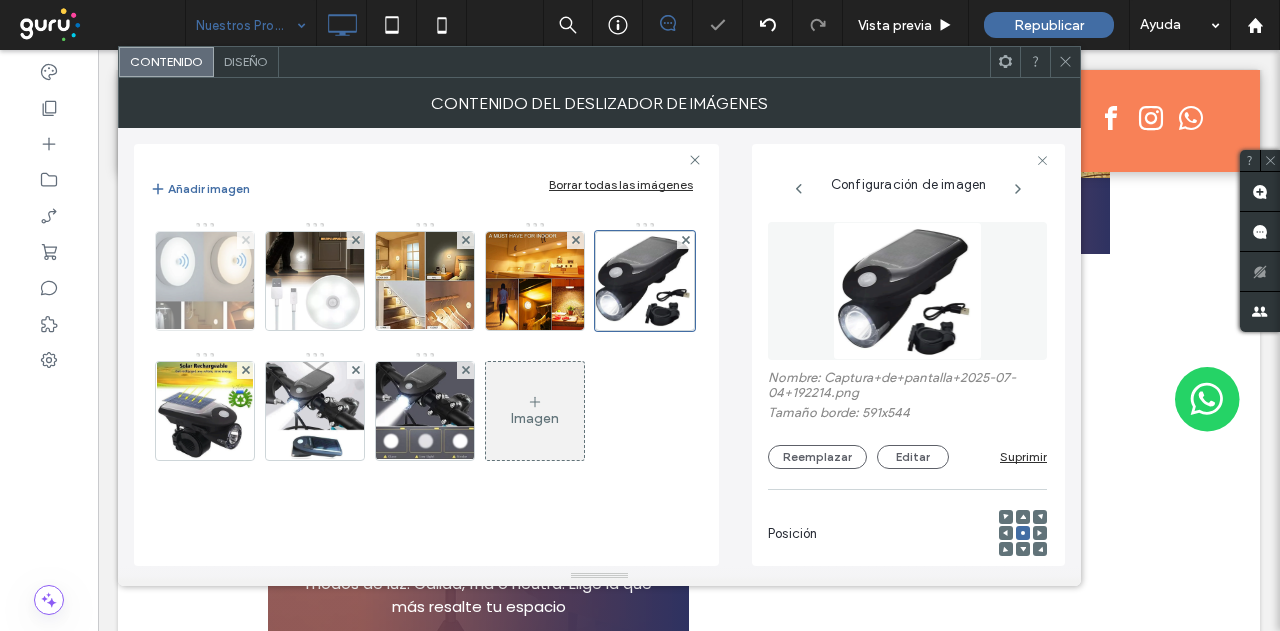 click 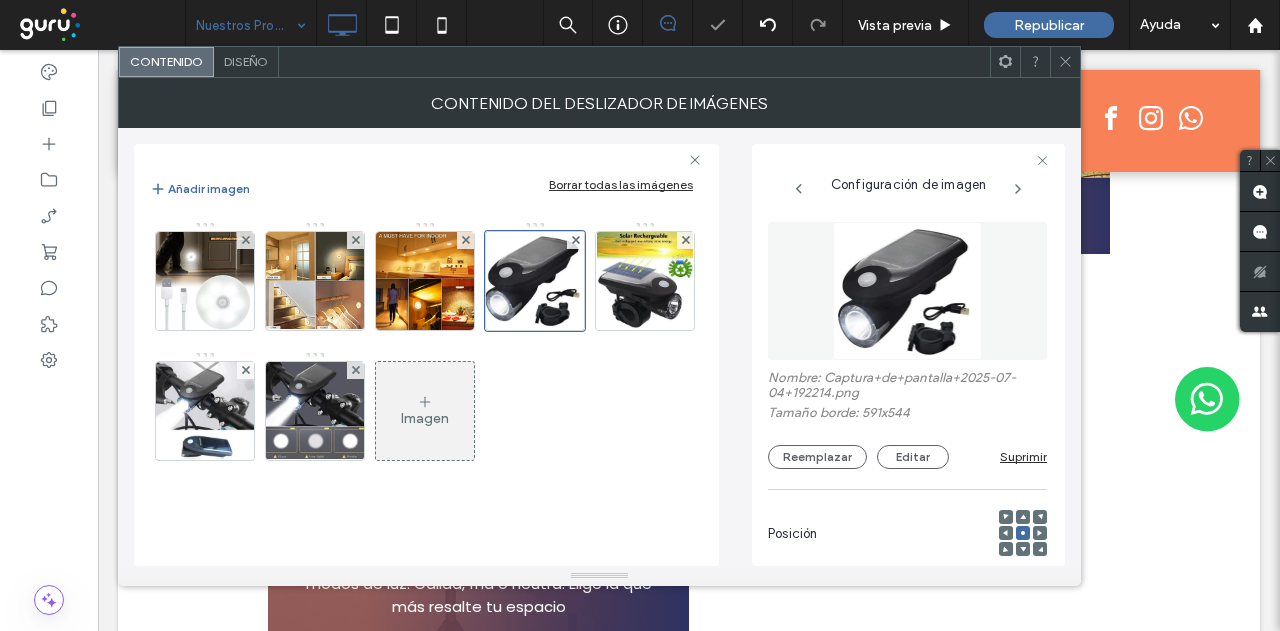 click 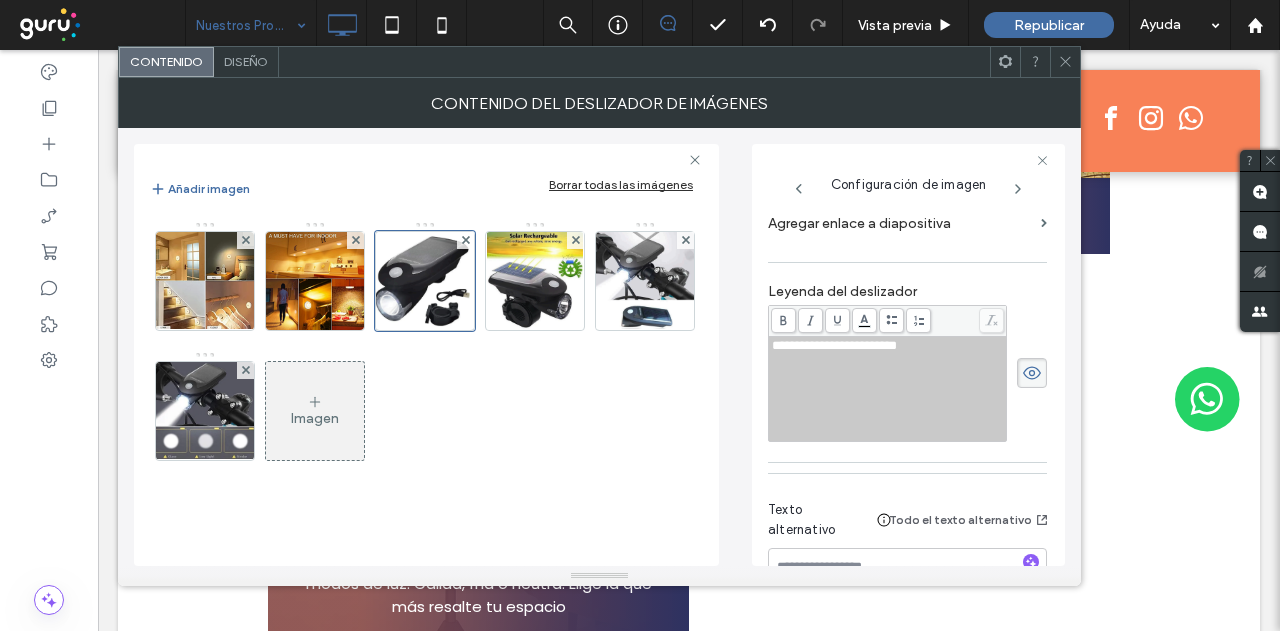 scroll, scrollTop: 446, scrollLeft: 0, axis: vertical 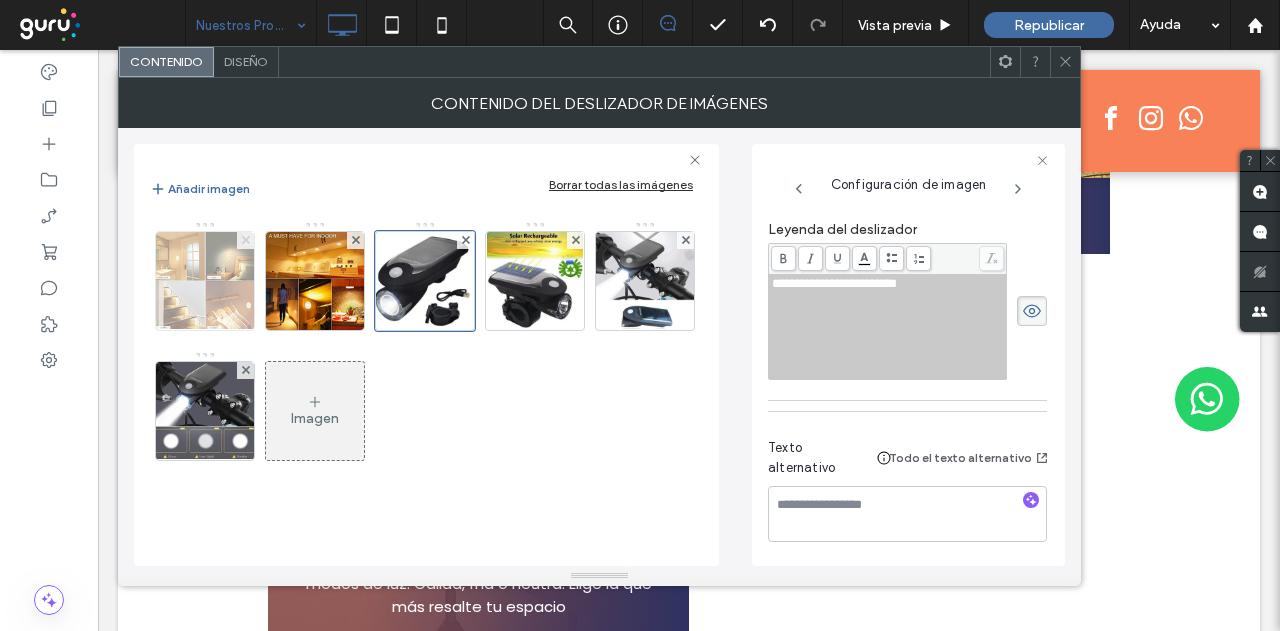 click 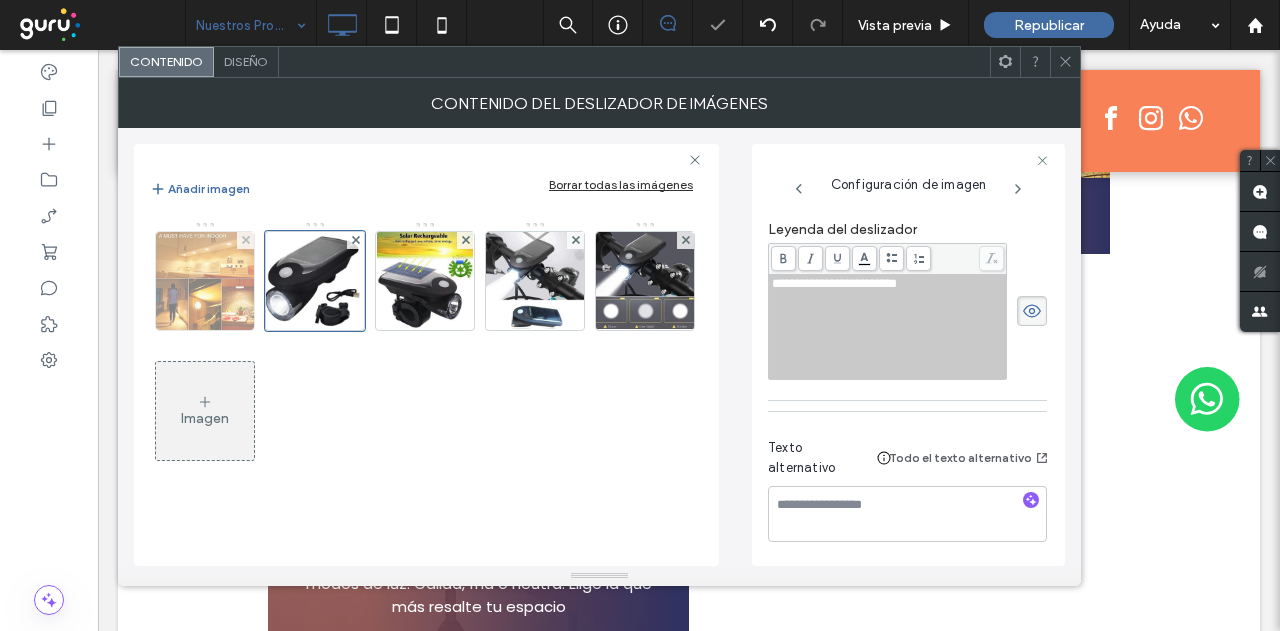 click 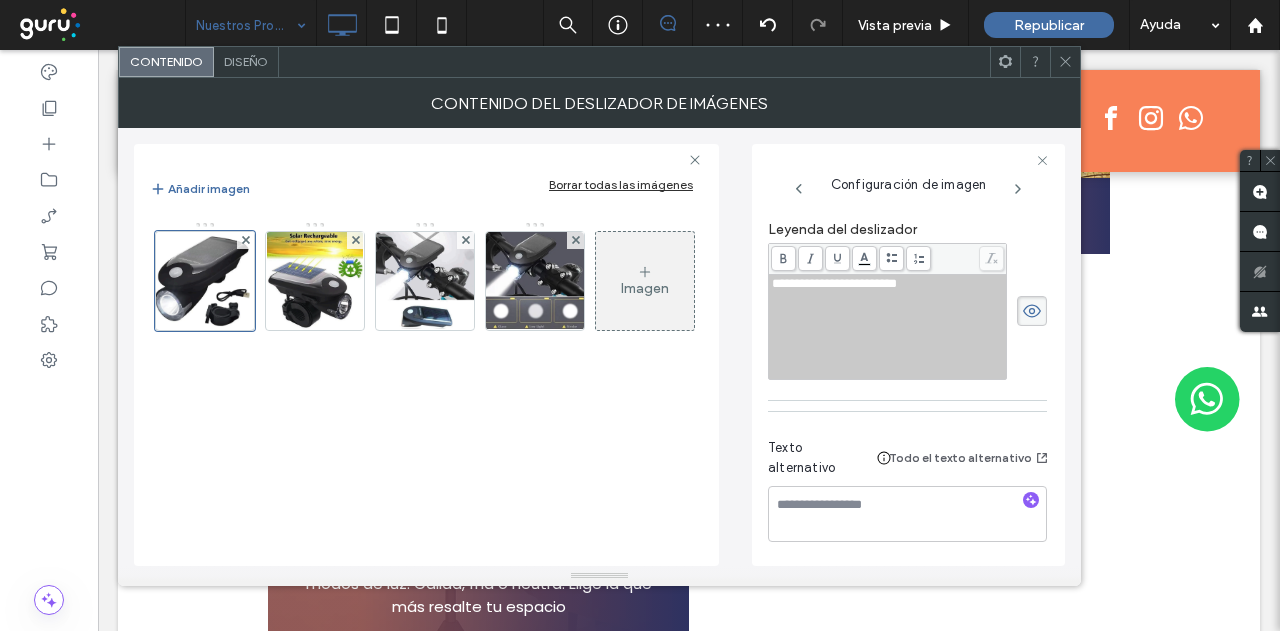click 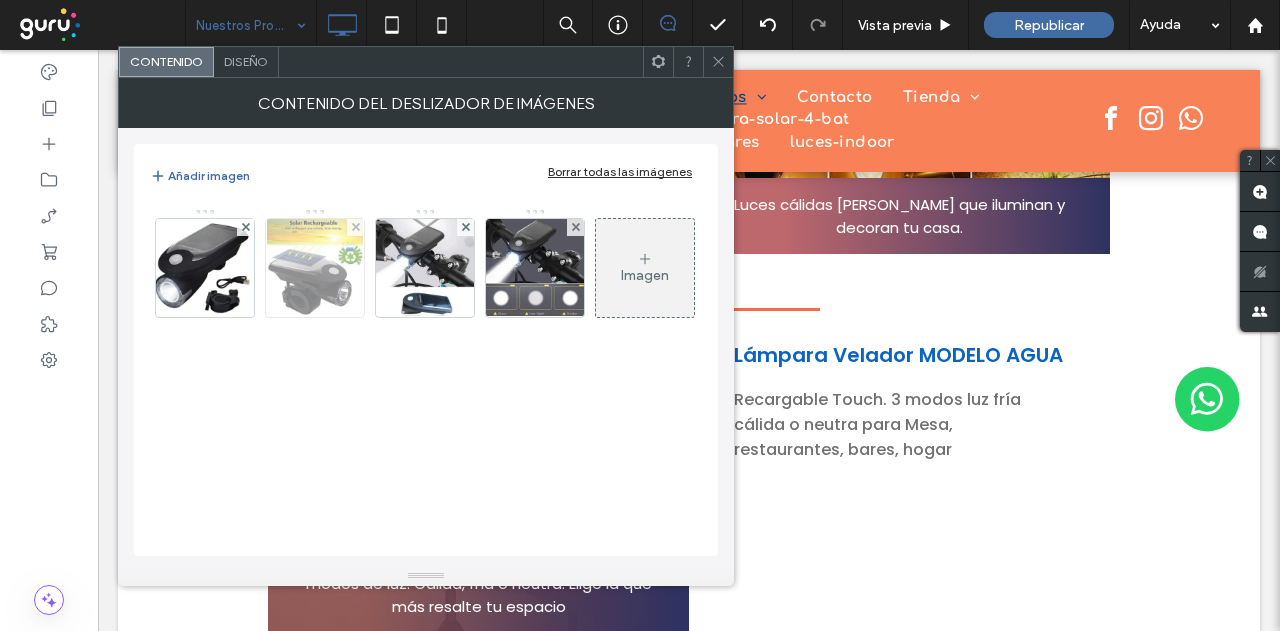 click at bounding box center [315, 268] 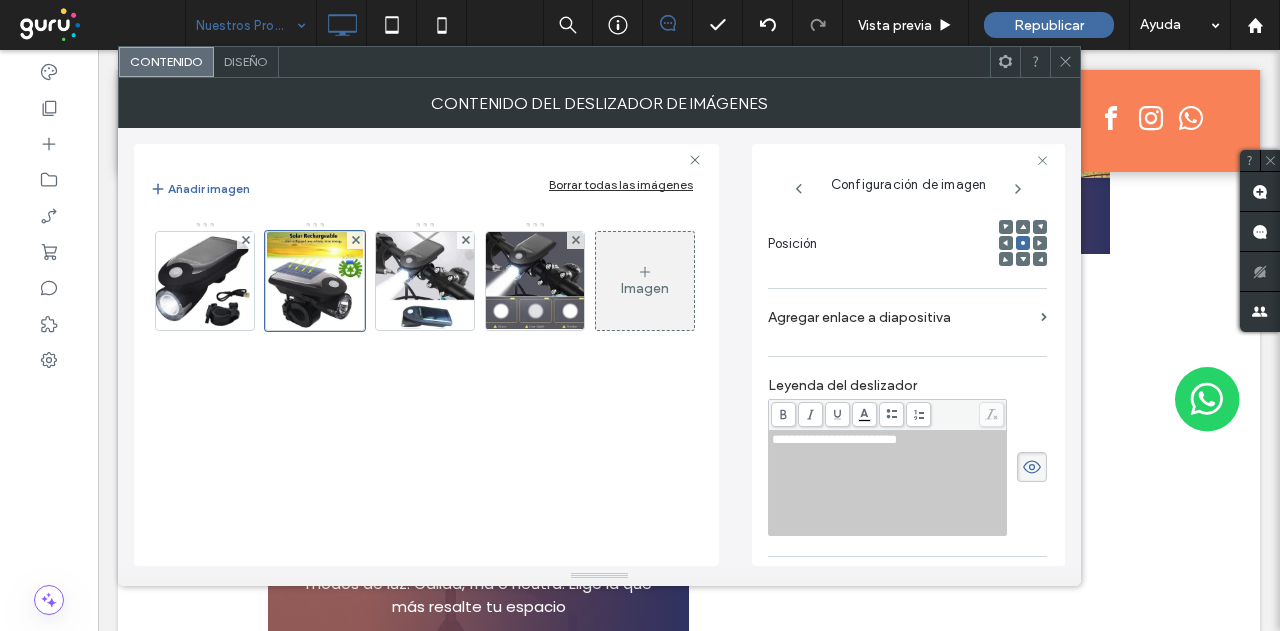 scroll, scrollTop: 300, scrollLeft: 0, axis: vertical 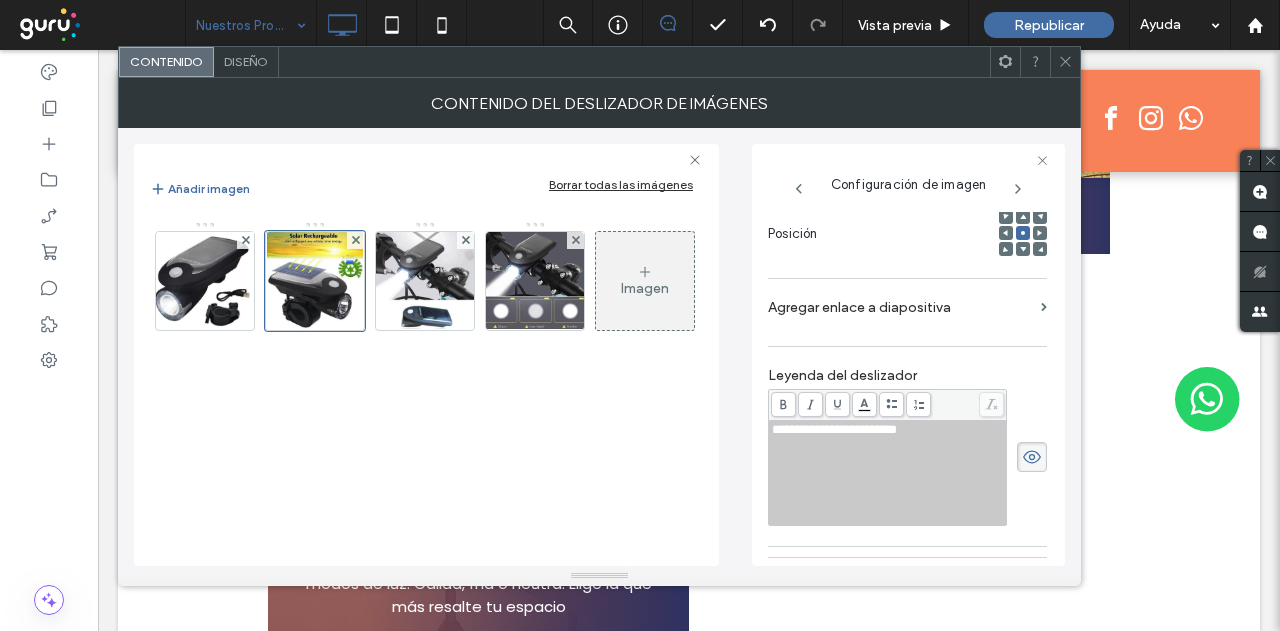 click on "**********" at bounding box center [834, 429] 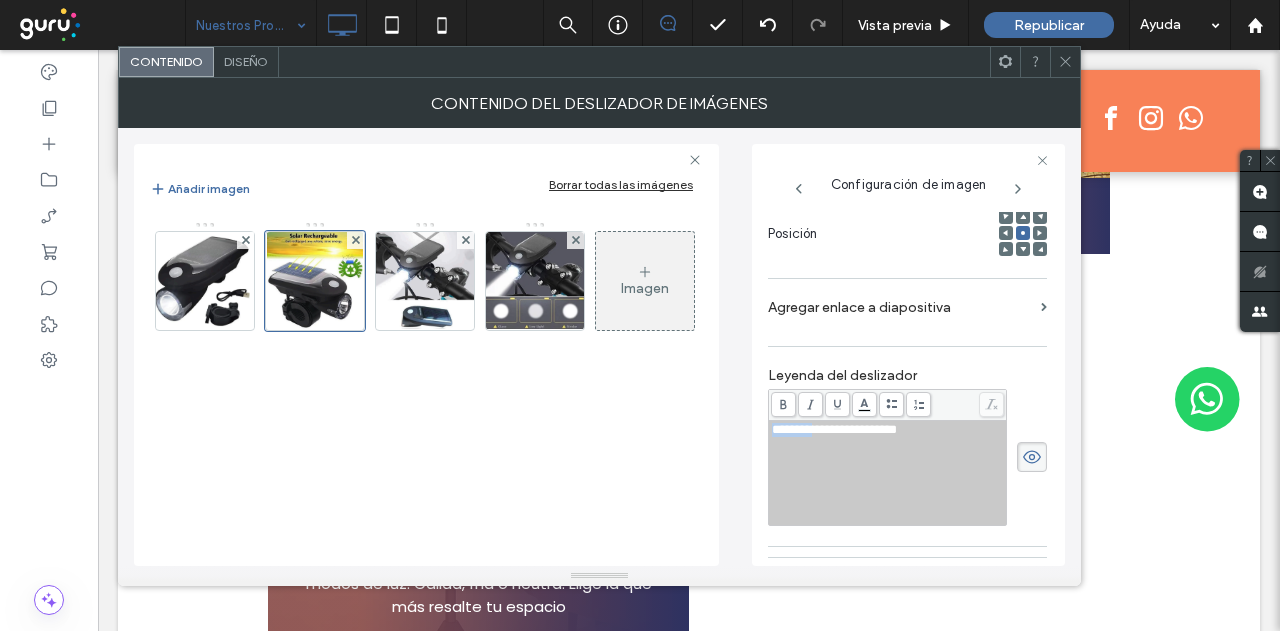 click on "**********" at bounding box center (834, 429) 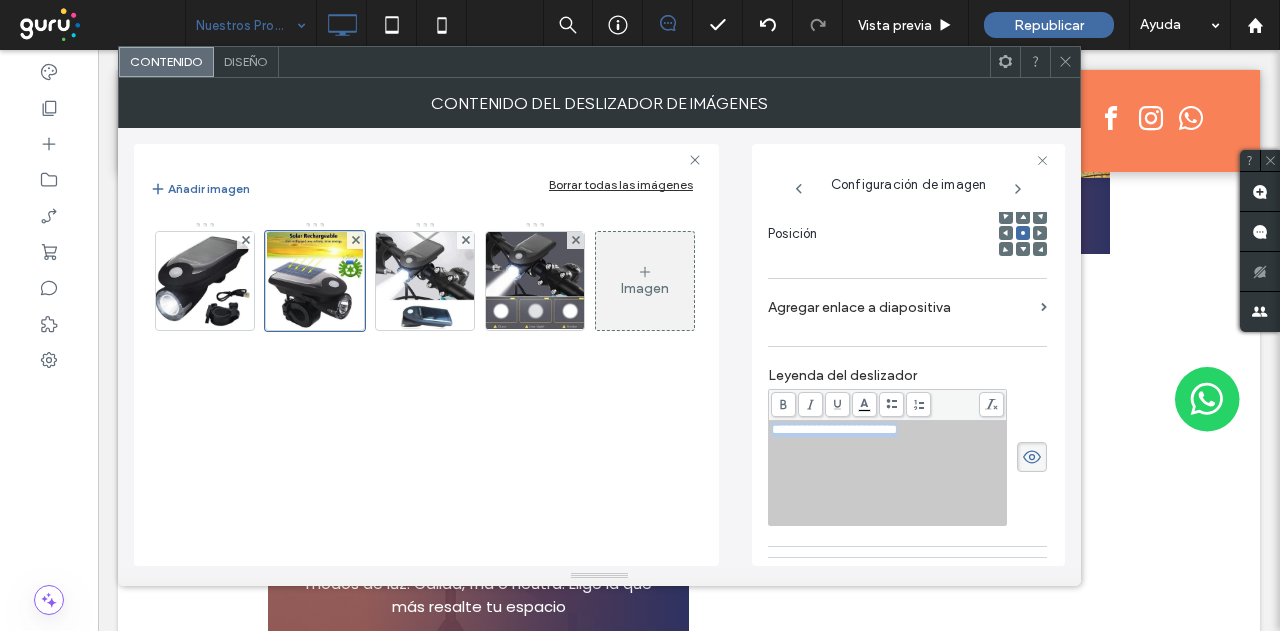 click on "**********" at bounding box center (834, 429) 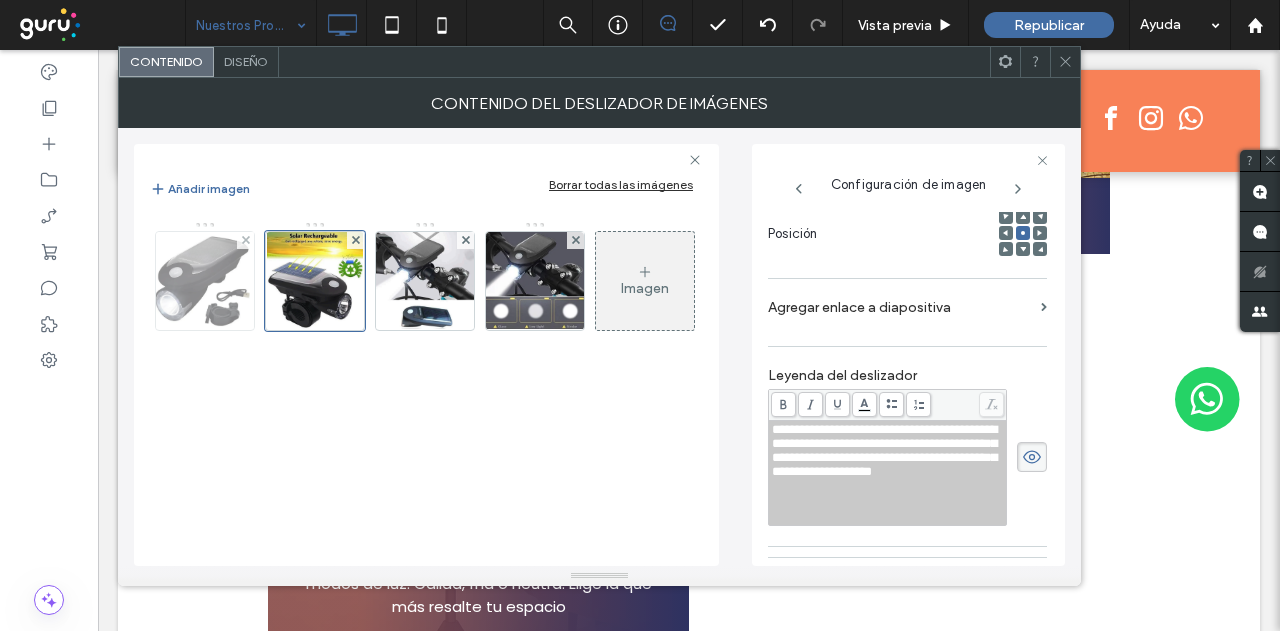 click at bounding box center [205, 281] 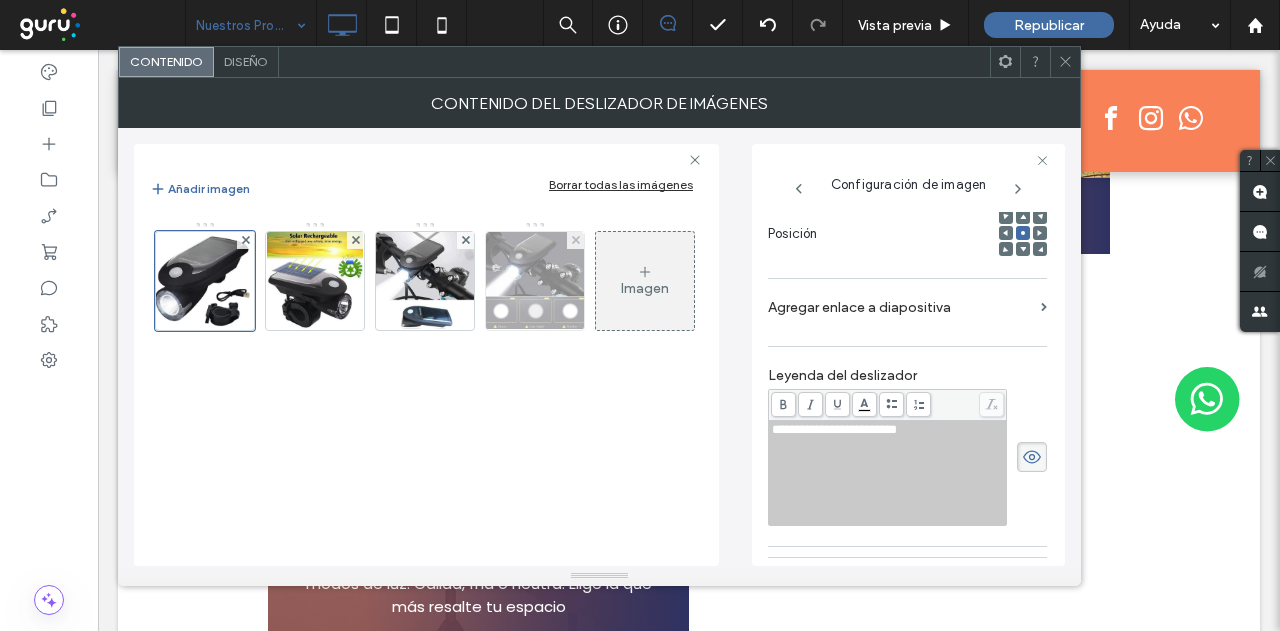 click at bounding box center [535, 281] 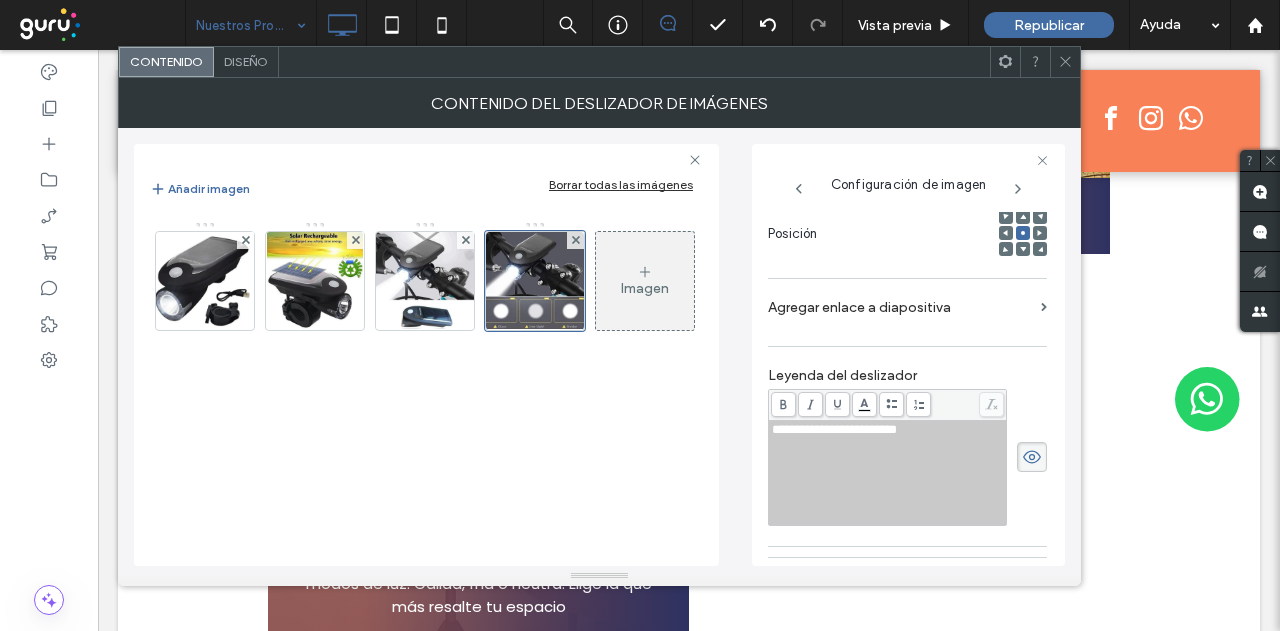 click on "**********" at bounding box center (834, 429) 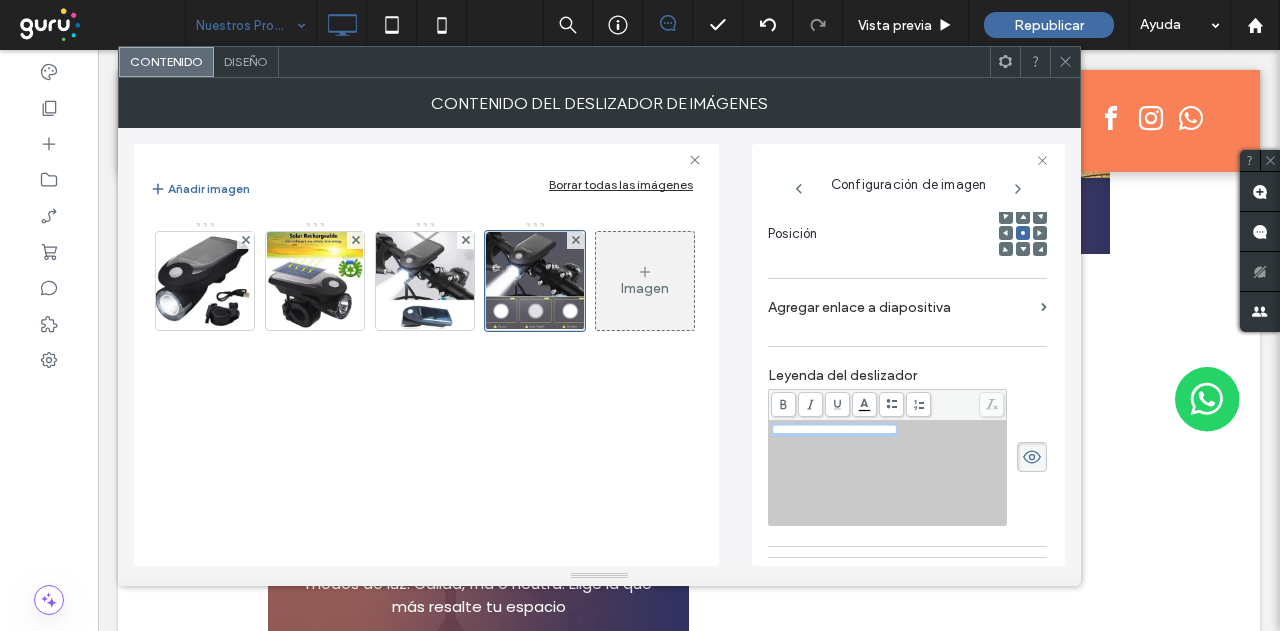 drag, startPoint x: 773, startPoint y: 428, endPoint x: 1046, endPoint y: 443, distance: 273.41177 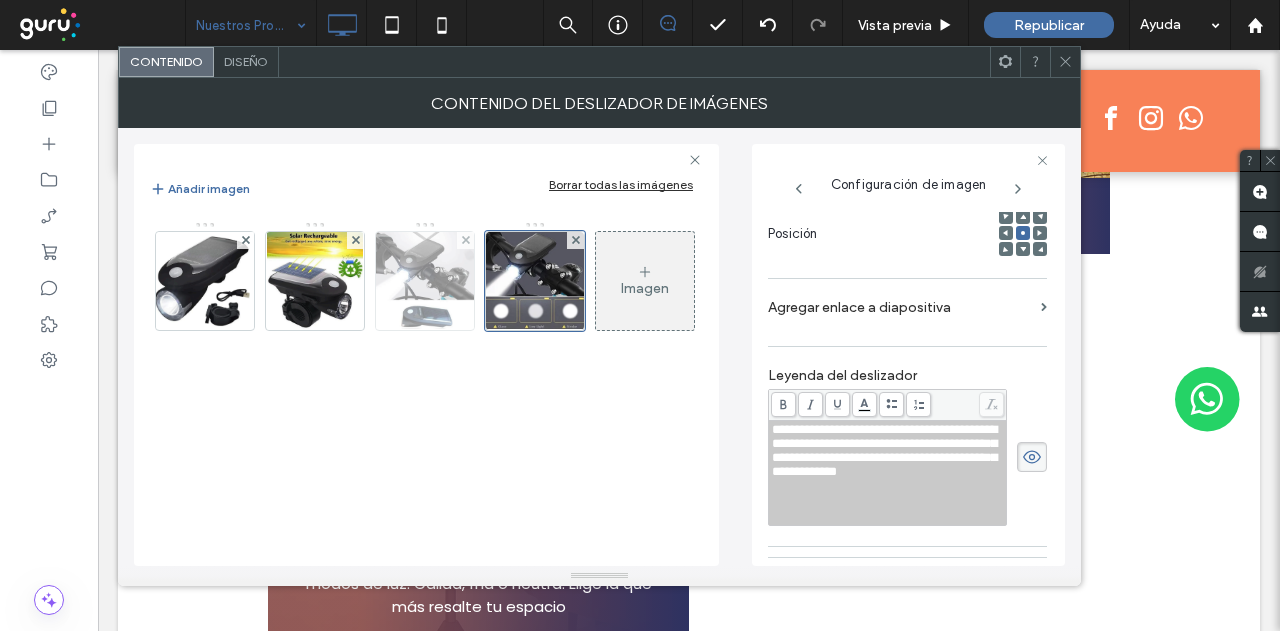 click at bounding box center [425, 281] 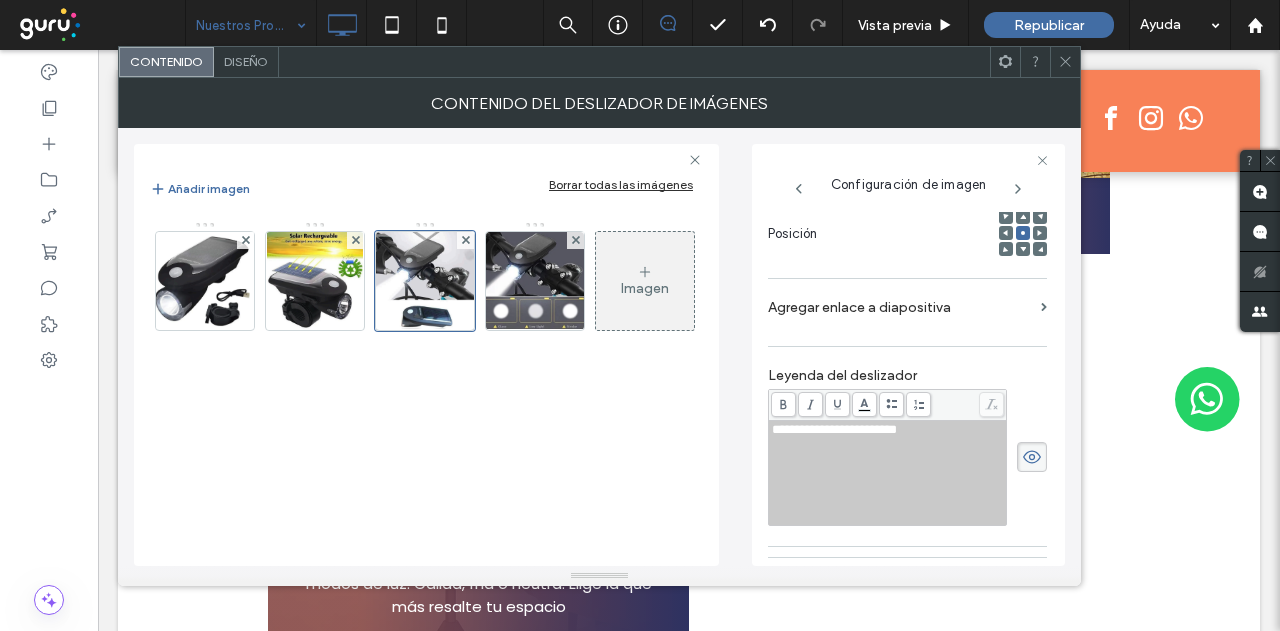 click on "**********" at bounding box center (834, 429) 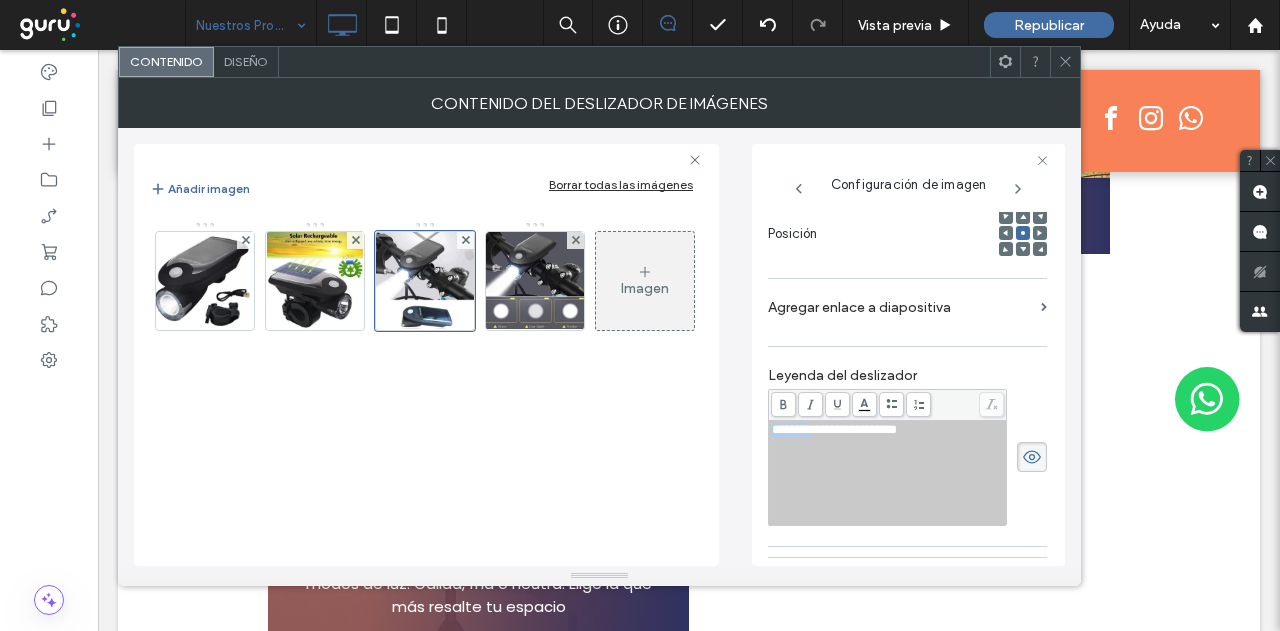 click on "**********" at bounding box center [834, 429] 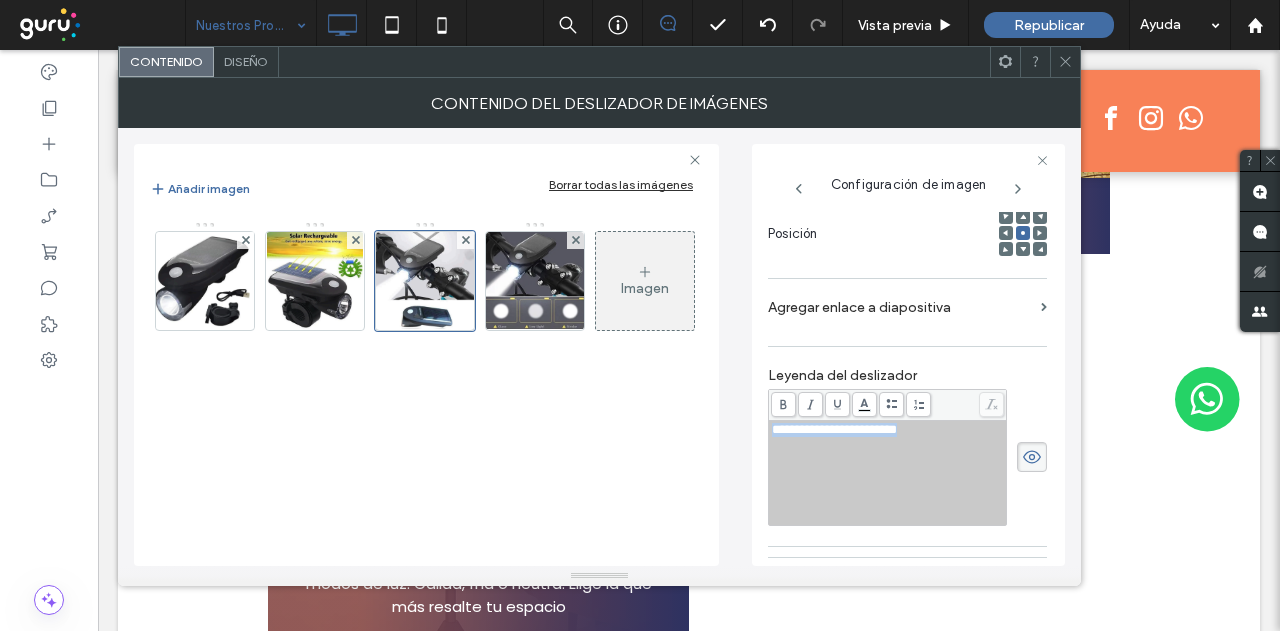 click on "**********" at bounding box center (834, 429) 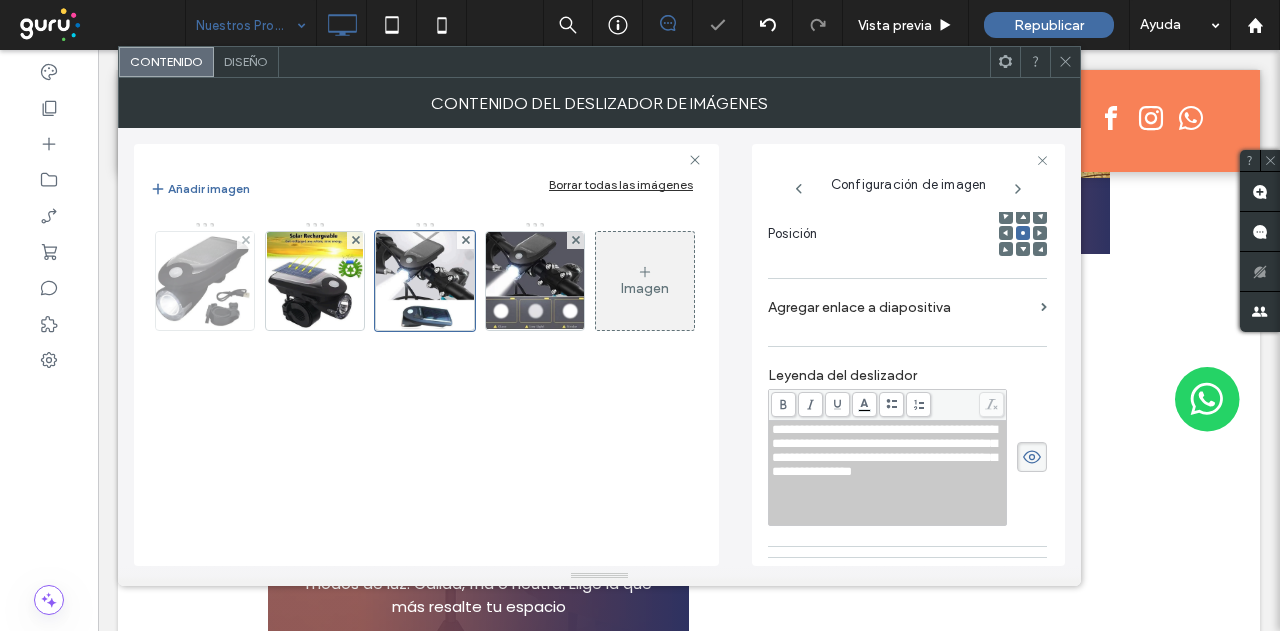 click at bounding box center (205, 281) 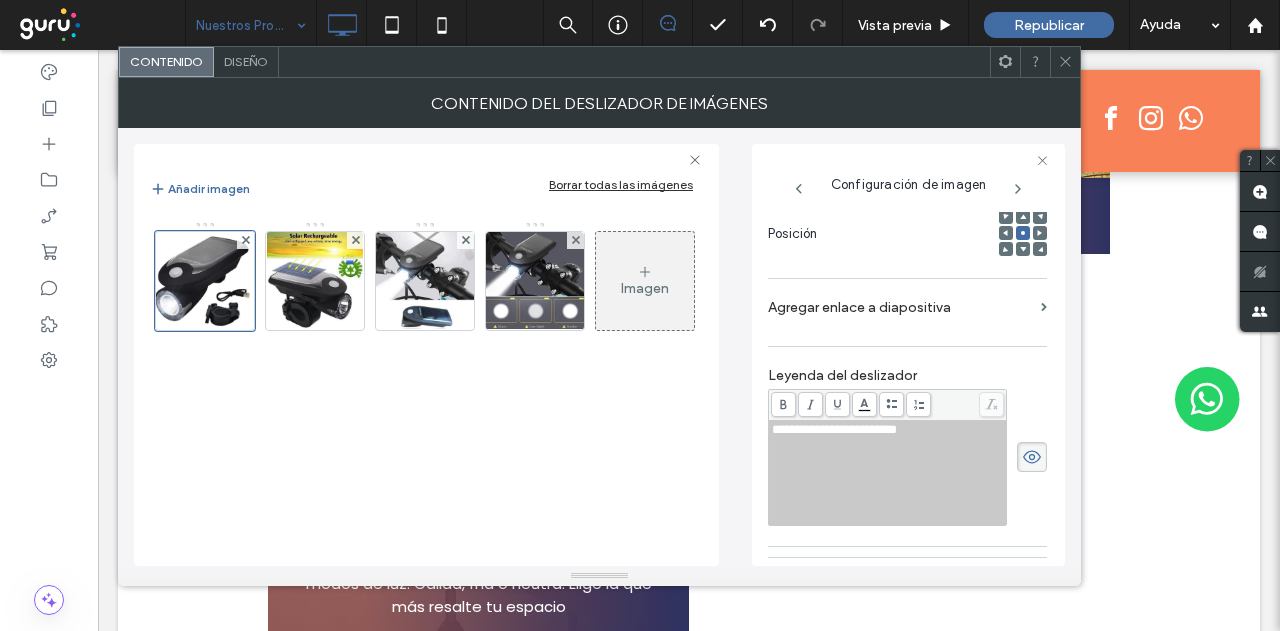 click on "**********" at bounding box center [834, 429] 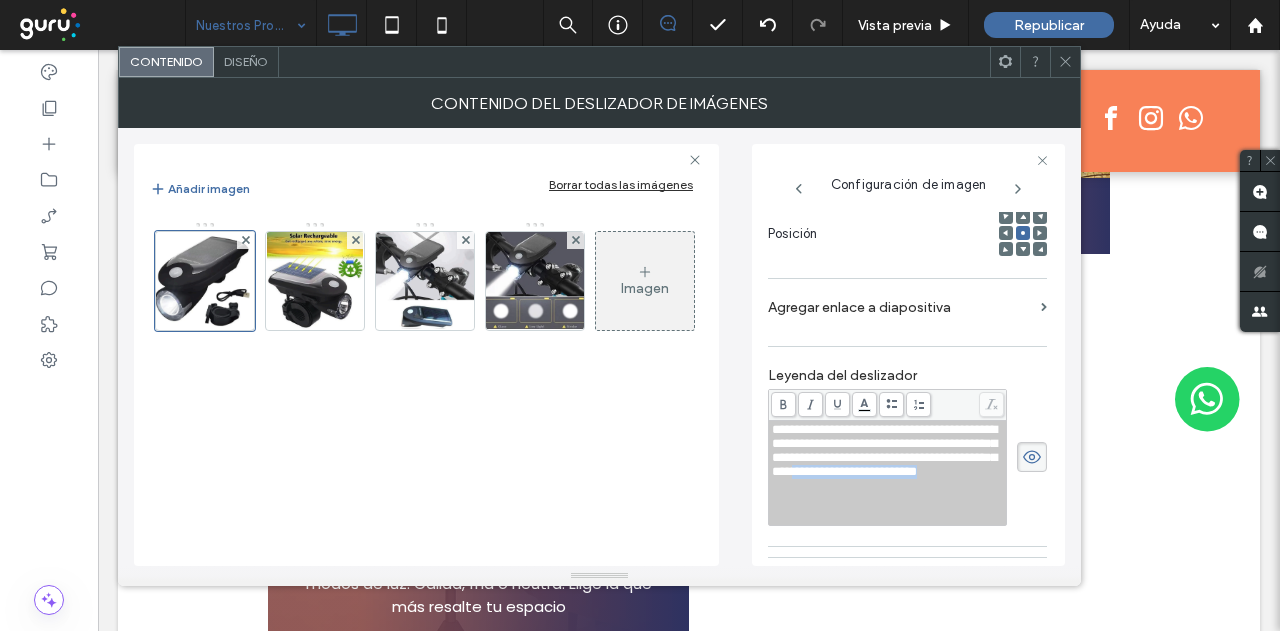 drag, startPoint x: 942, startPoint y: 505, endPoint x: 1074, endPoint y: 533, distance: 134.93703 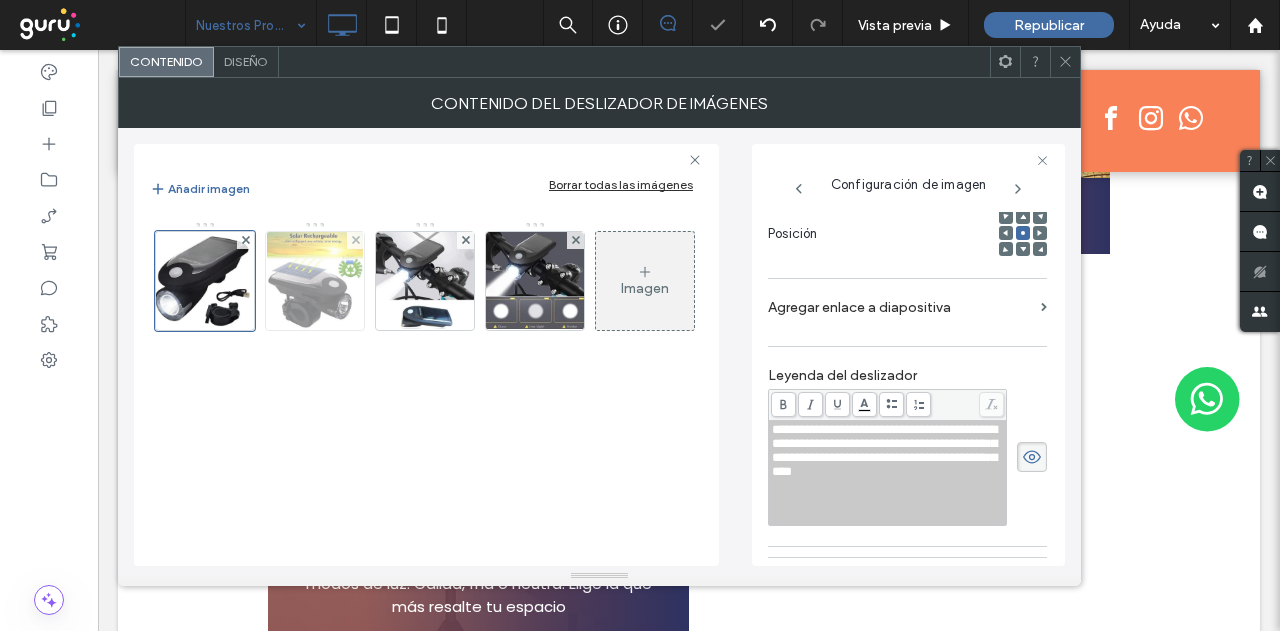 click at bounding box center (315, 281) 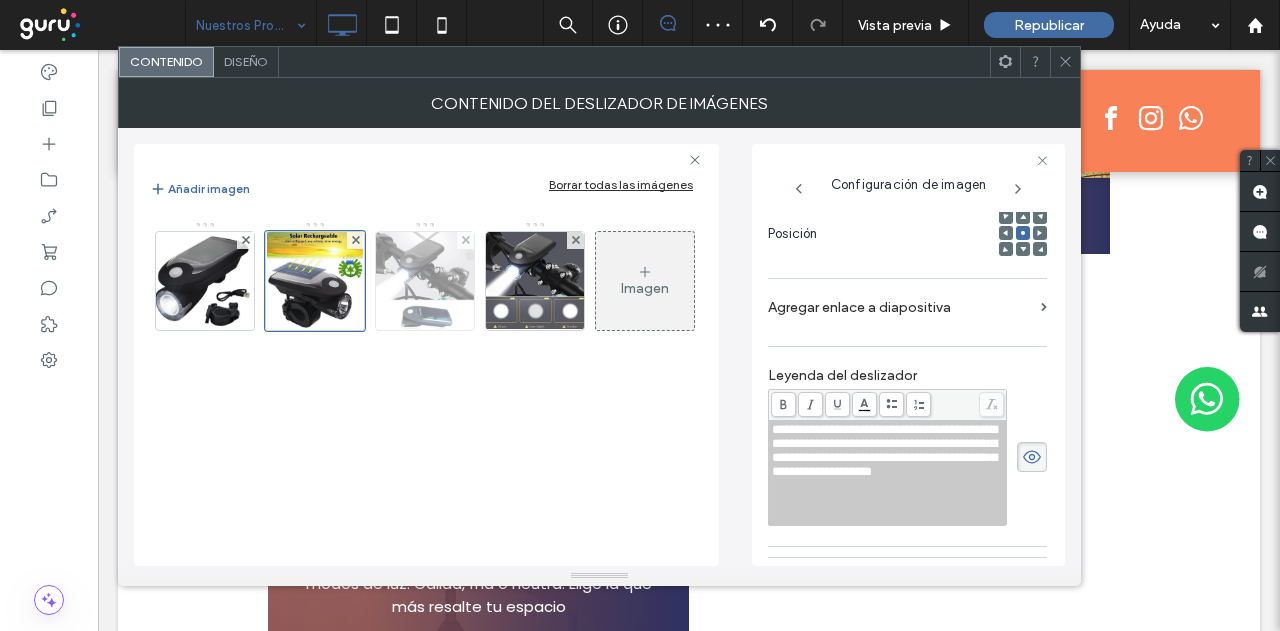 click at bounding box center (425, 281) 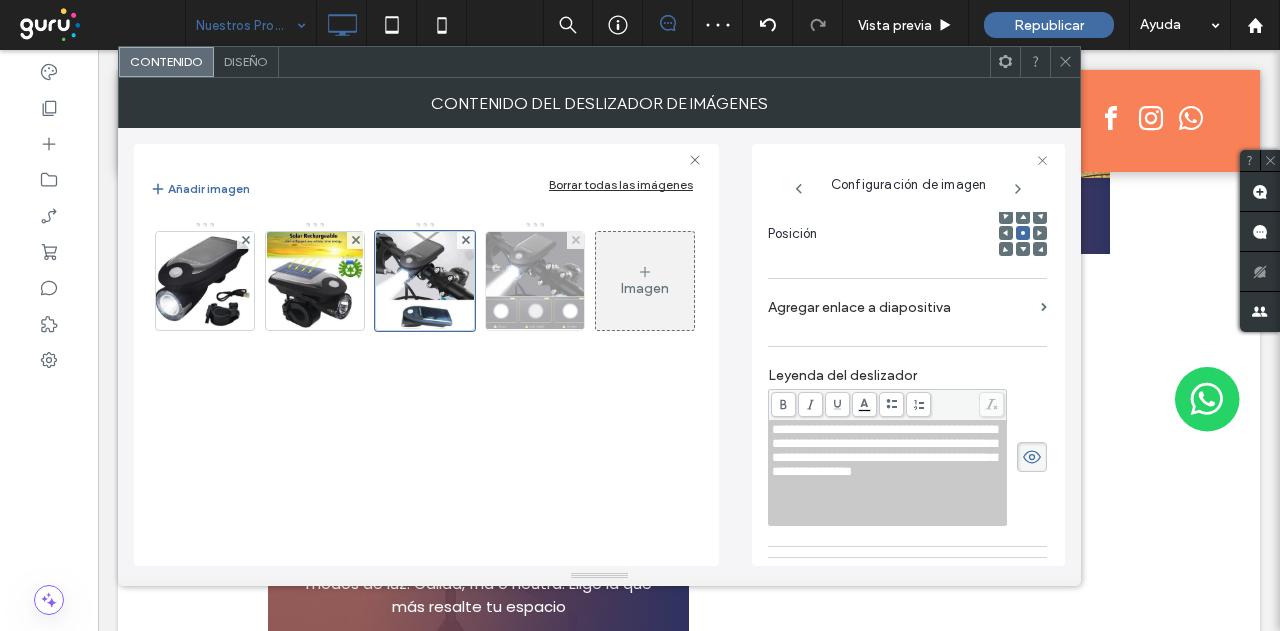 click at bounding box center [535, 281] 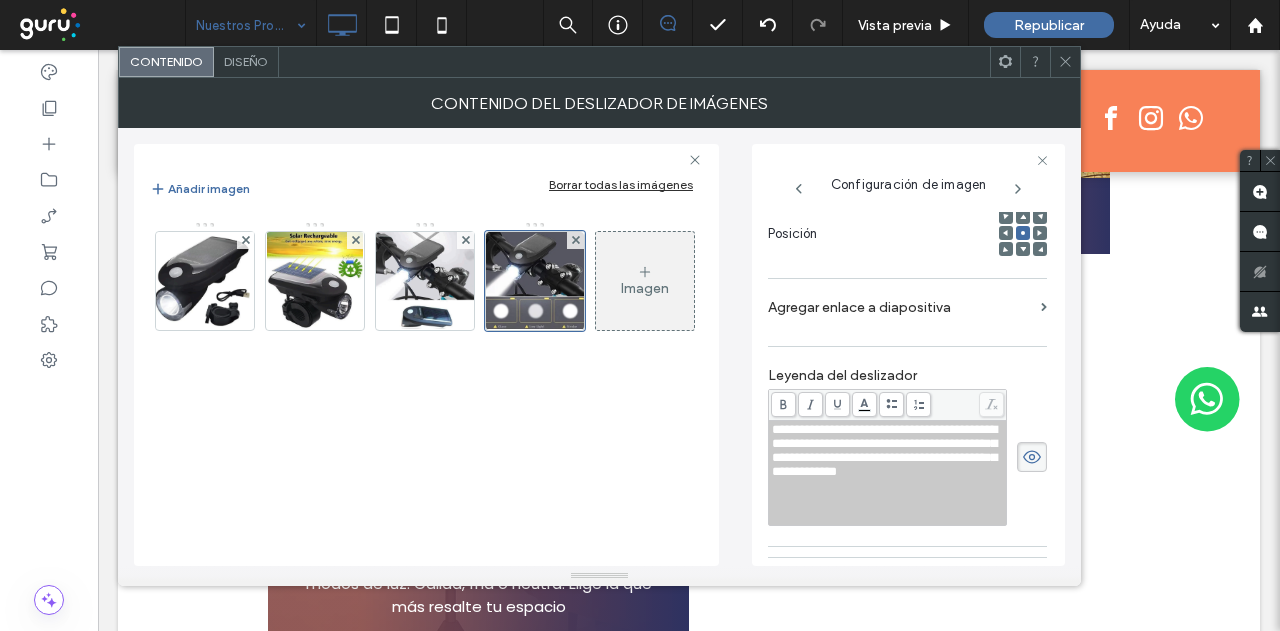 click on "Añadir imagen Borrar todas las imágenes" at bounding box center [426, 189] 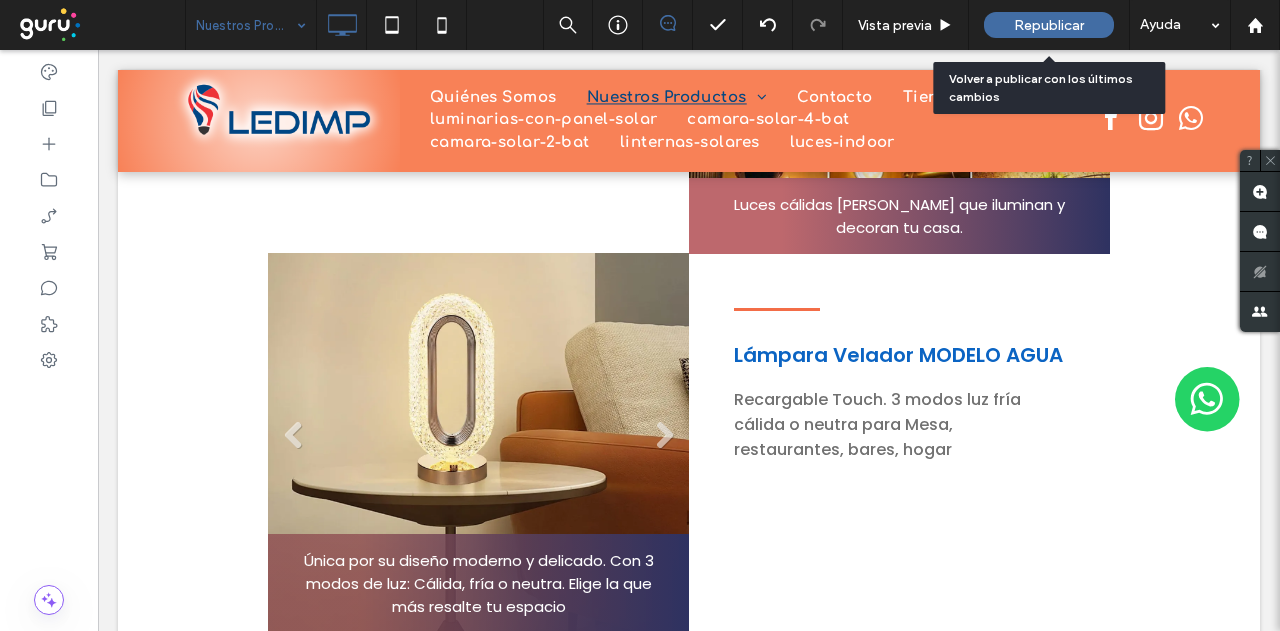 click on "Republicar" at bounding box center (1049, 25) 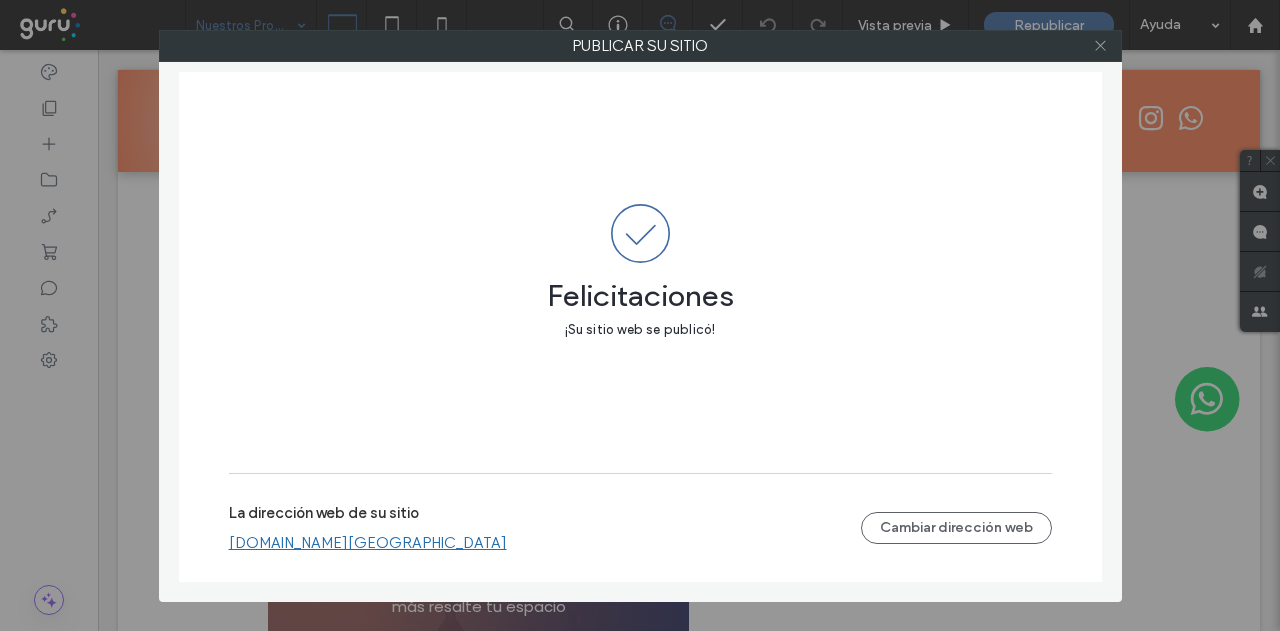 click 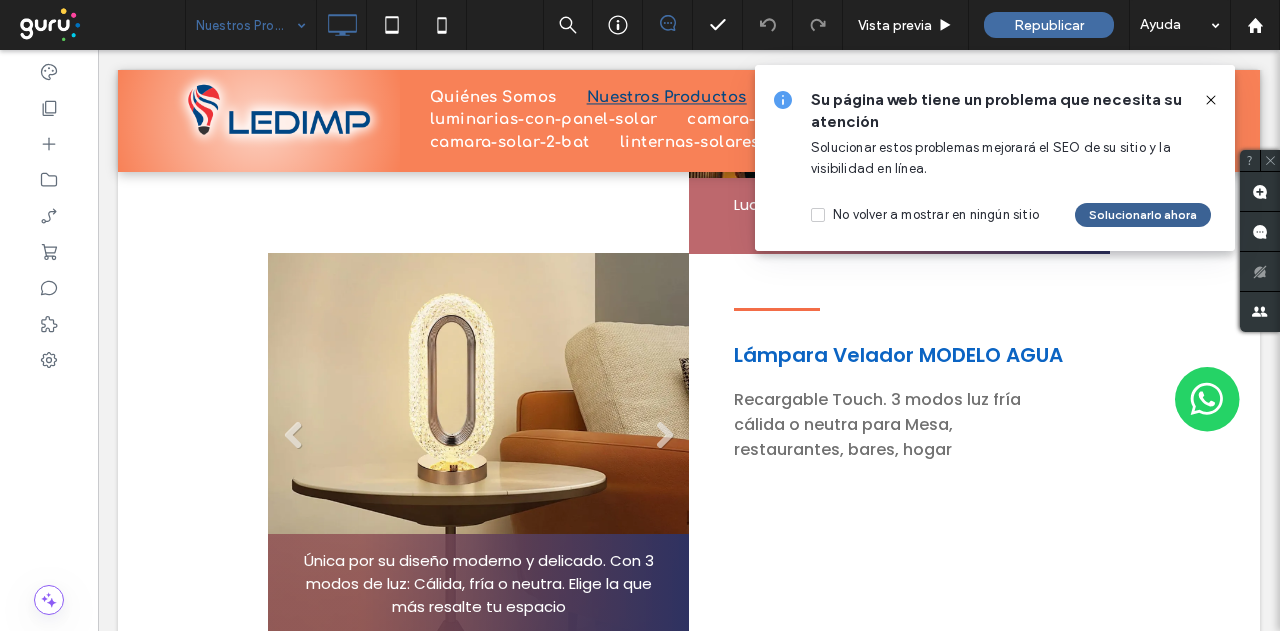 click on "Solucionarlo ahora" at bounding box center [1143, 215] 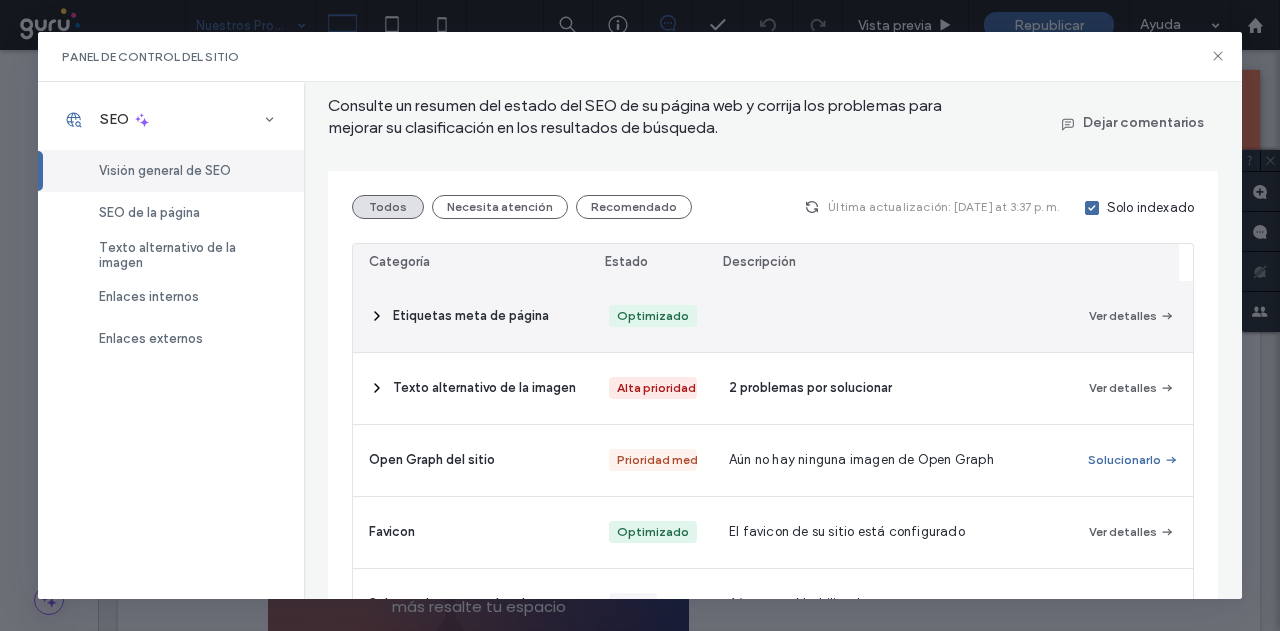 scroll, scrollTop: 100, scrollLeft: 0, axis: vertical 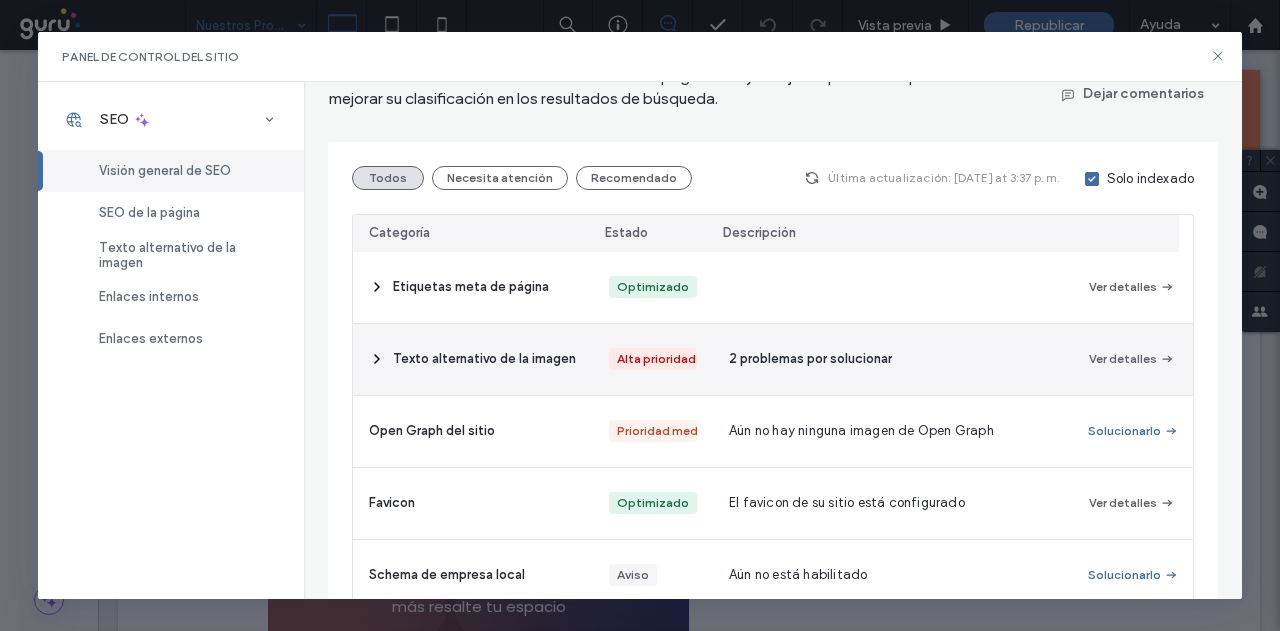 click 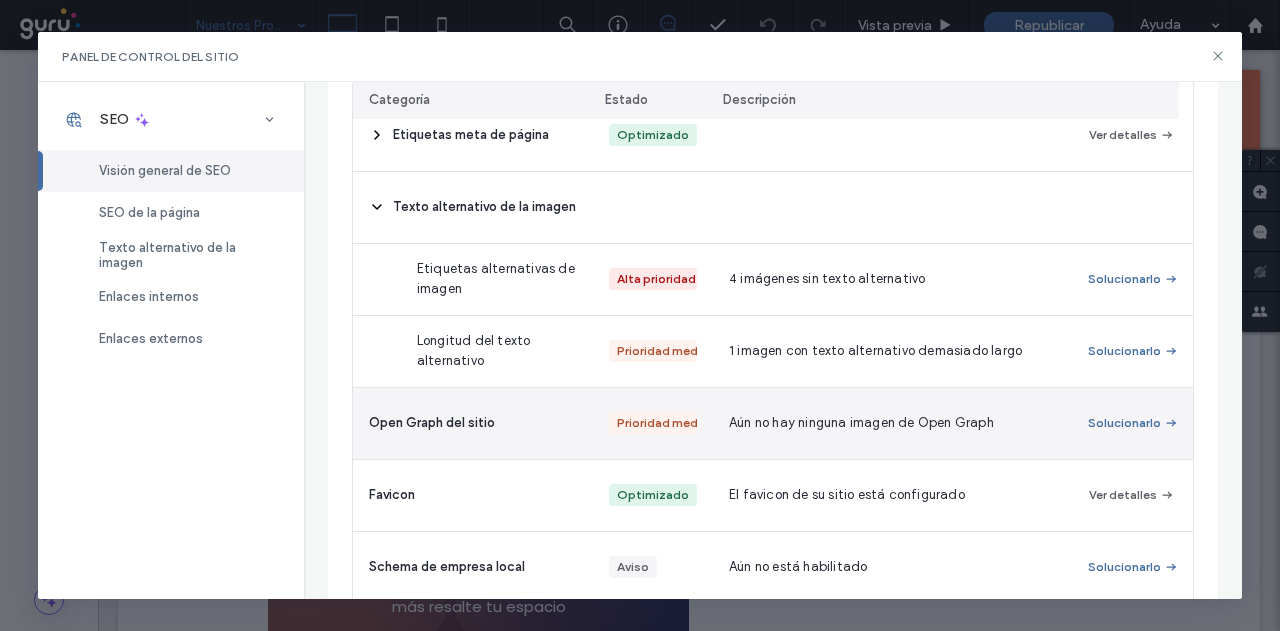 scroll, scrollTop: 300, scrollLeft: 0, axis: vertical 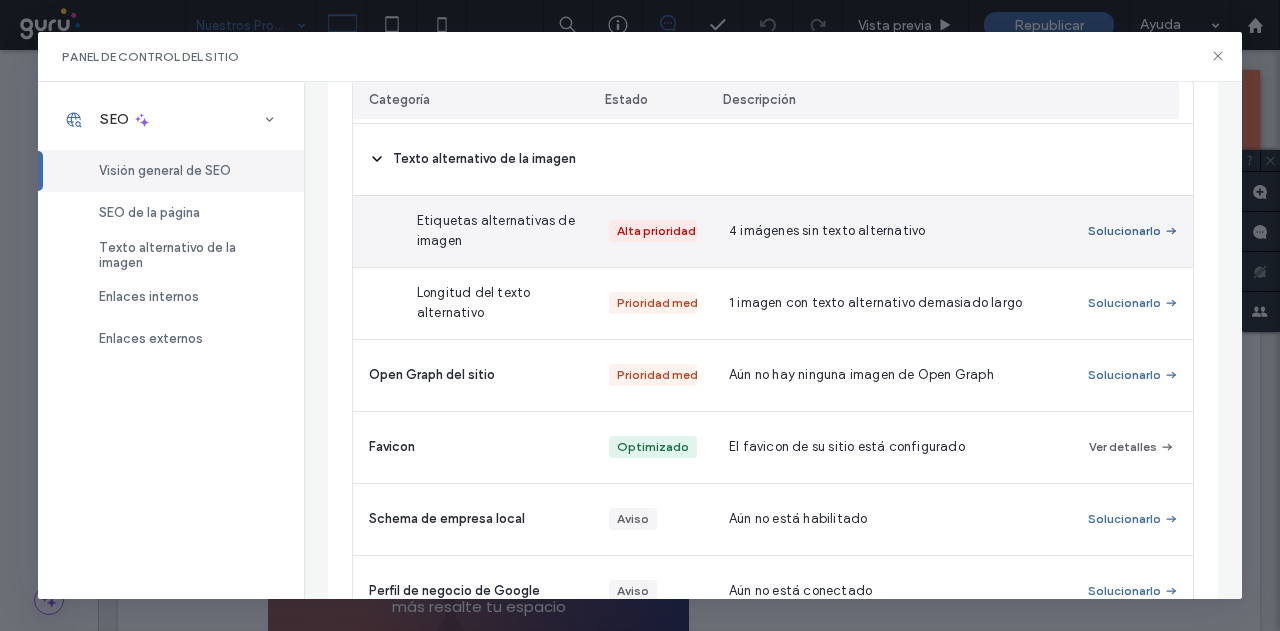 click on "Solucionarlo" at bounding box center [1133, 231] 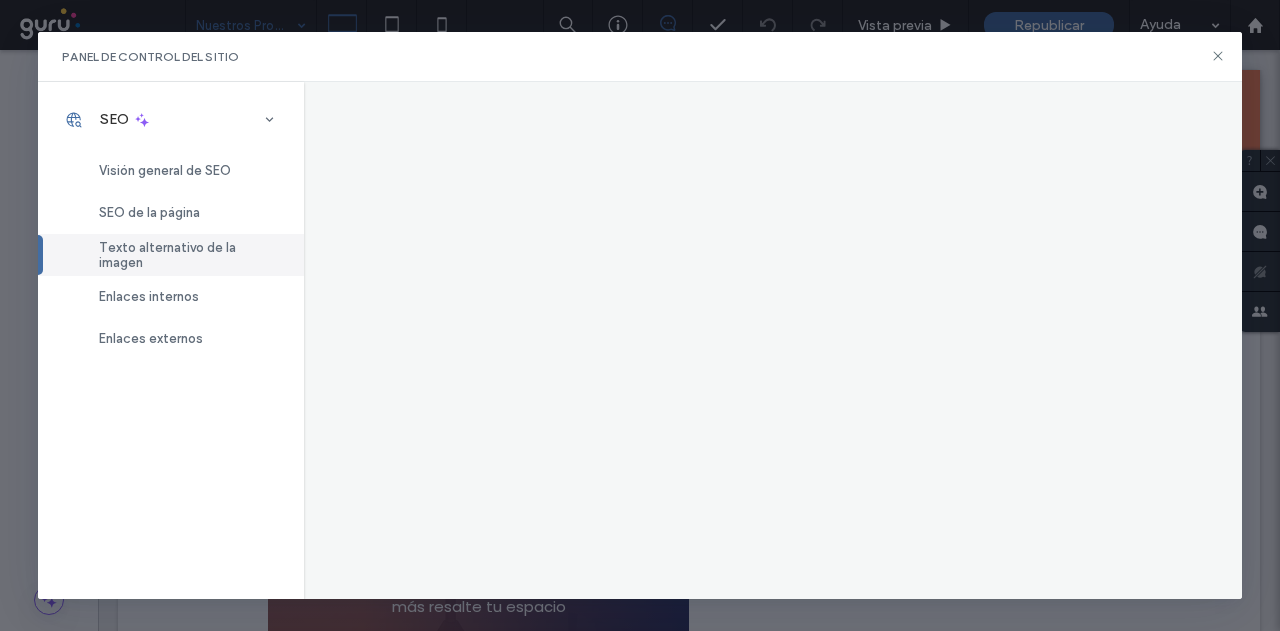 scroll, scrollTop: 0, scrollLeft: 0, axis: both 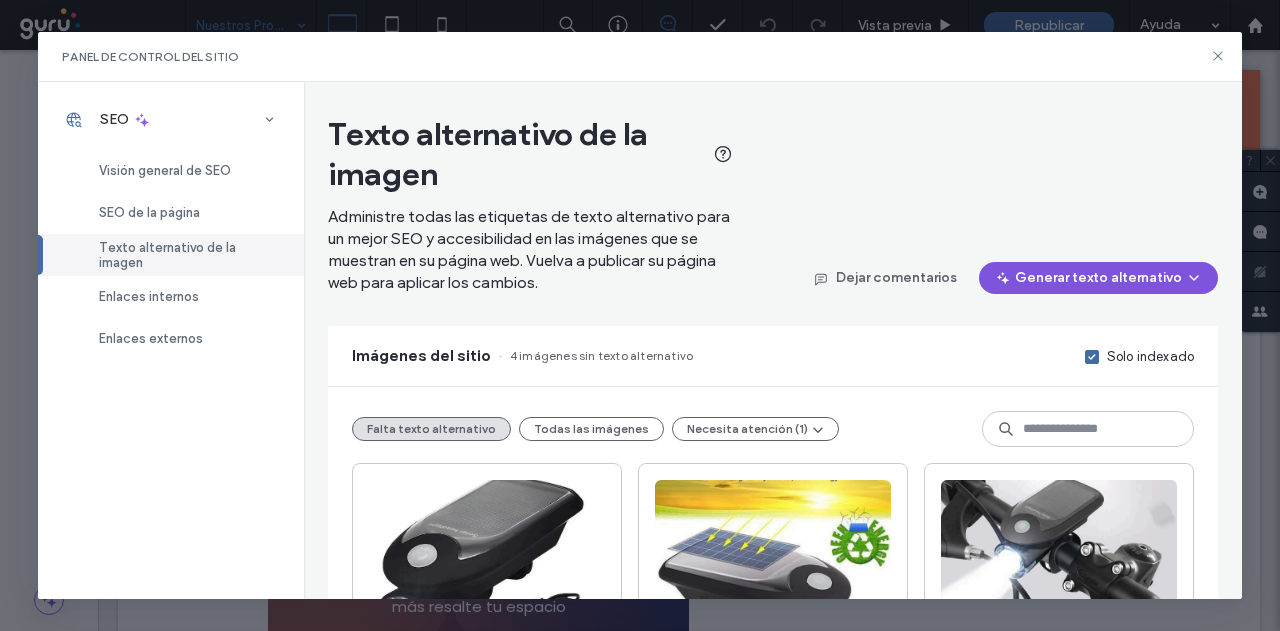 click on "Generar texto alternativo" at bounding box center (1098, 278) 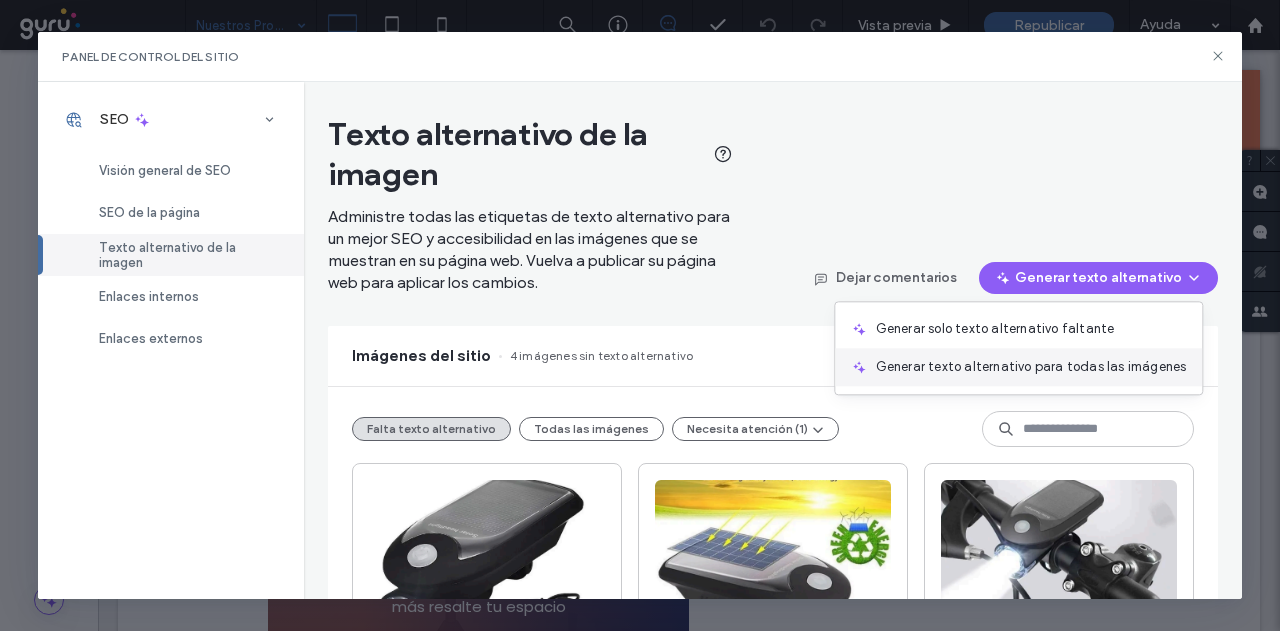 click on "Generar texto alternativo para todas las imágenes" at bounding box center [1031, 367] 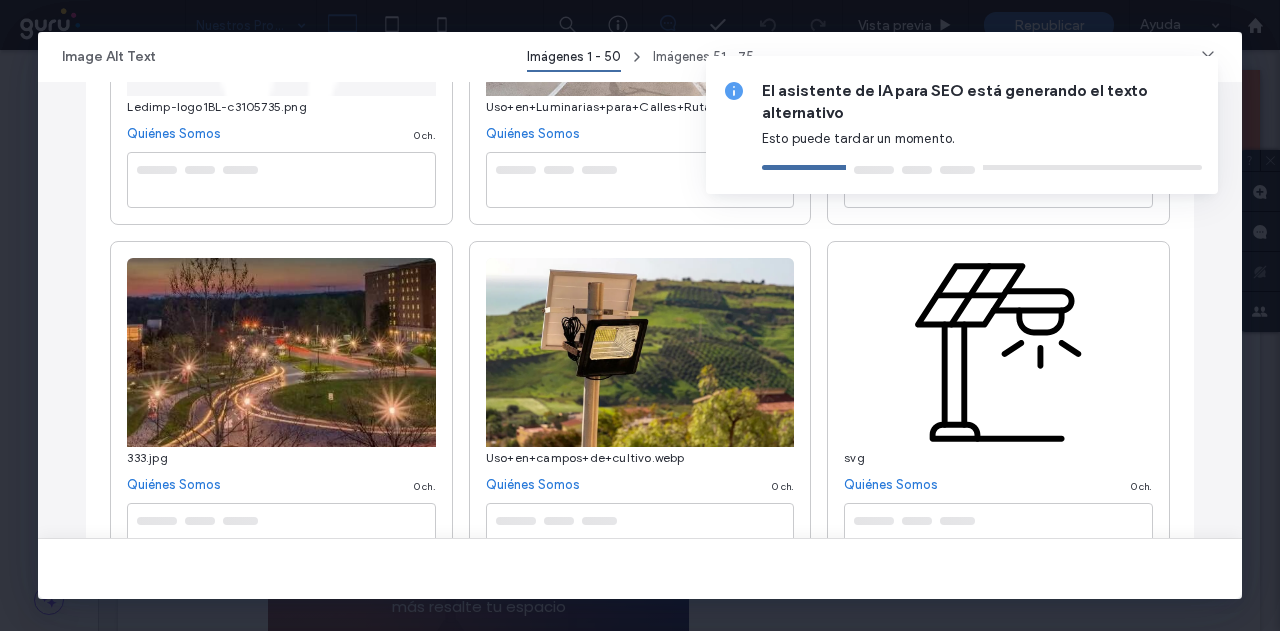 type on "**********" 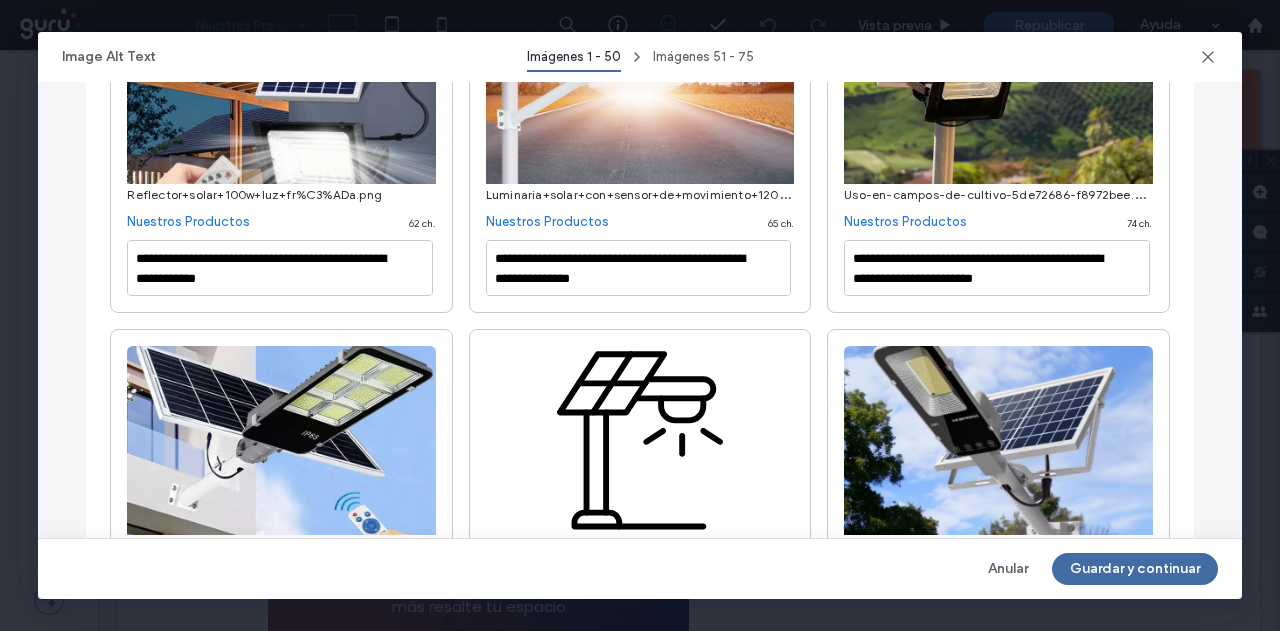 scroll, scrollTop: 2100, scrollLeft: 0, axis: vertical 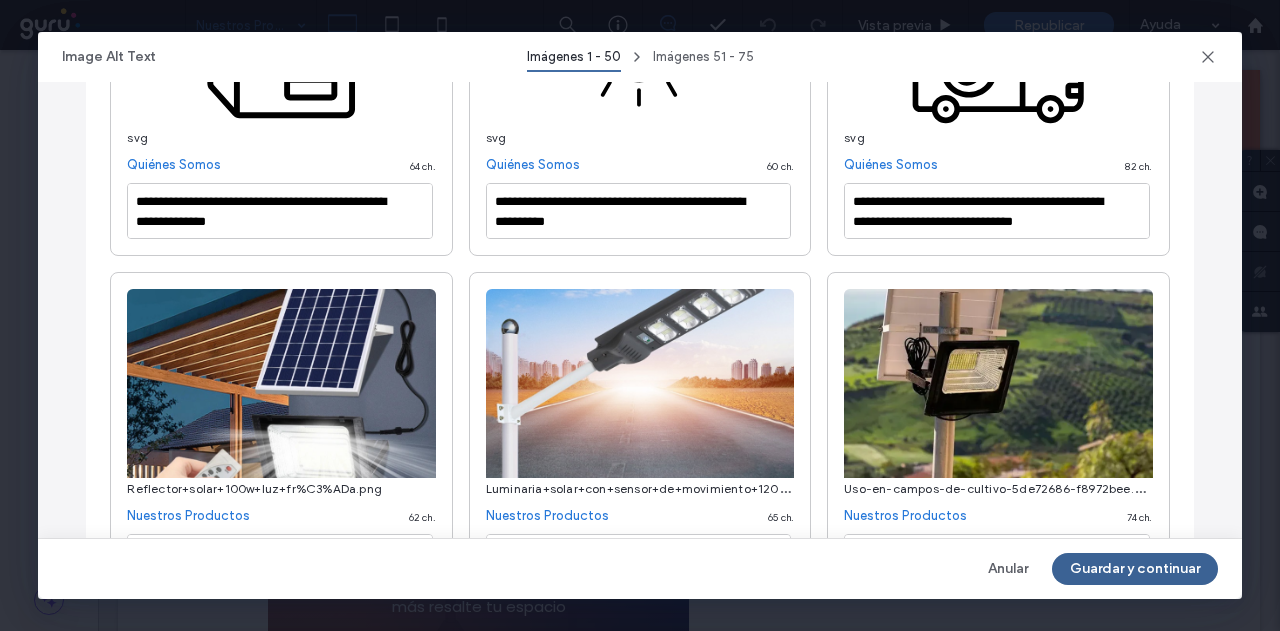 click on "Guardar y continuar" at bounding box center [1135, 569] 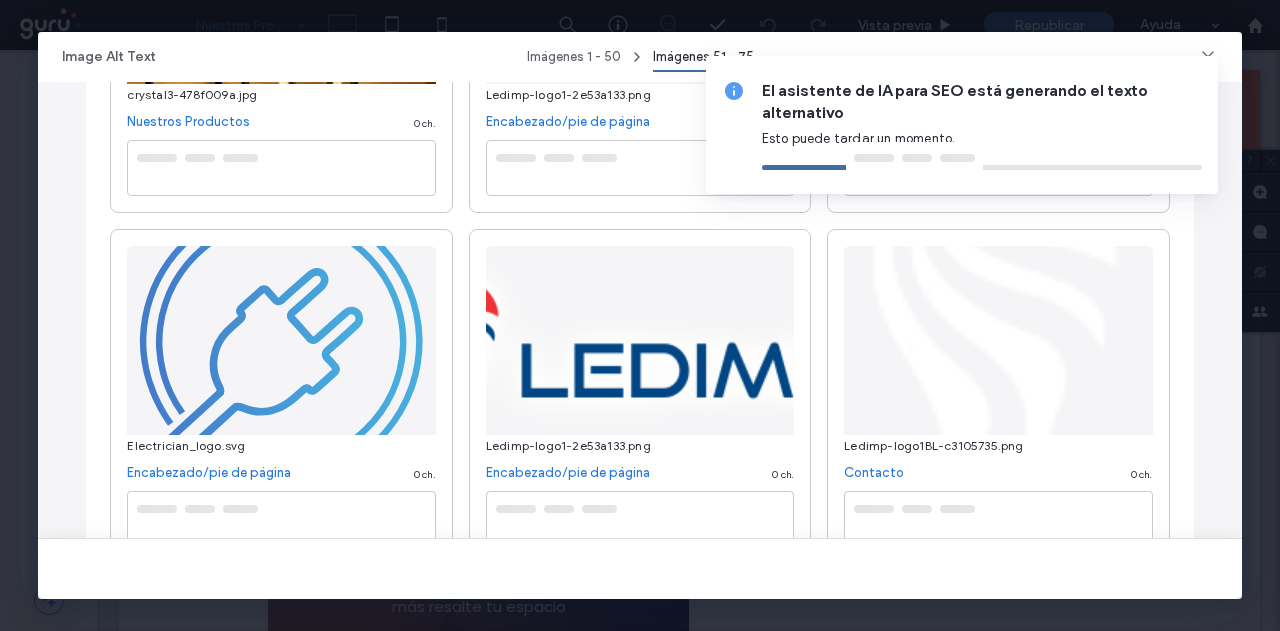 scroll, scrollTop: 2500, scrollLeft: 0, axis: vertical 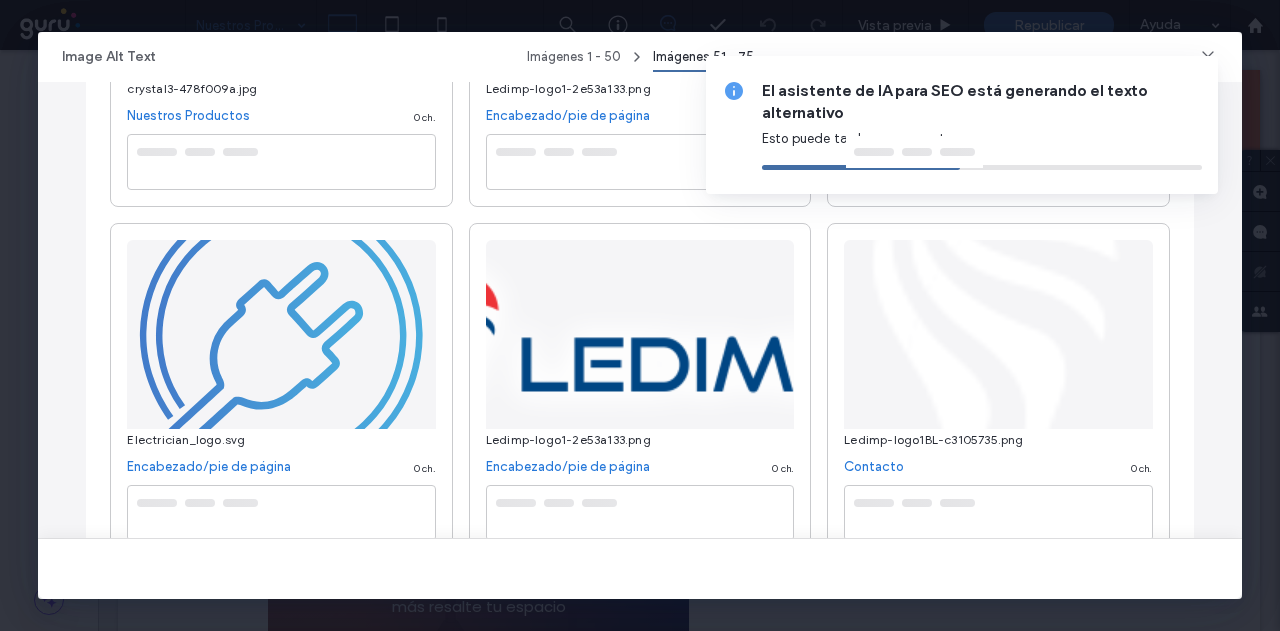 type on "**********" 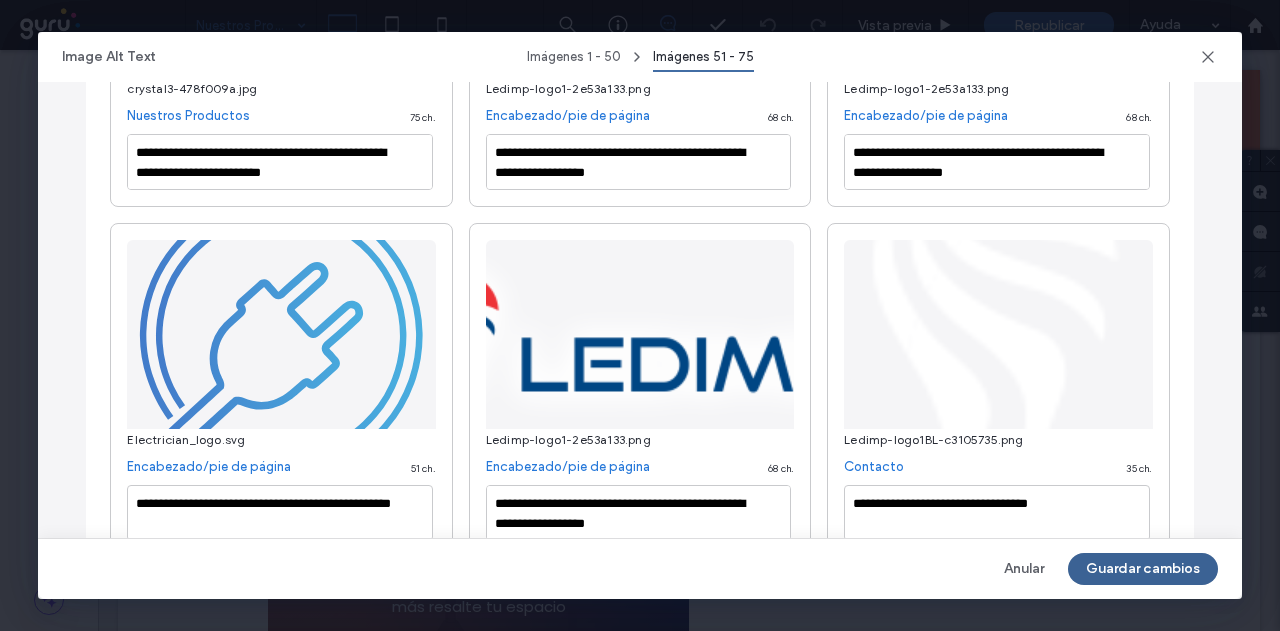 click on "Guardar cambios" at bounding box center [1143, 569] 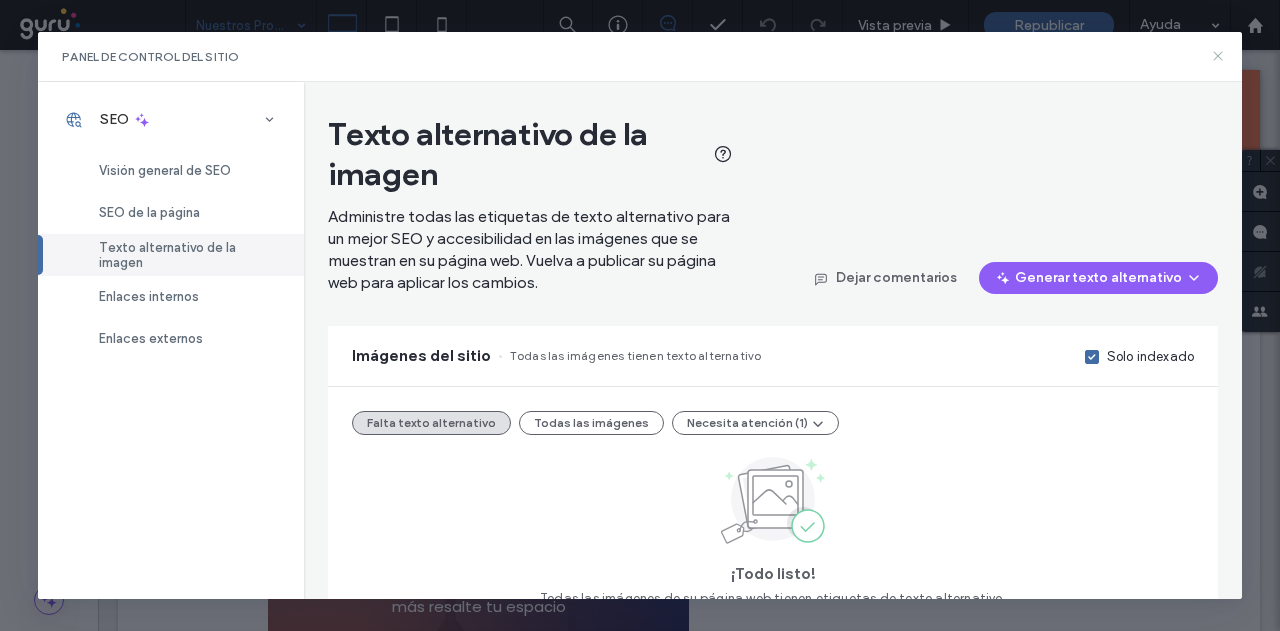 click 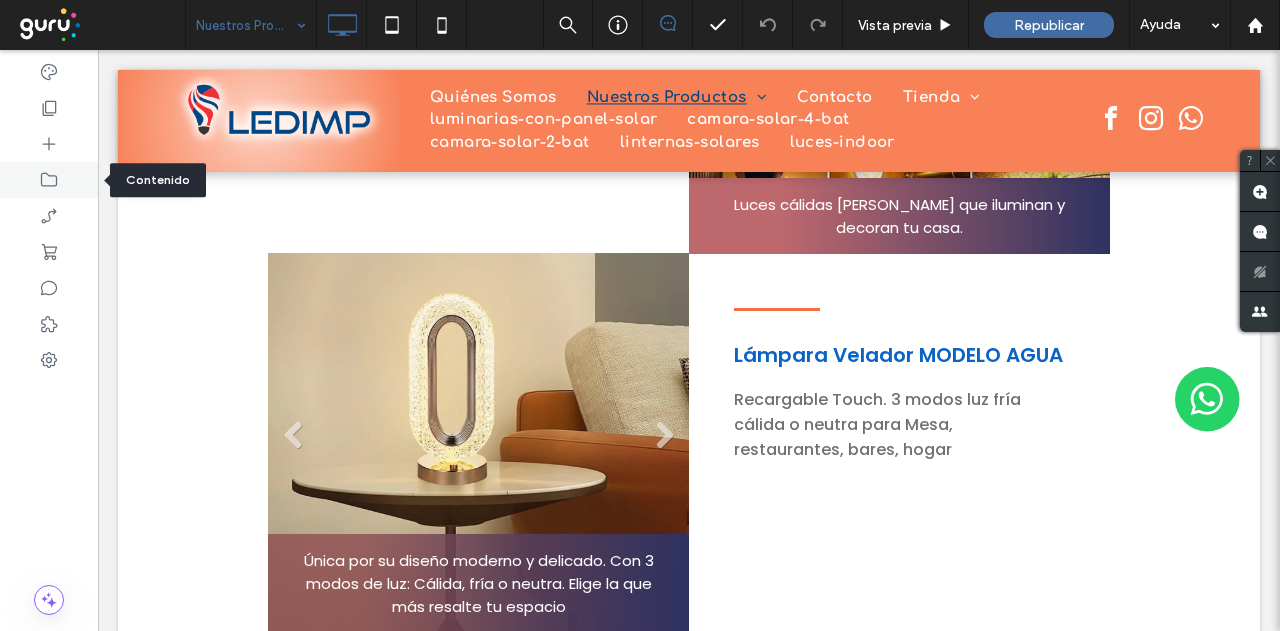 click 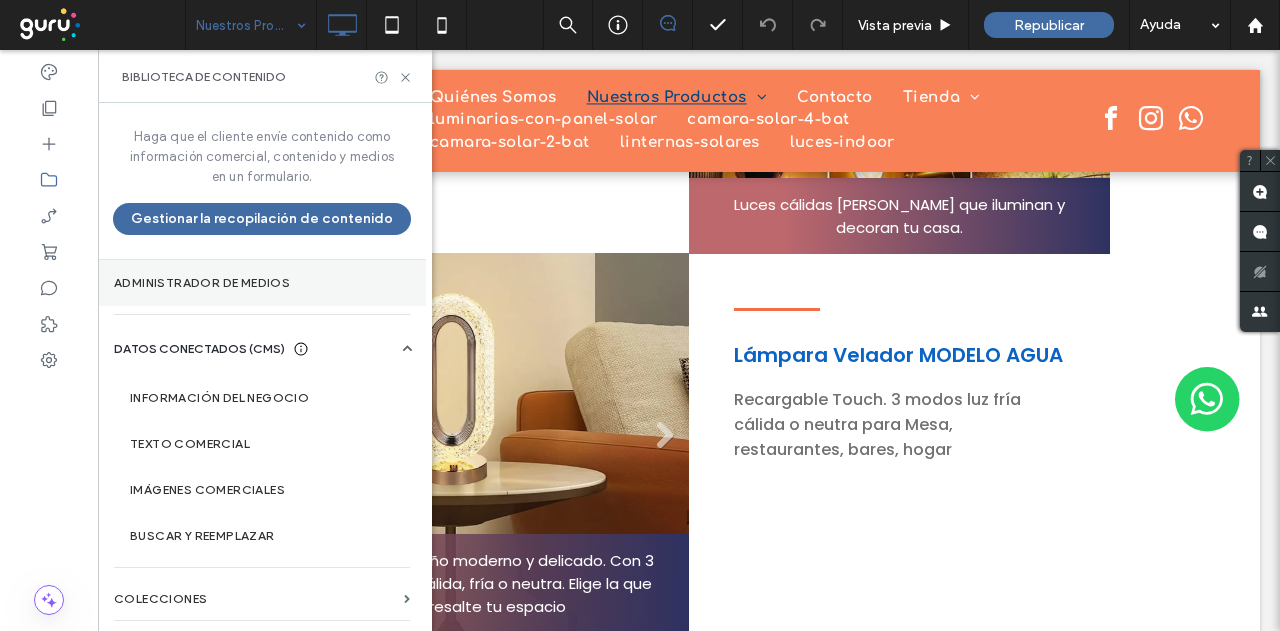 click on "Administrador de medios" at bounding box center [262, 283] 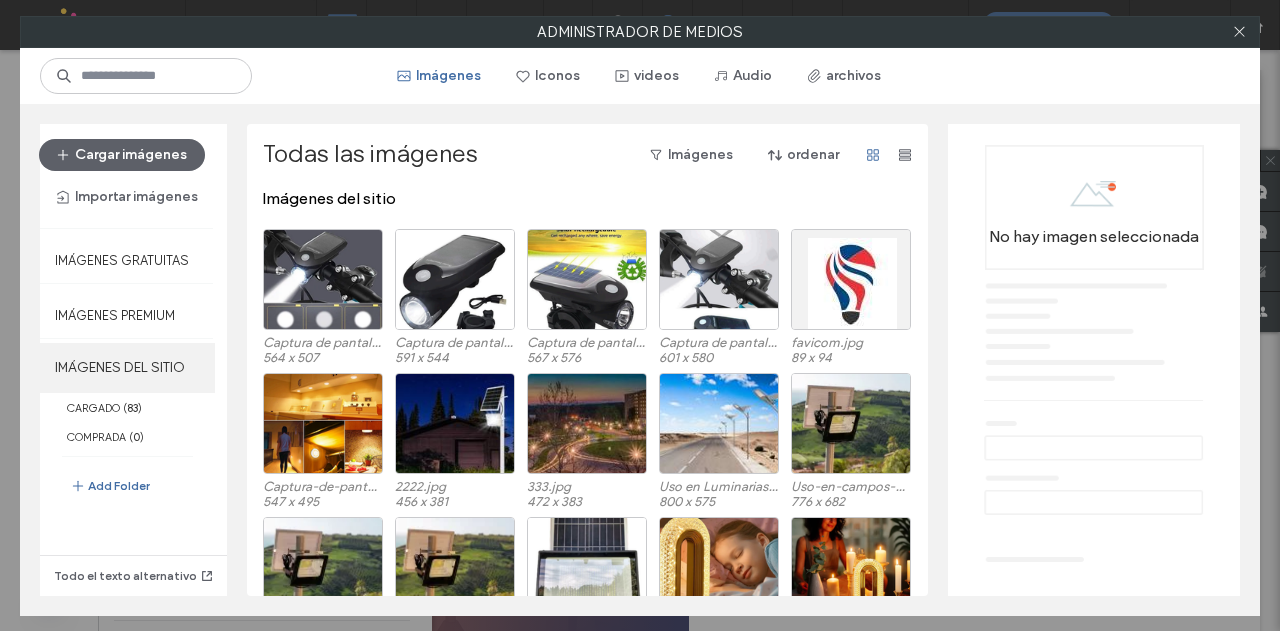 click on "IMÁGENES DEL SITIO" at bounding box center [127, 368] 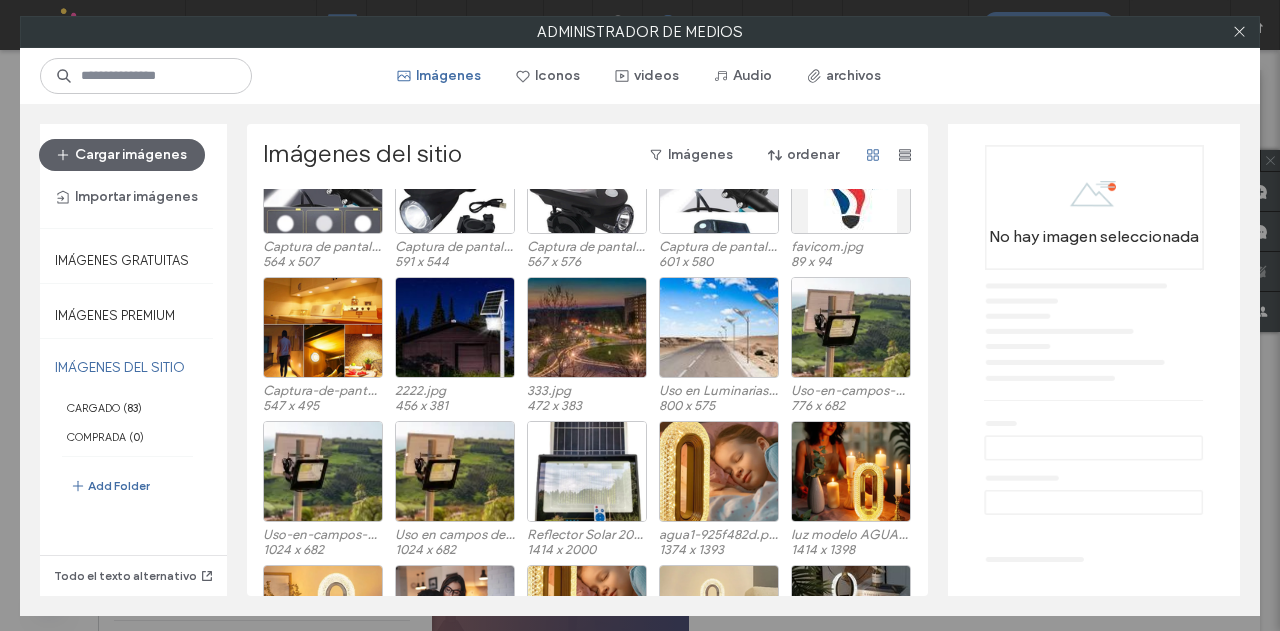 scroll, scrollTop: 0, scrollLeft: 0, axis: both 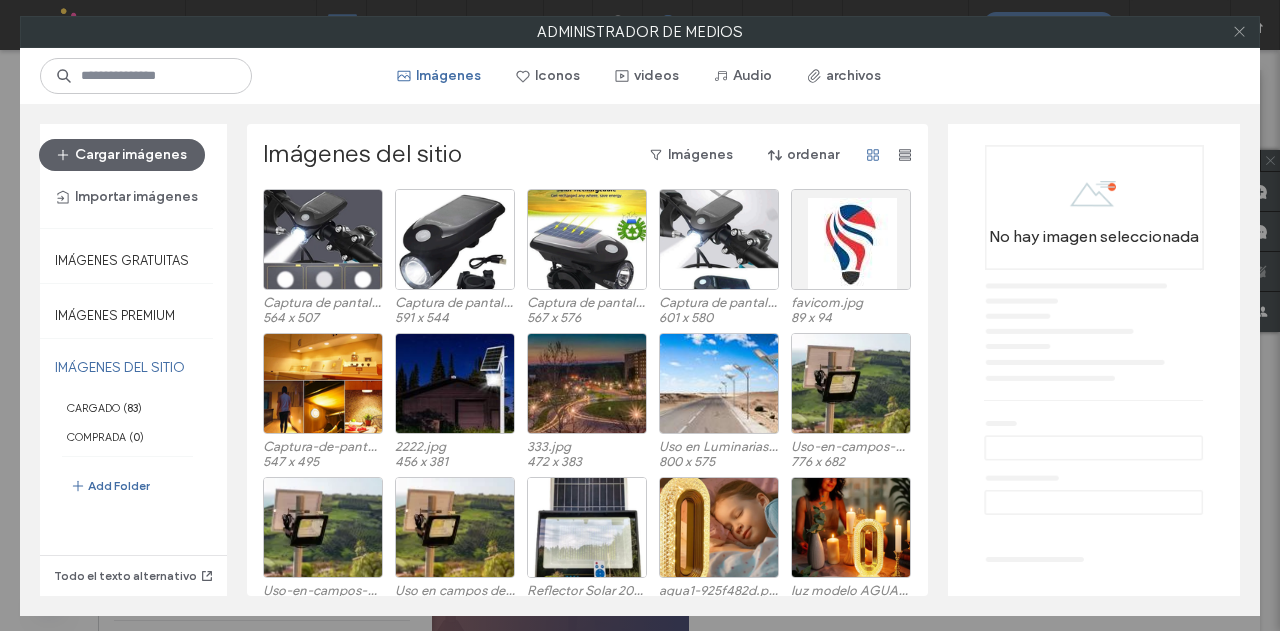 click 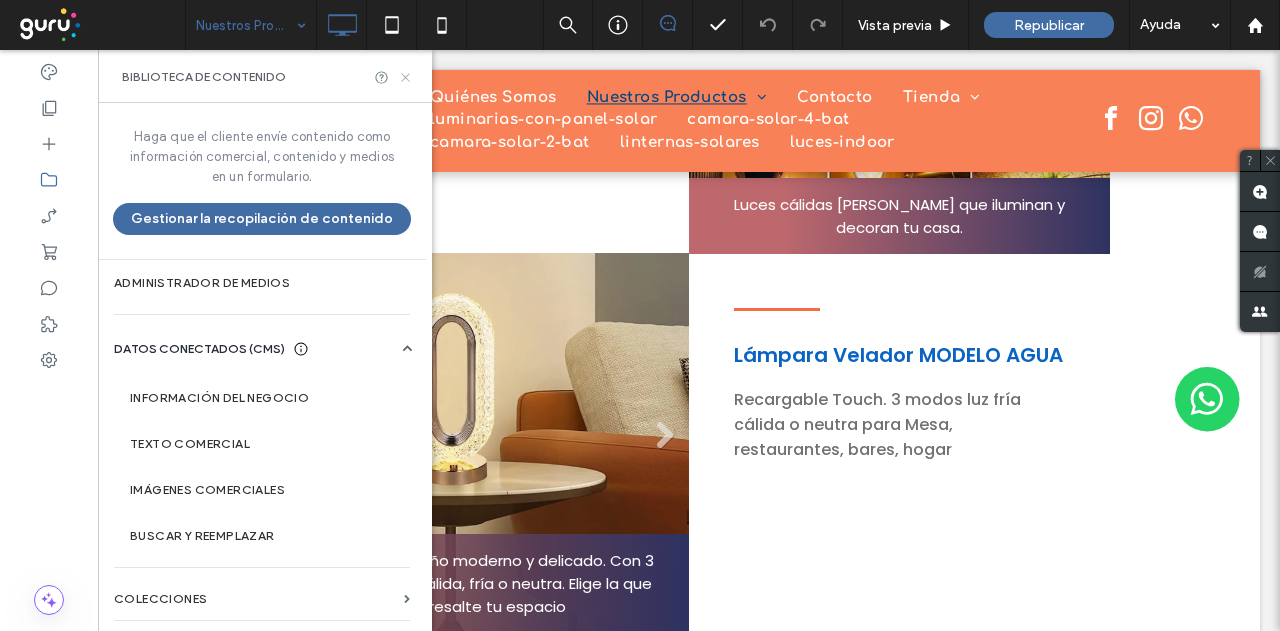click 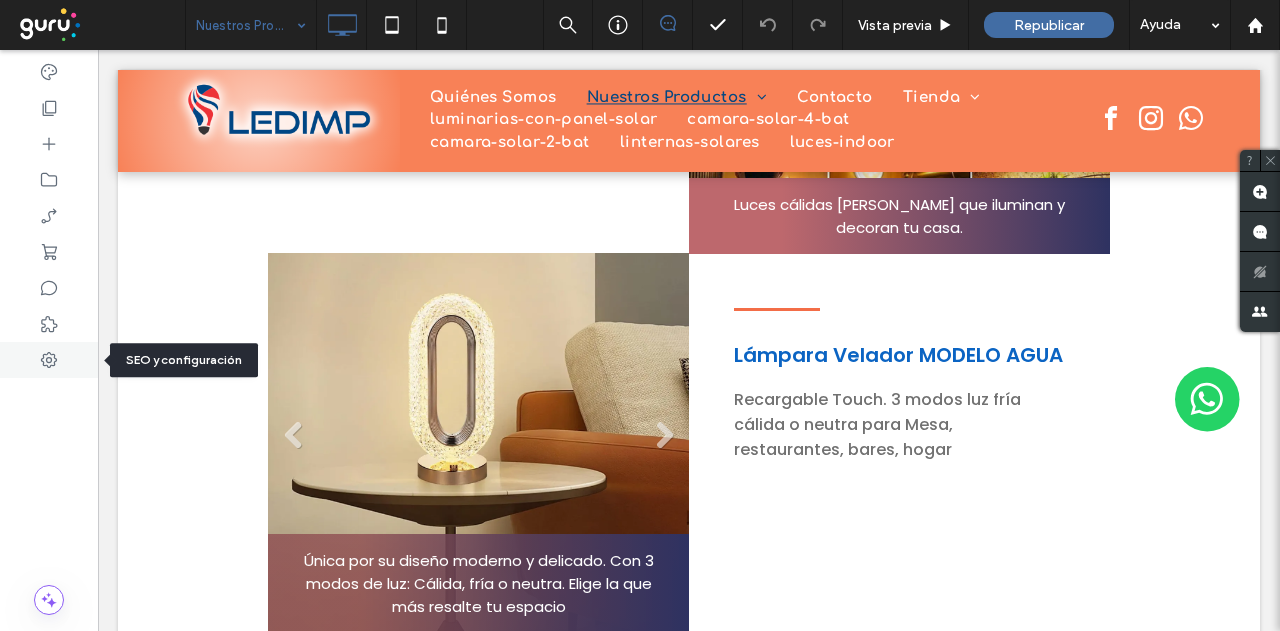 click 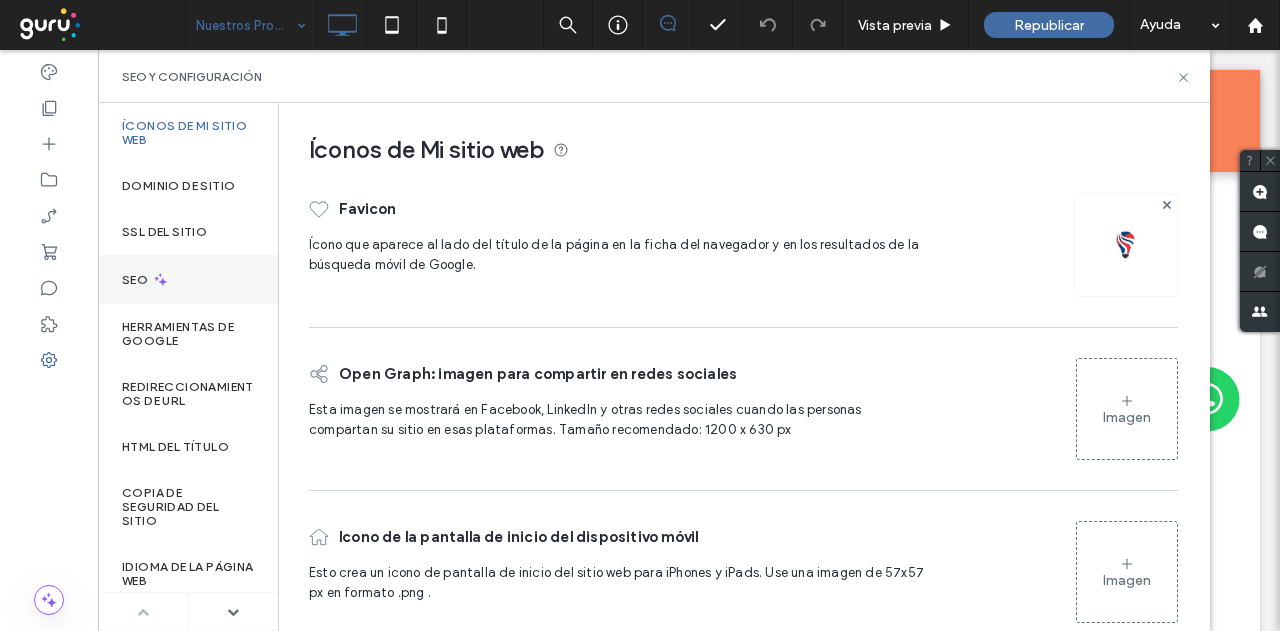 click on "SEO" at bounding box center [137, 280] 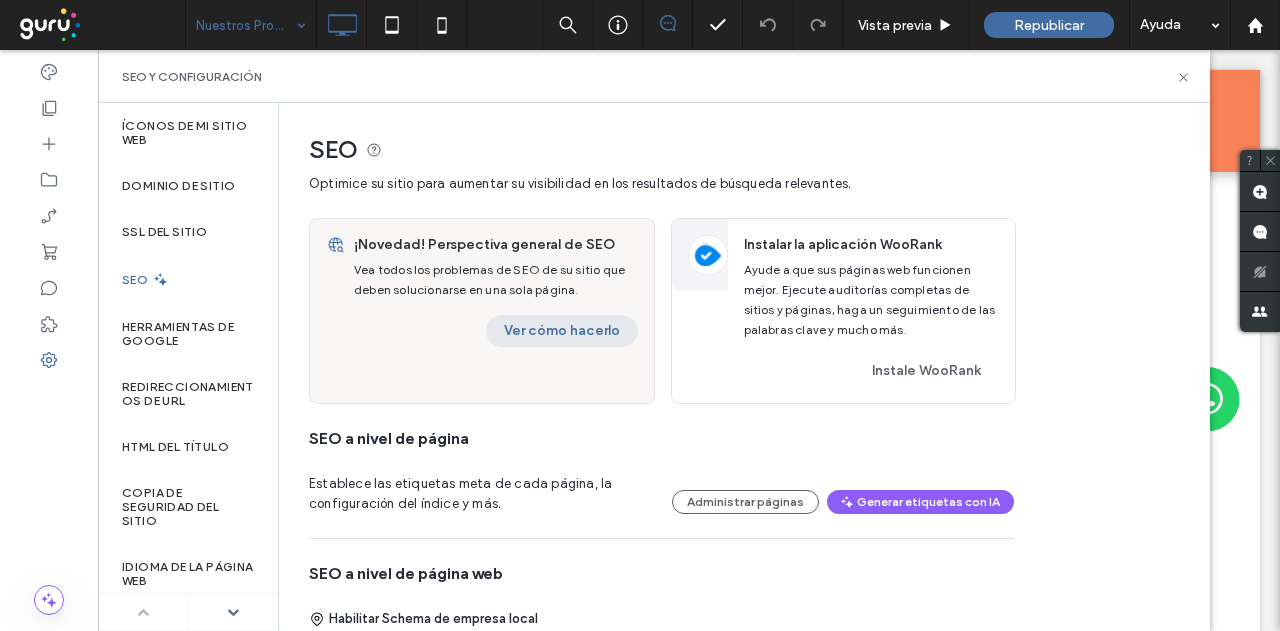 click on "Ver cómo hacerlo" at bounding box center (562, 331) 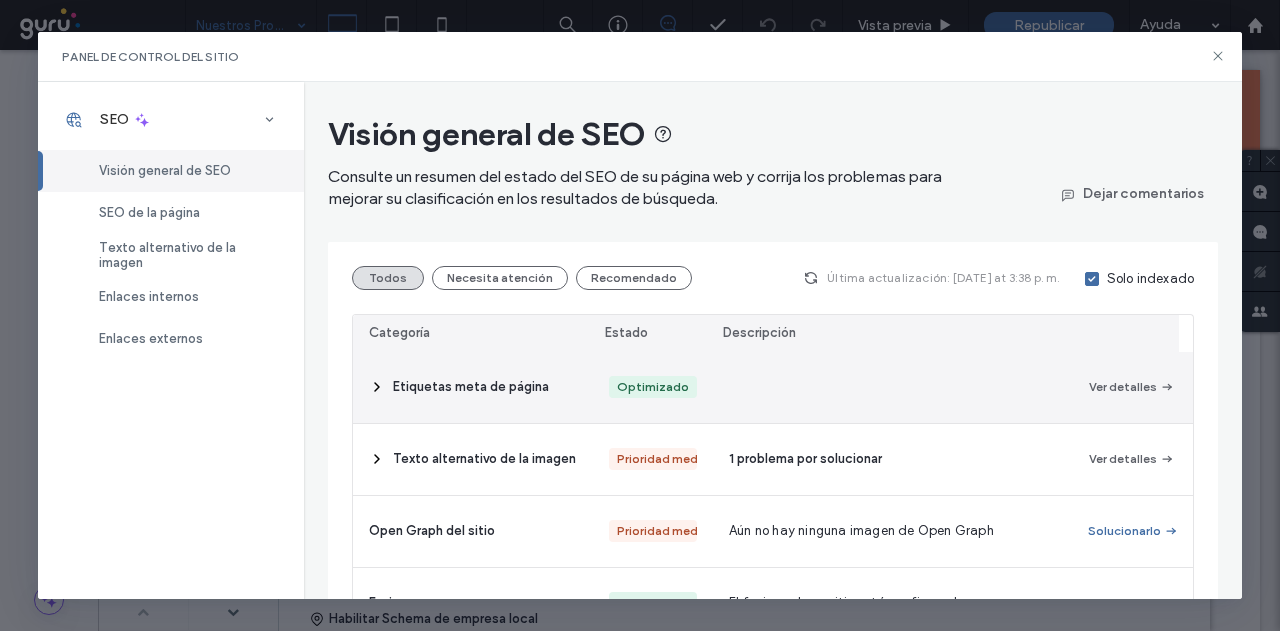 scroll, scrollTop: 100, scrollLeft: 0, axis: vertical 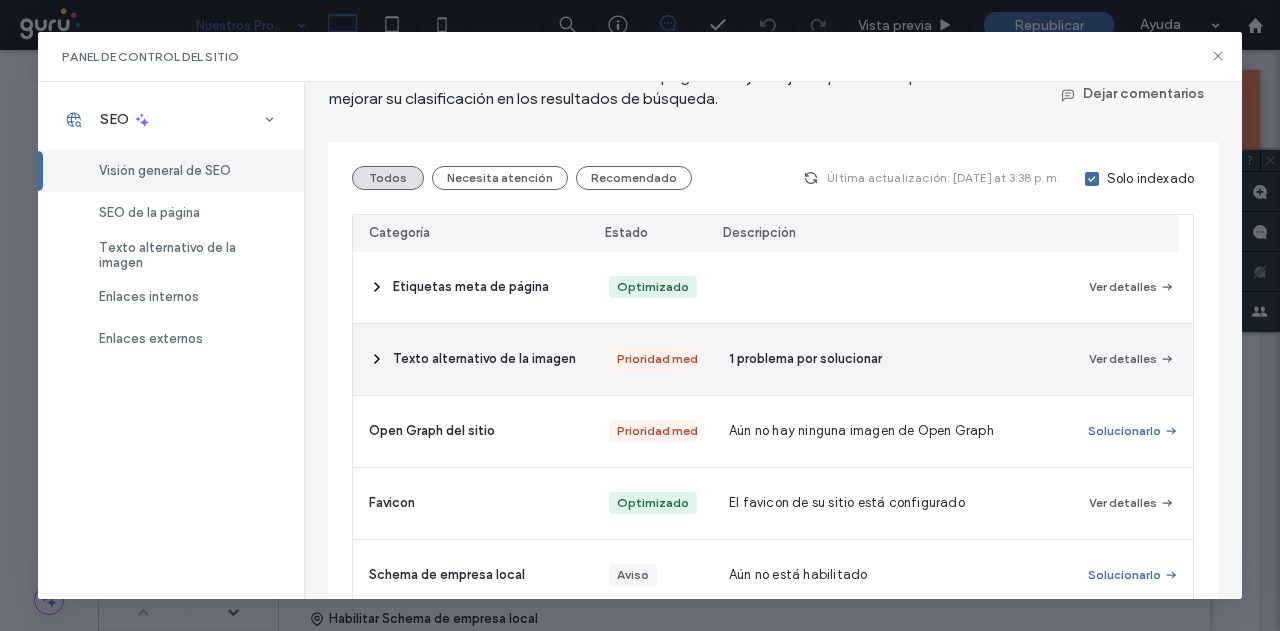 click 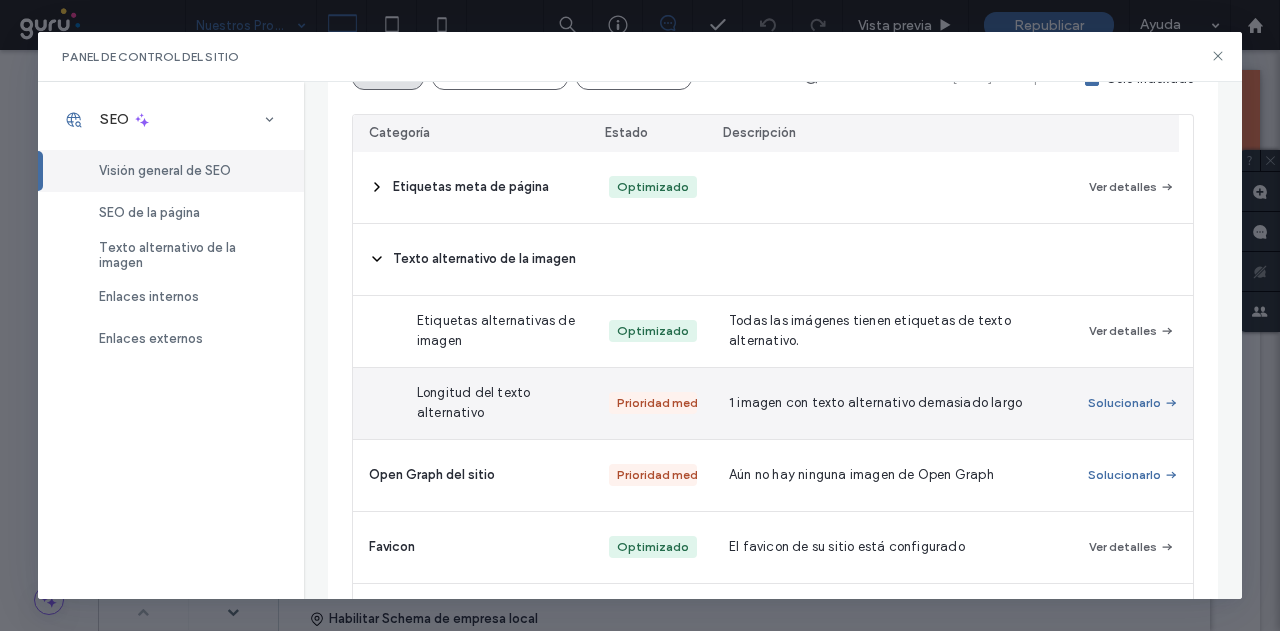 scroll, scrollTop: 300, scrollLeft: 0, axis: vertical 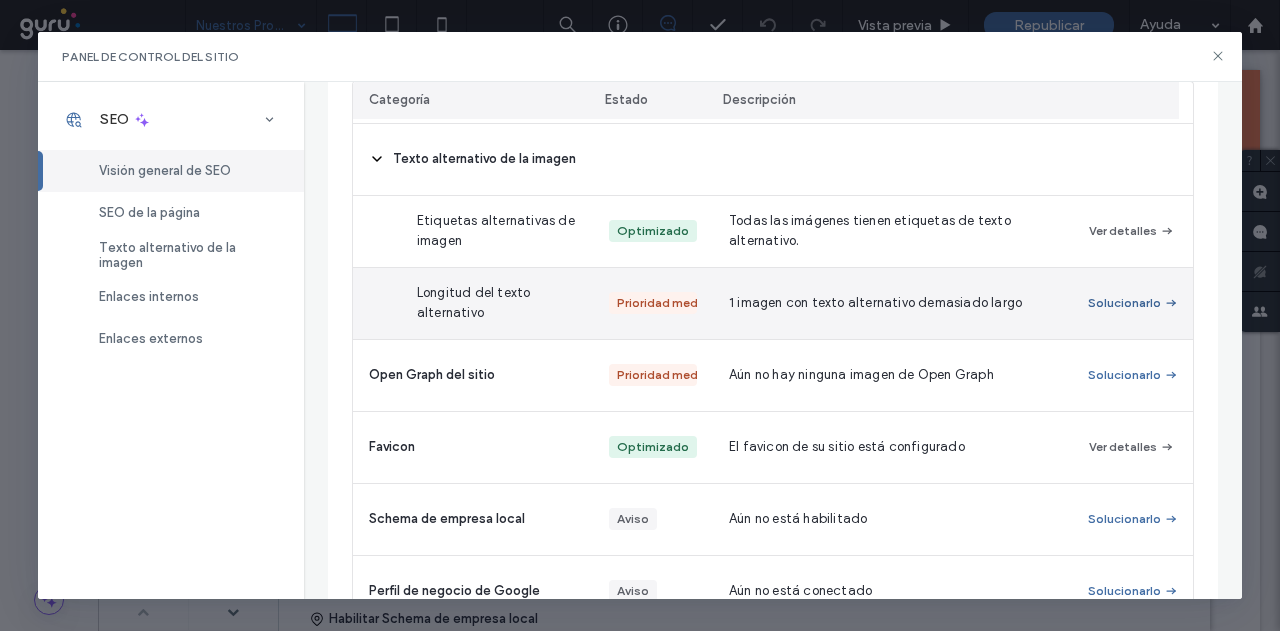click on "Solucionarlo" at bounding box center [1133, 303] 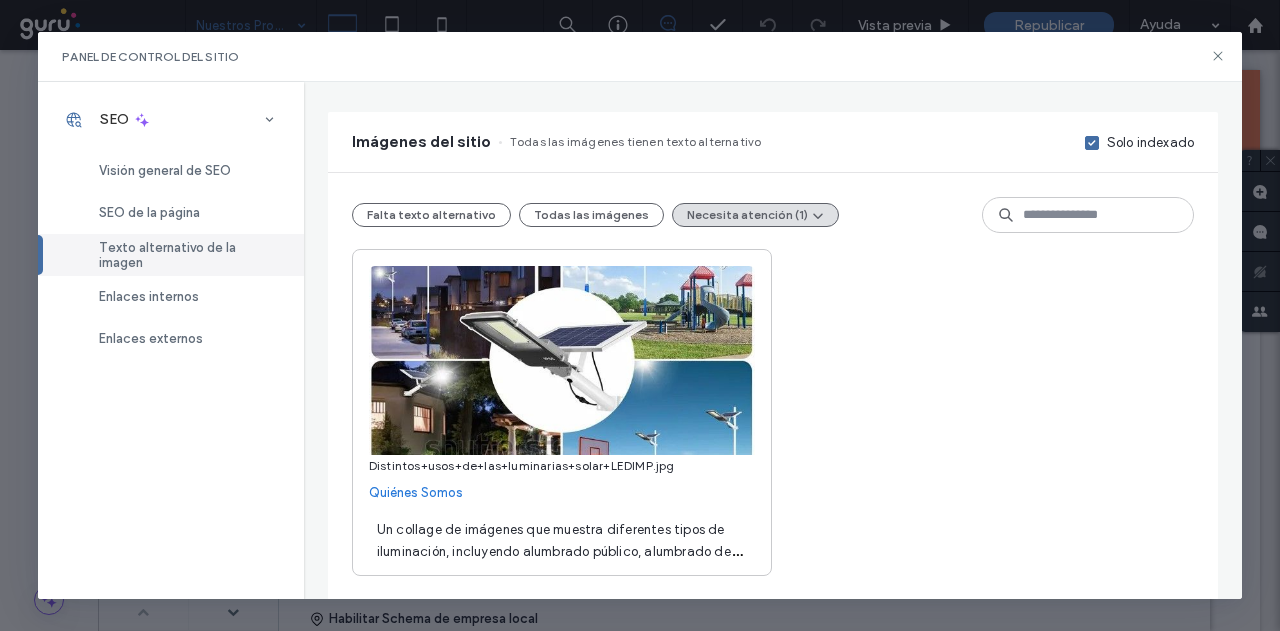 scroll, scrollTop: 213, scrollLeft: 0, axis: vertical 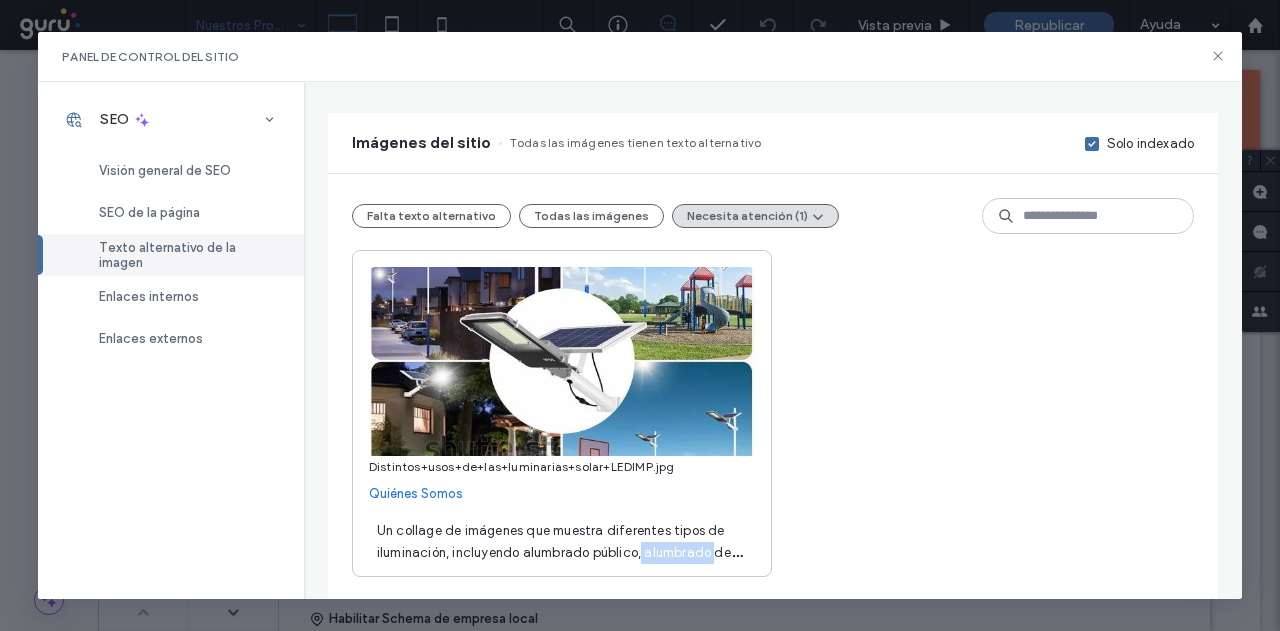 drag, startPoint x: 642, startPoint y: 552, endPoint x: 715, endPoint y: 550, distance: 73.02739 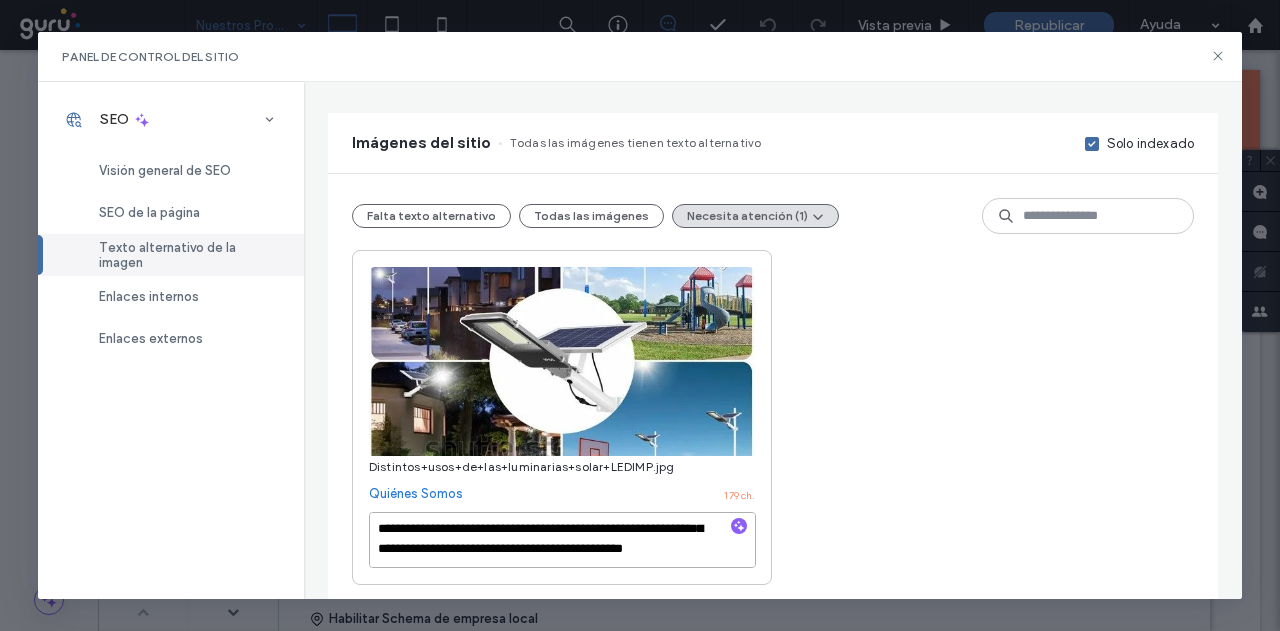 scroll, scrollTop: 41, scrollLeft: 0, axis: vertical 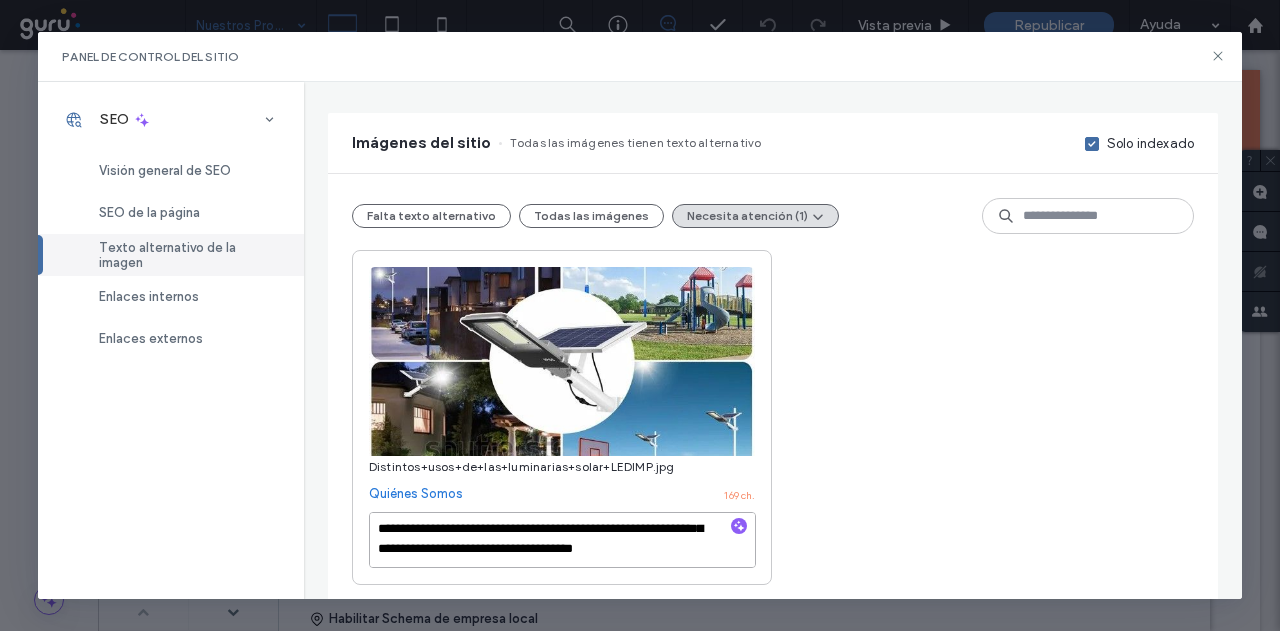 drag, startPoint x: 432, startPoint y: 545, endPoint x: 502, endPoint y: 539, distance: 70.256676 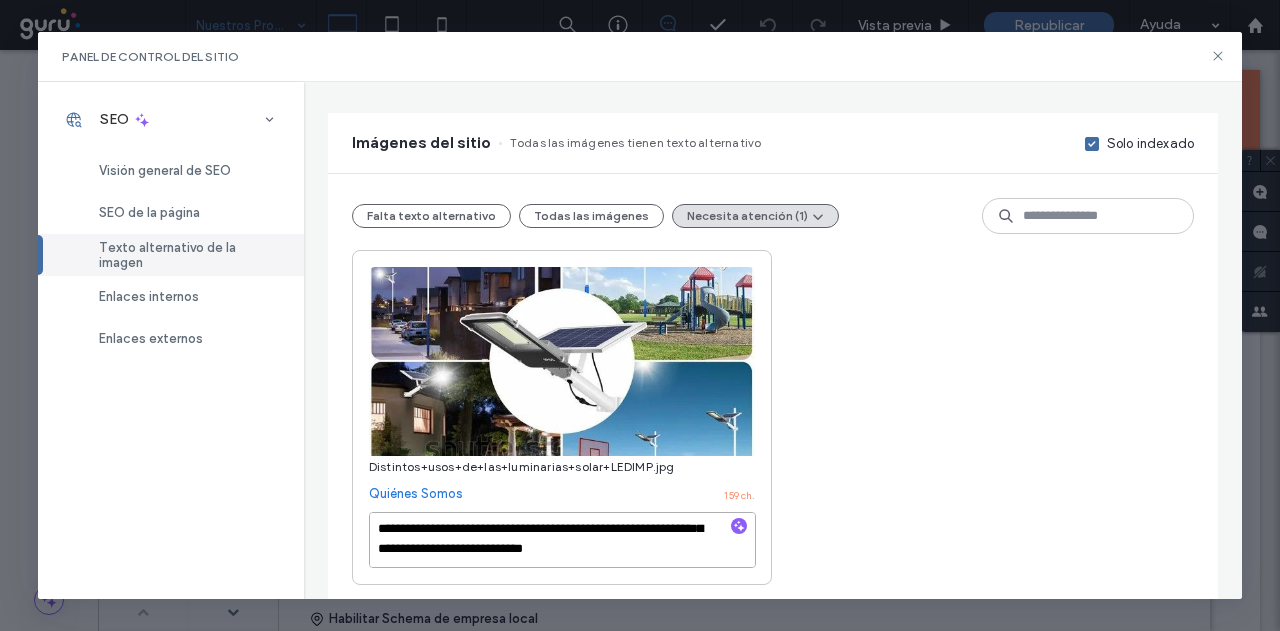 drag, startPoint x: 513, startPoint y: 540, endPoint x: 580, endPoint y: 543, distance: 67.06713 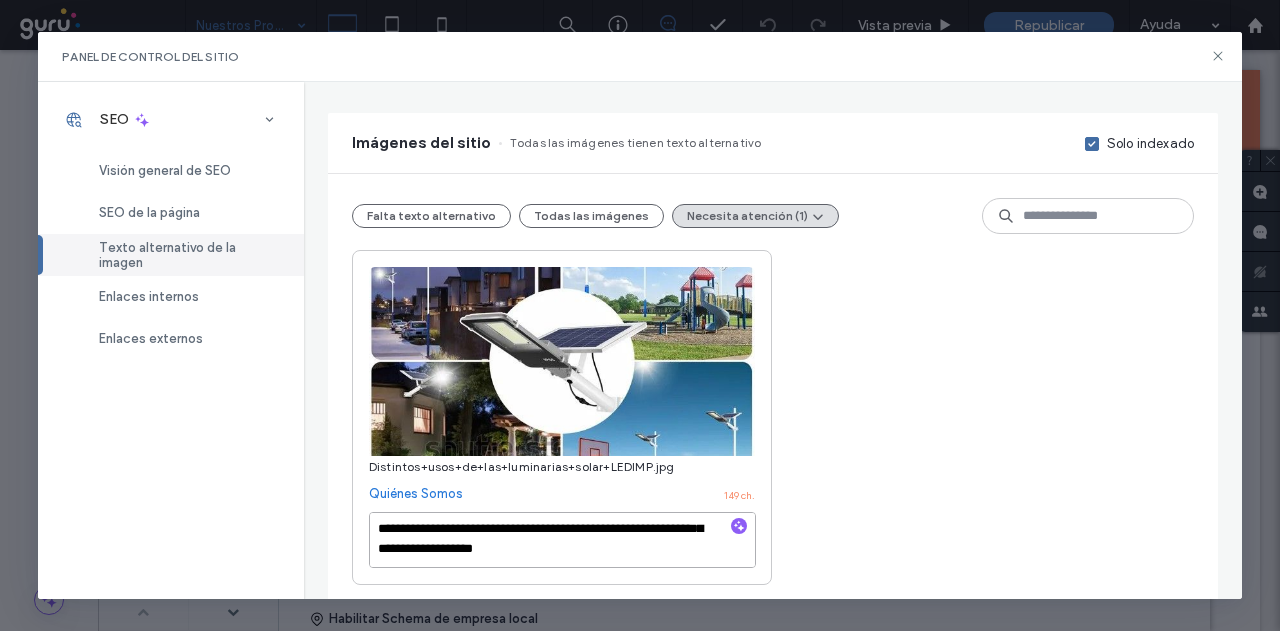 scroll, scrollTop: 21, scrollLeft: 0, axis: vertical 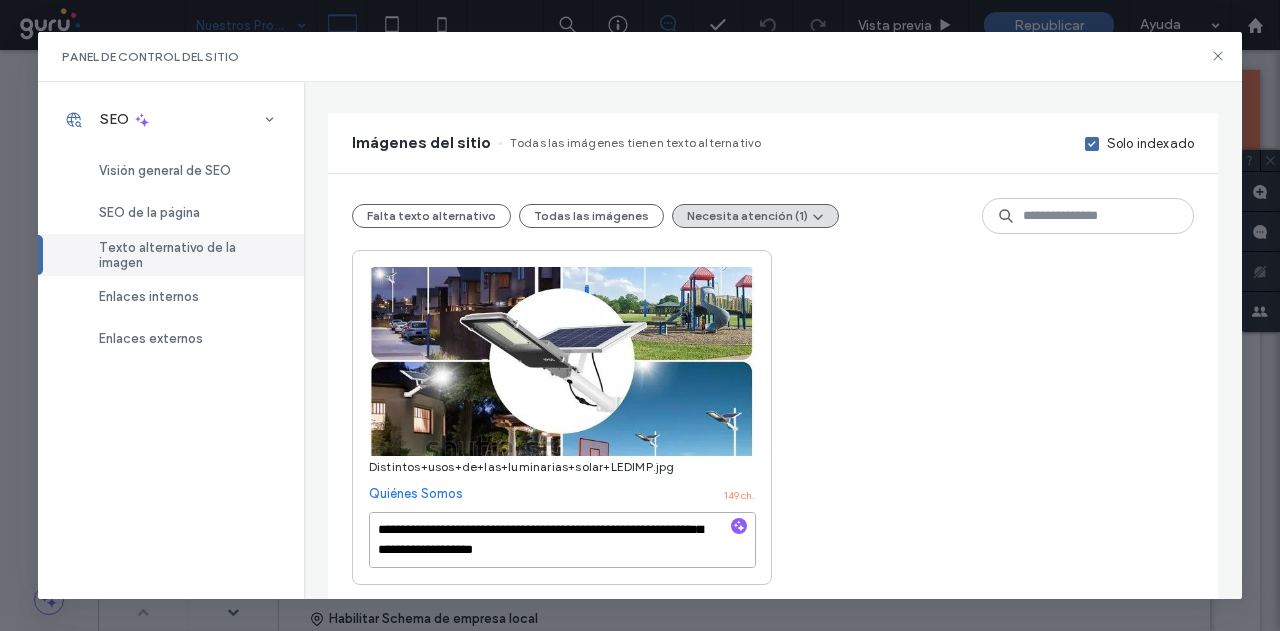 drag, startPoint x: 580, startPoint y: 549, endPoint x: 750, endPoint y: 555, distance: 170.10585 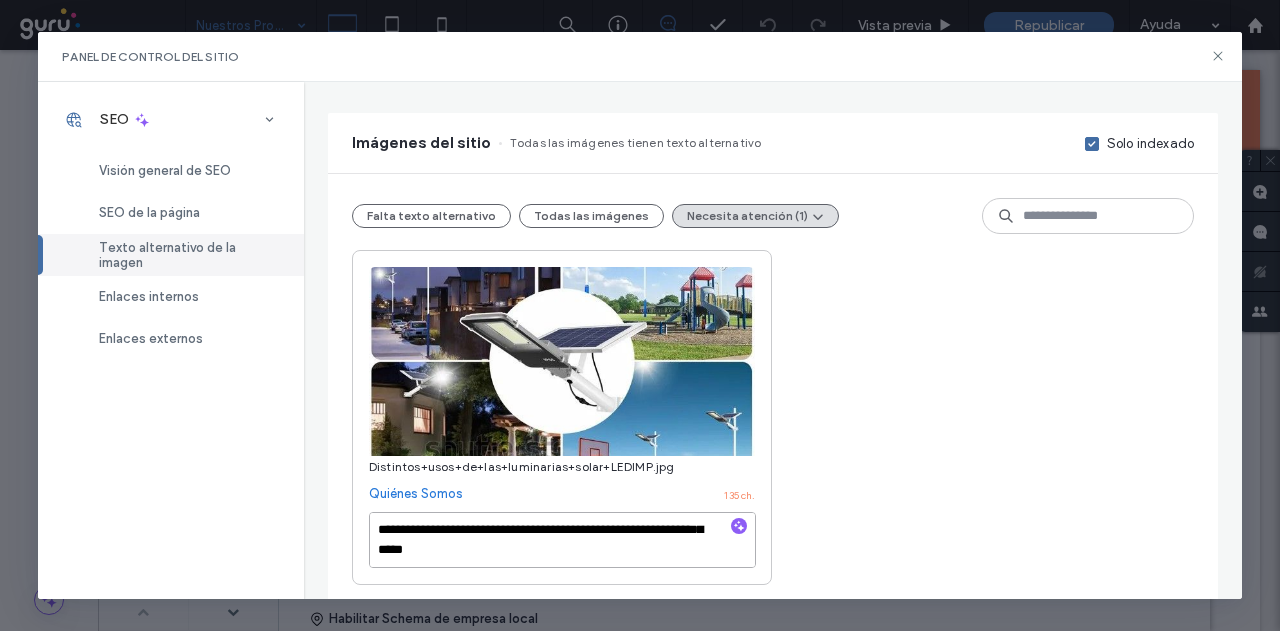 click on "**********" at bounding box center [562, 540] 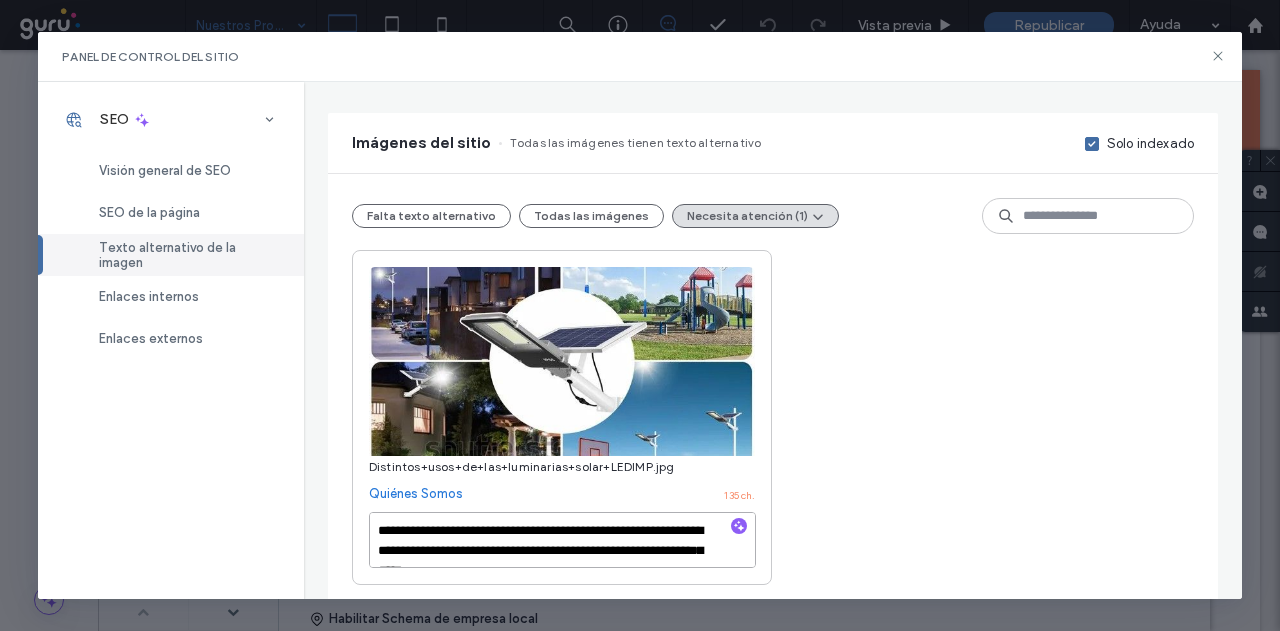 drag, startPoint x: 470, startPoint y: 549, endPoint x: 542, endPoint y: 551, distance: 72.02777 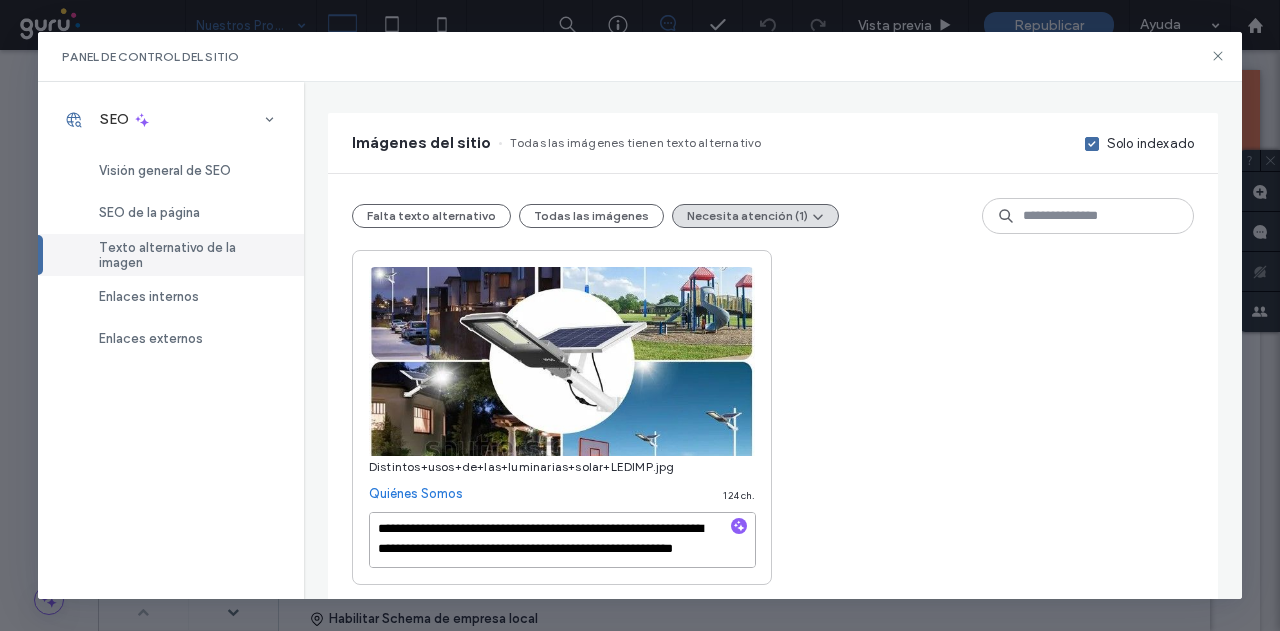 scroll, scrollTop: 21, scrollLeft: 0, axis: vertical 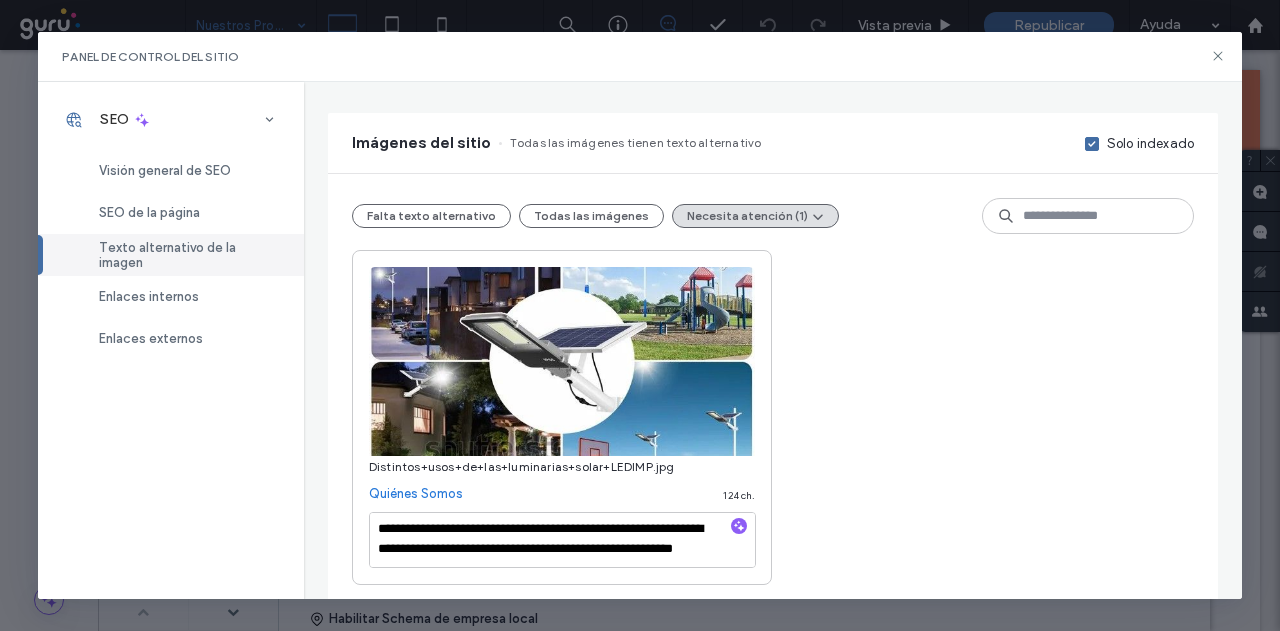 click on "**********" at bounding box center [773, 417] 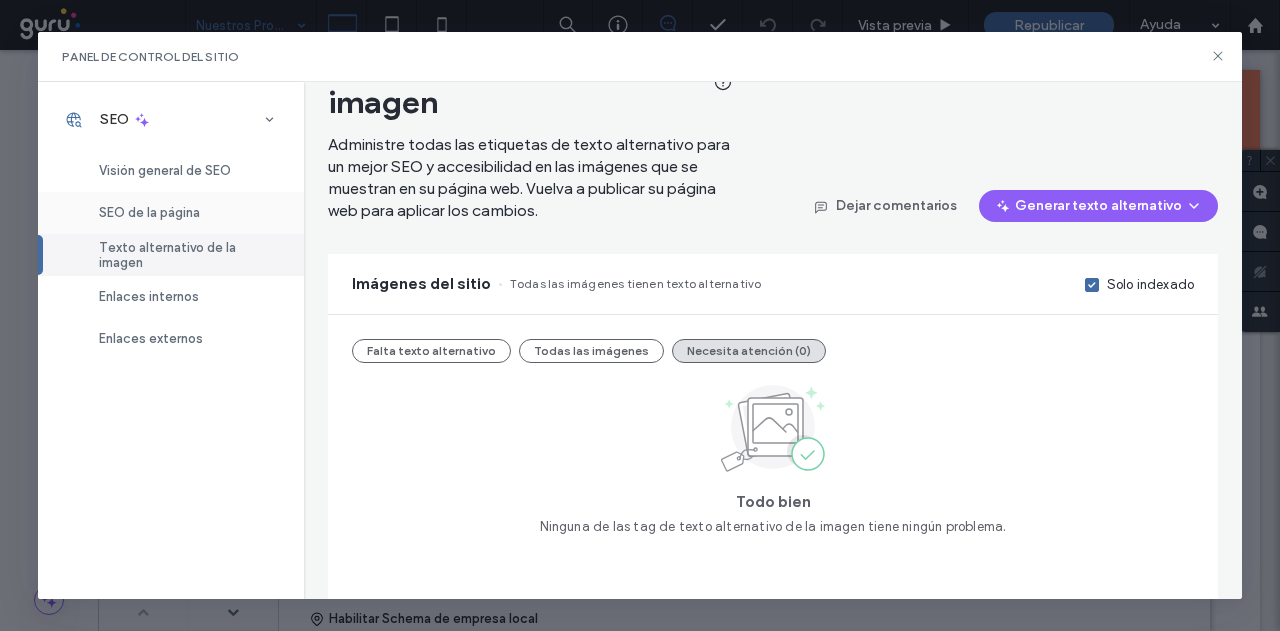 click on "SEO de la página" at bounding box center [149, 212] 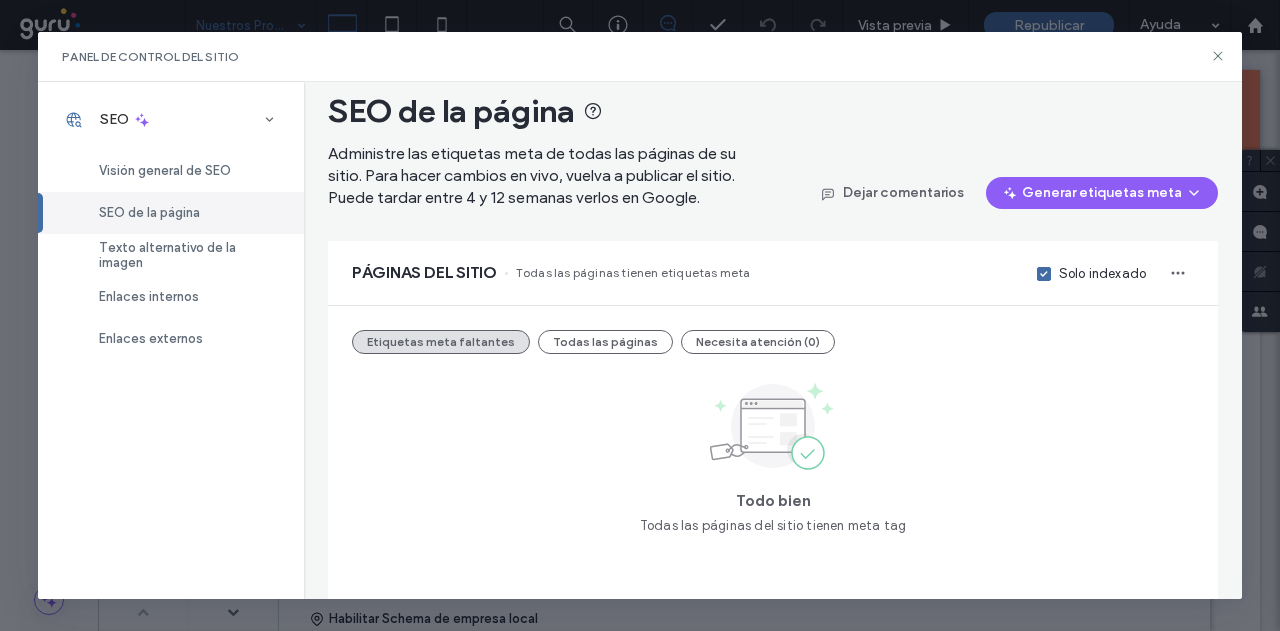 scroll, scrollTop: 0, scrollLeft: 0, axis: both 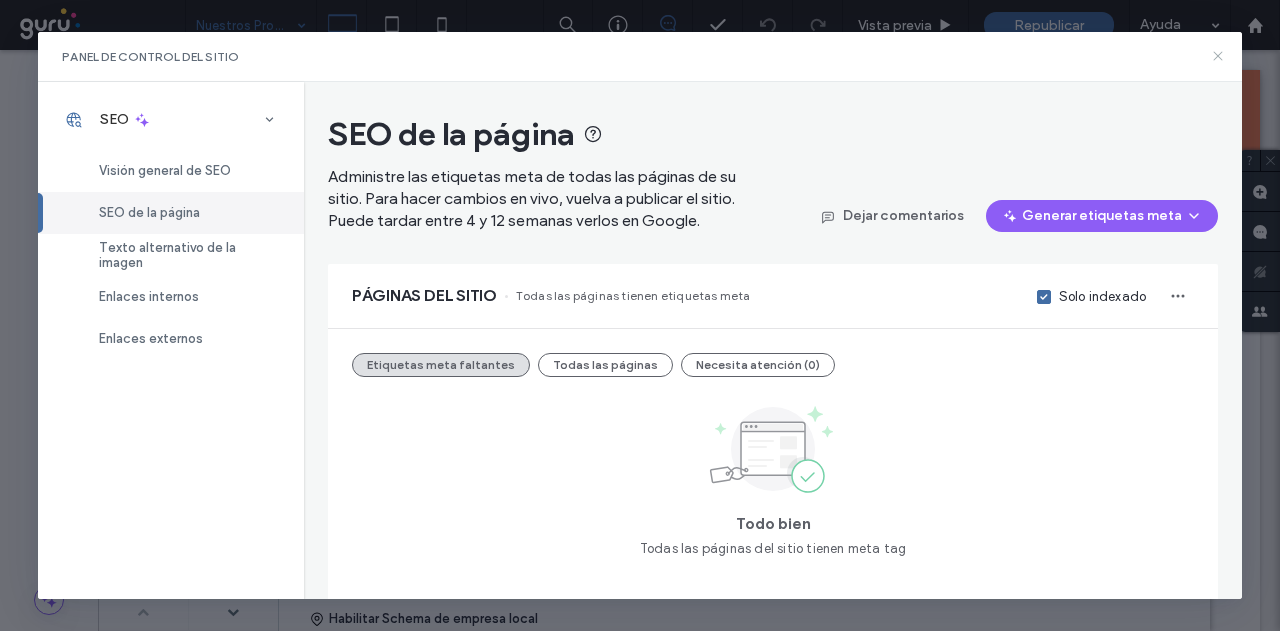 click 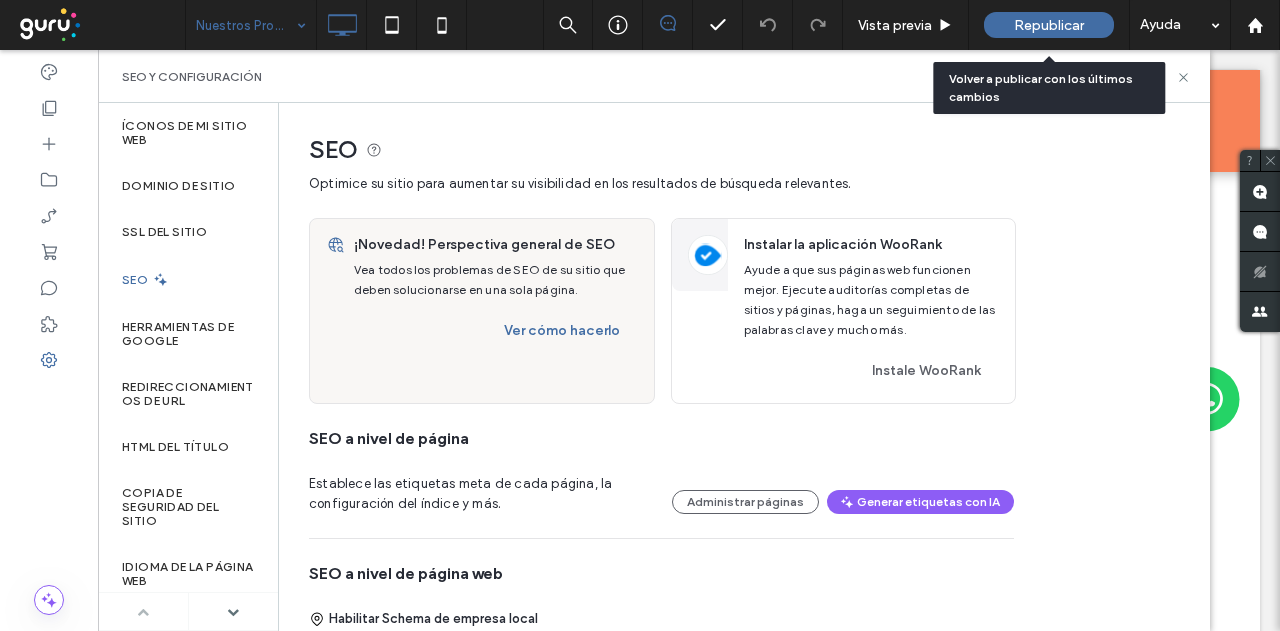 click on "Republicar" at bounding box center [1049, 25] 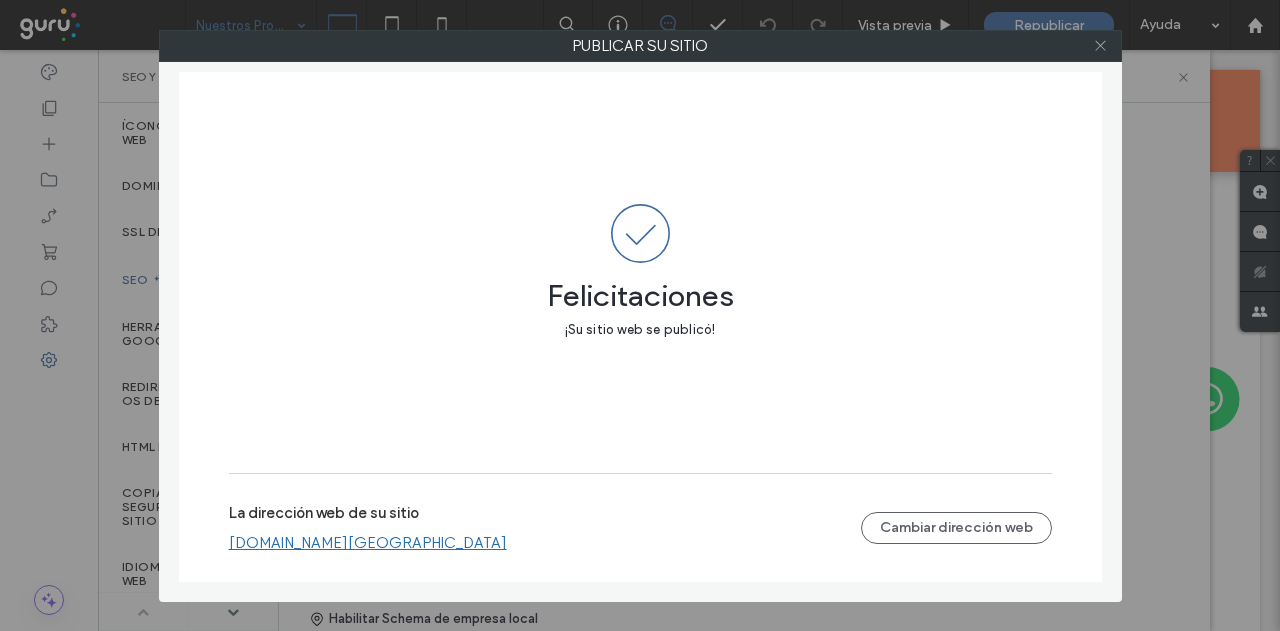 click 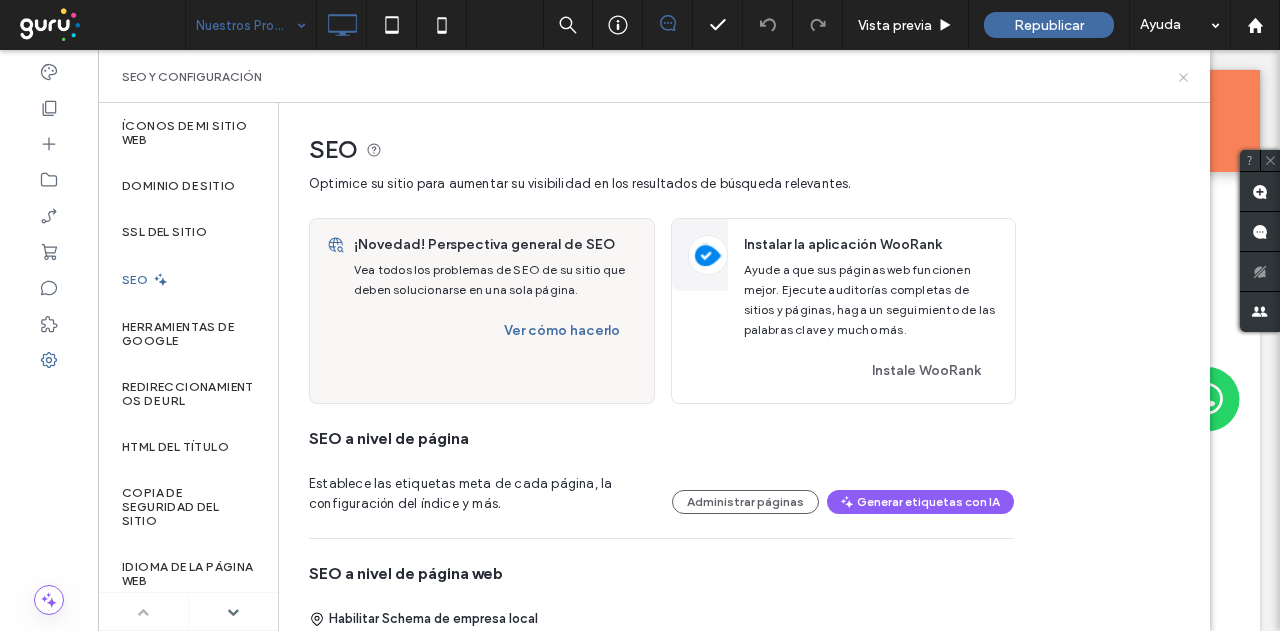 click 